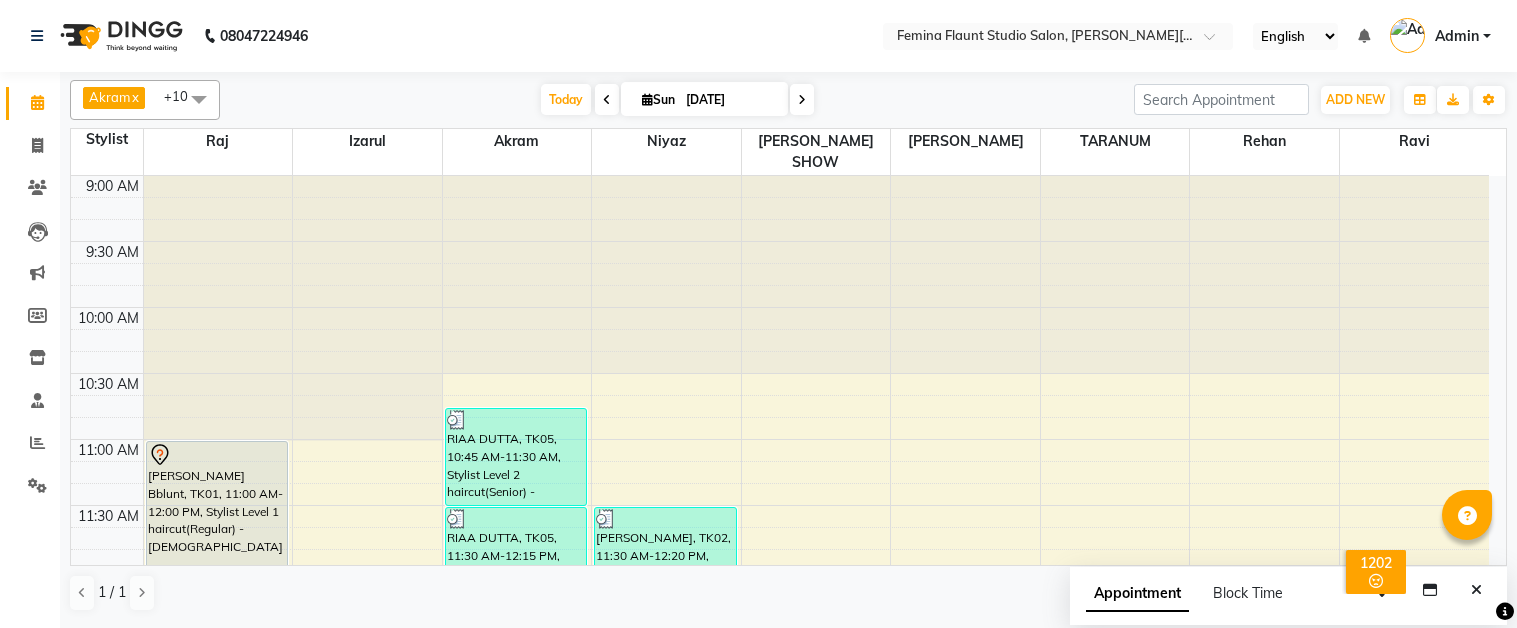 scroll, scrollTop: 0, scrollLeft: 0, axis: both 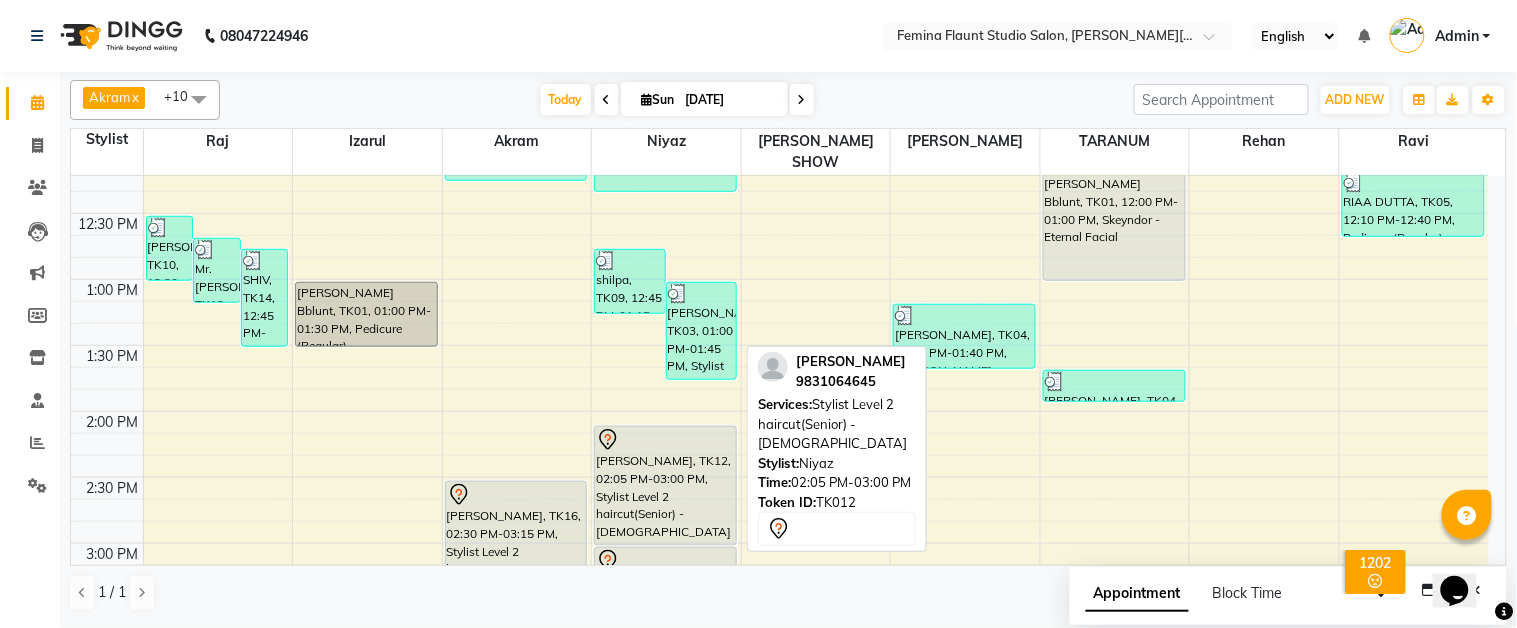 click at bounding box center [665, 440] 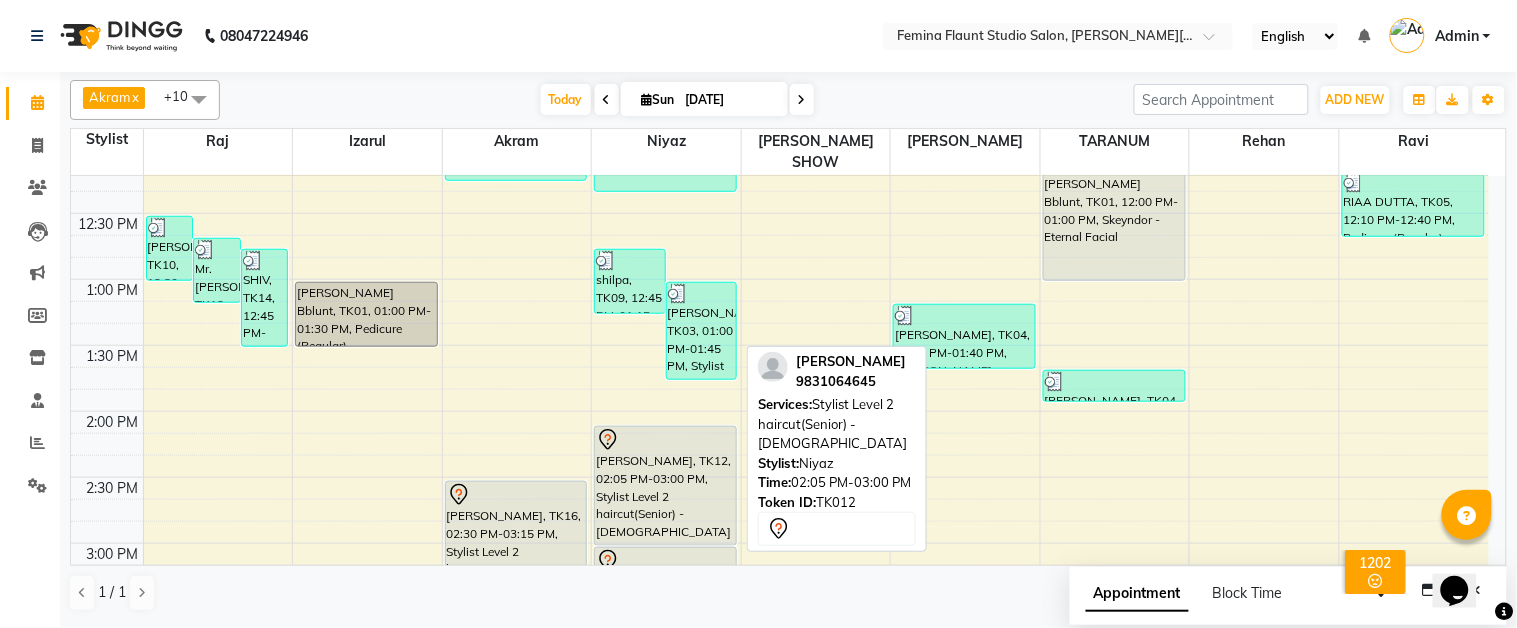 click at bounding box center [665, 440] 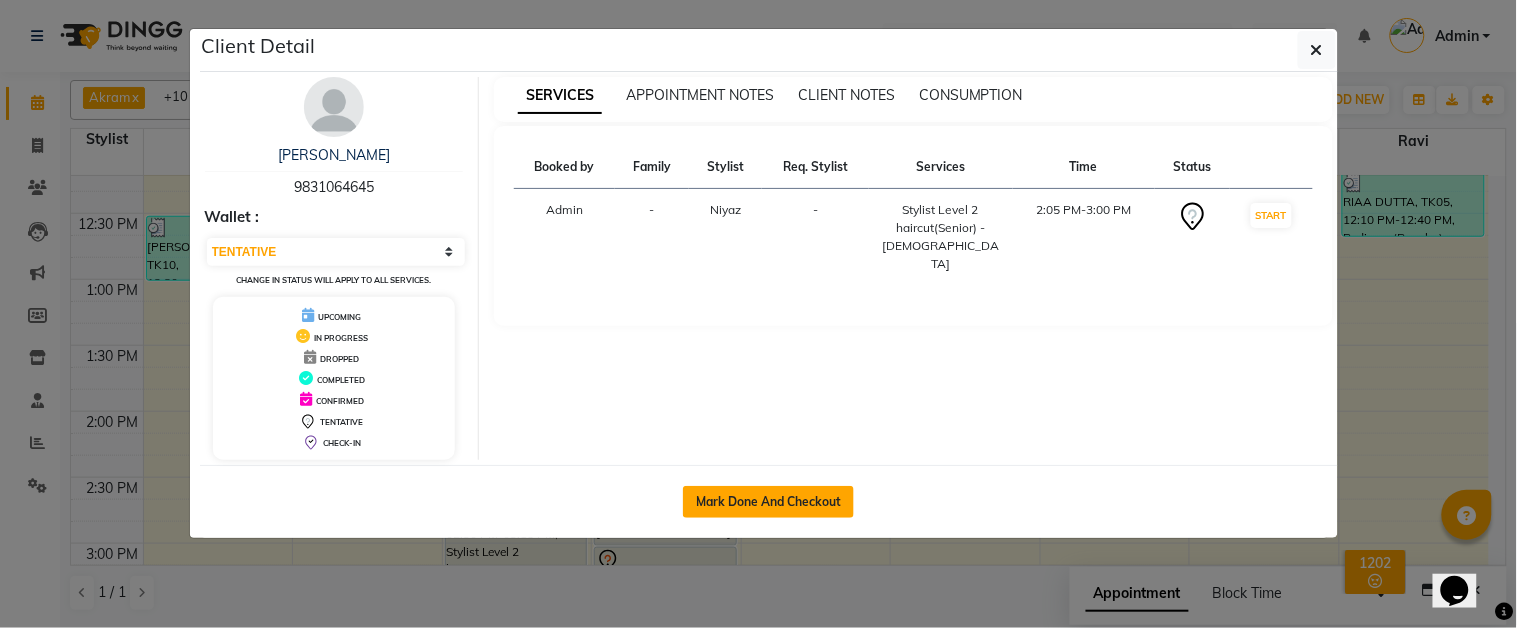 click on "Mark Done And Checkout" 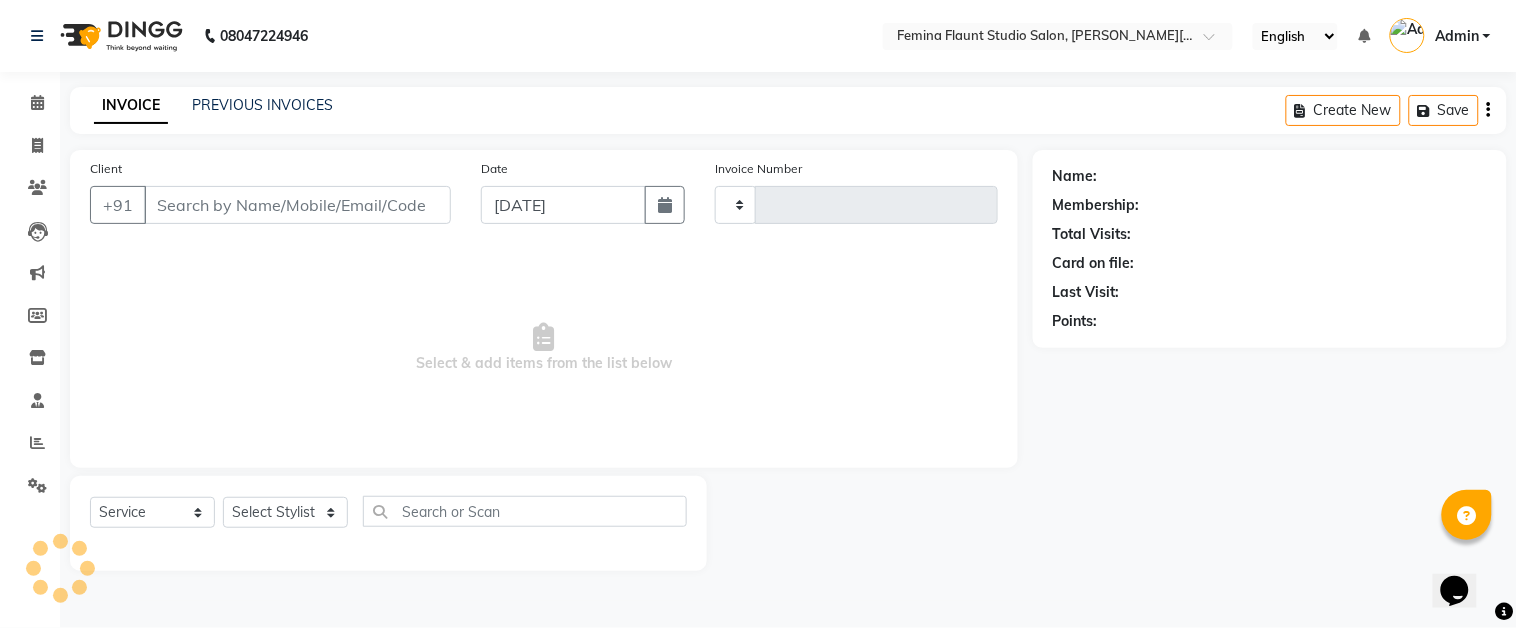 type on "1027" 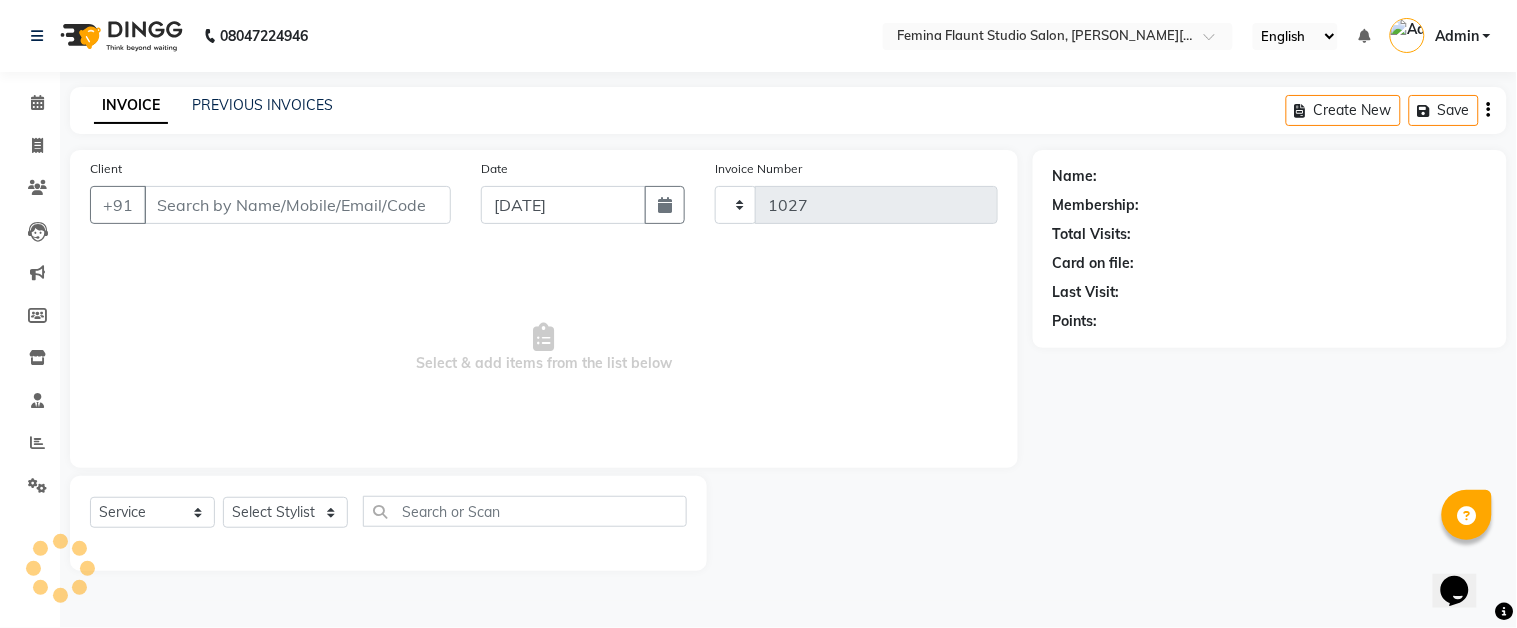 select on "5231" 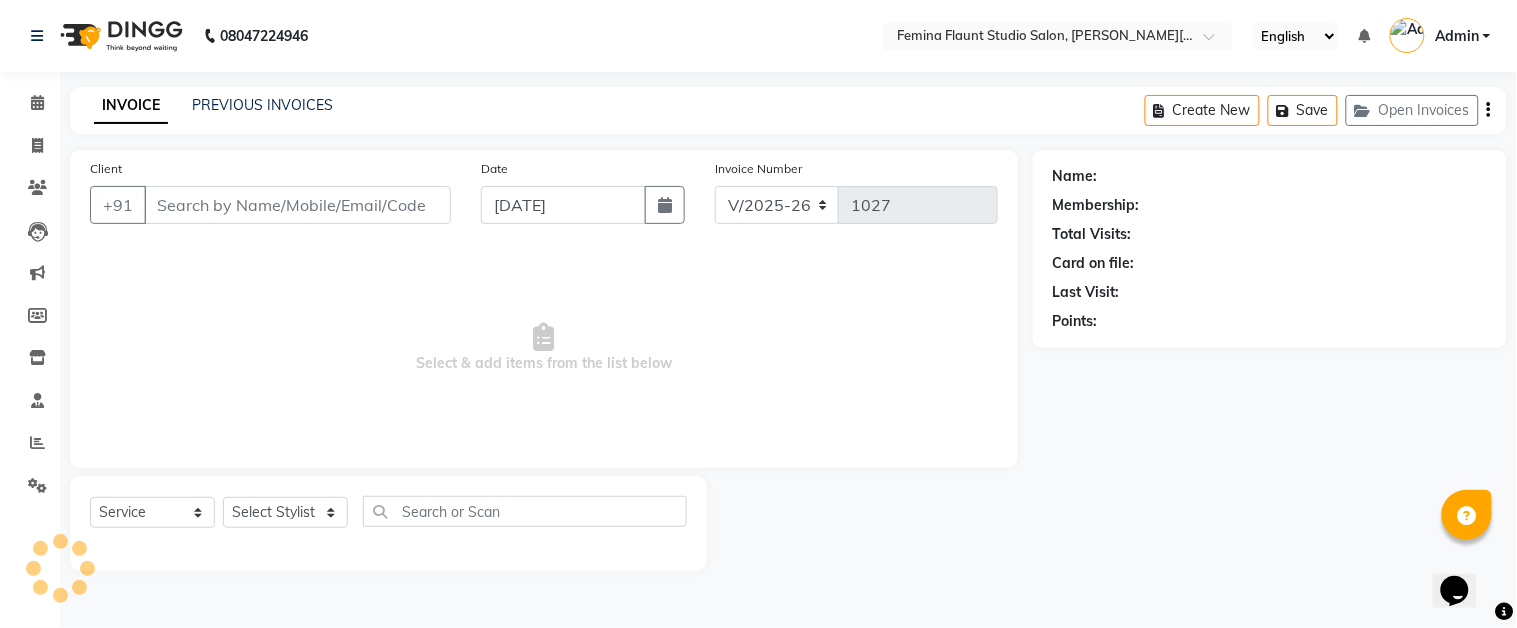 type on "9831064645" 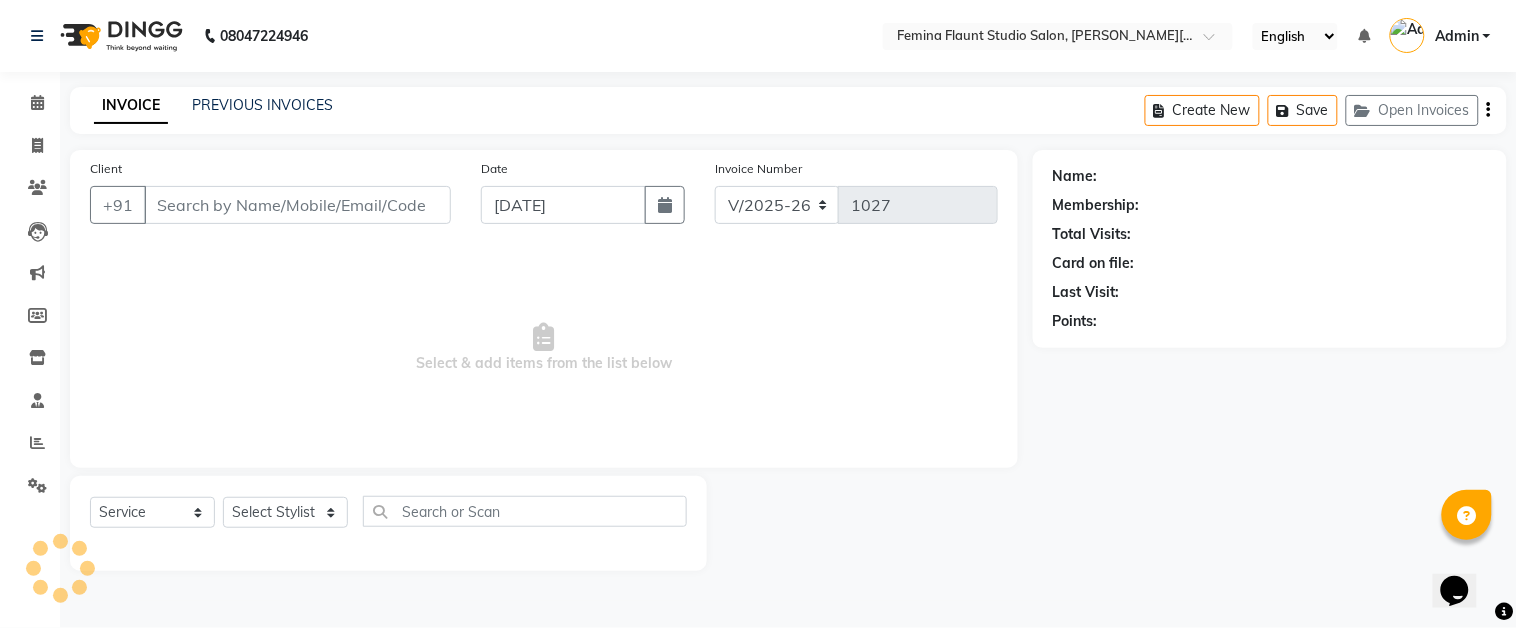 select on "83062" 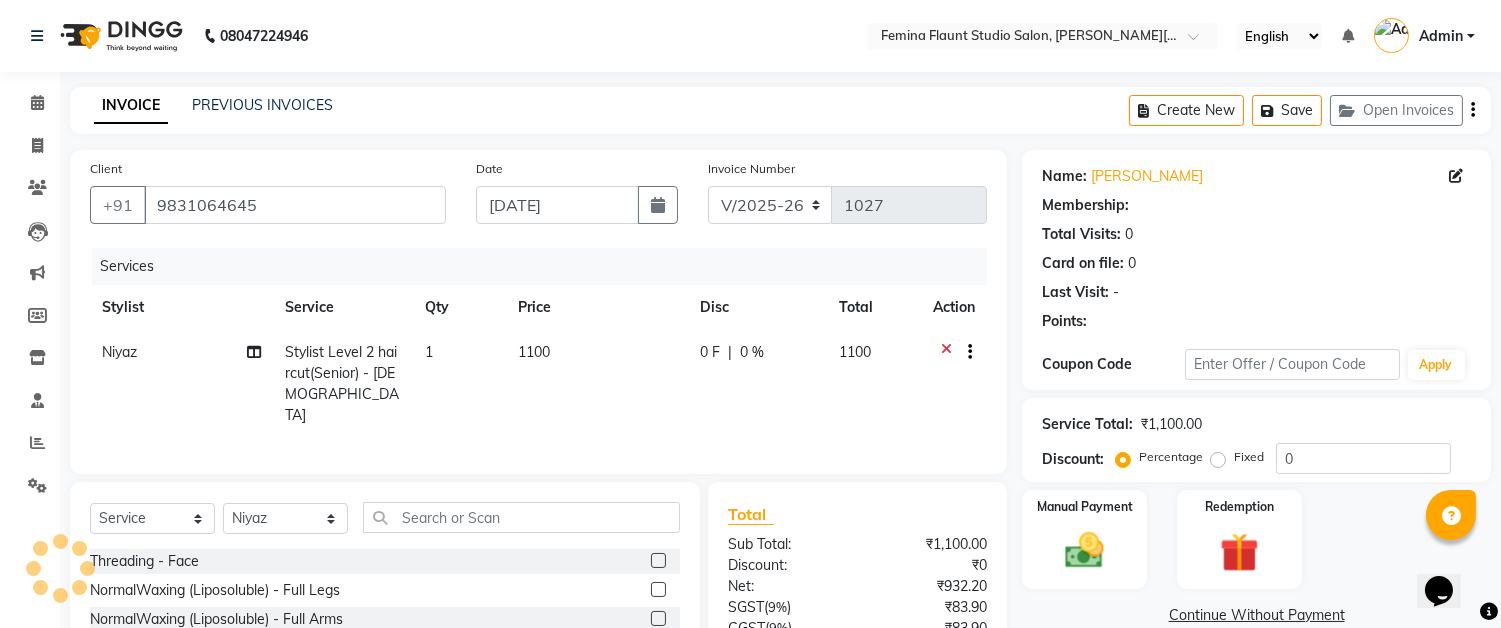 select on "1: Object" 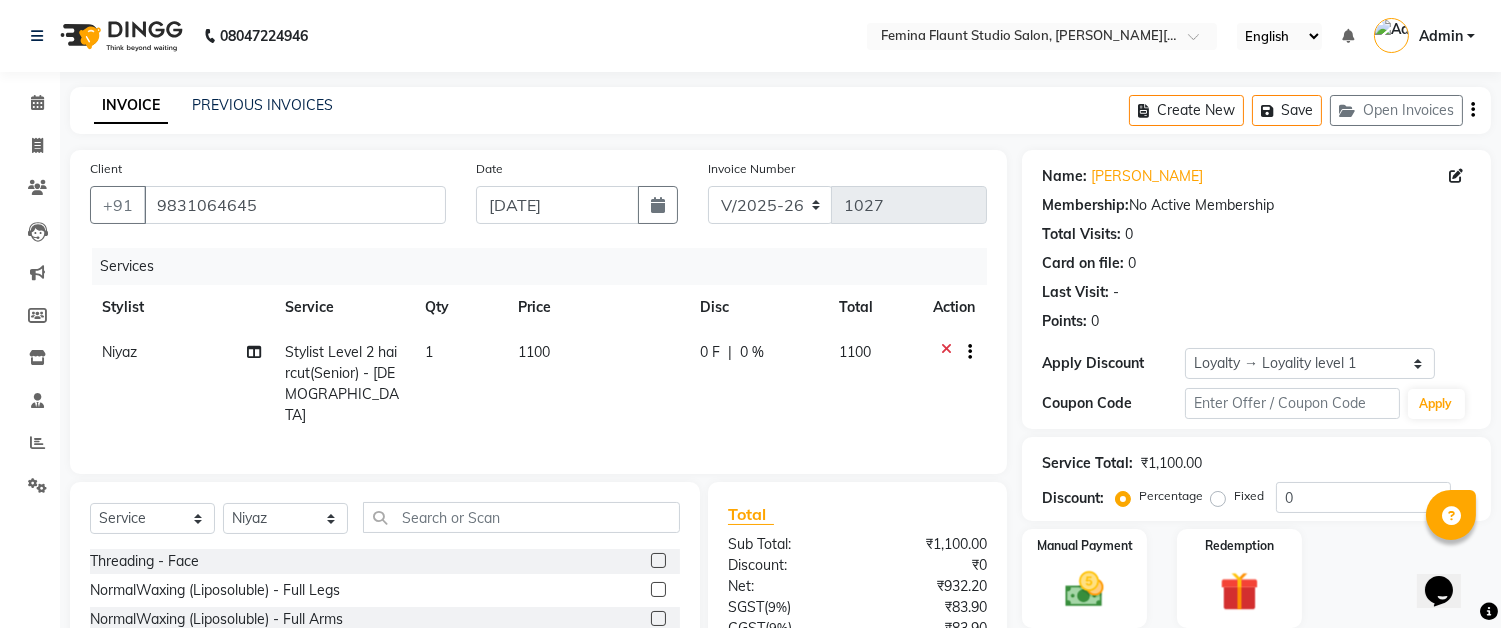 click on "1" 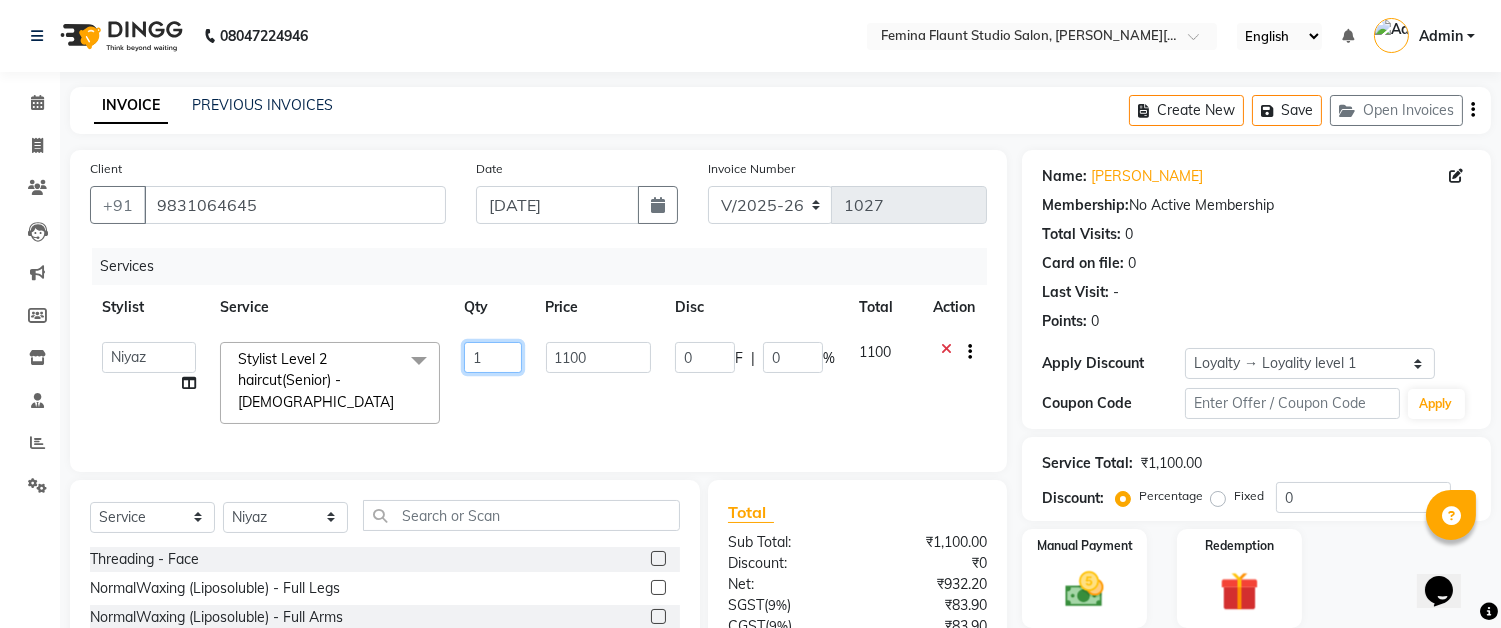 click on "1" 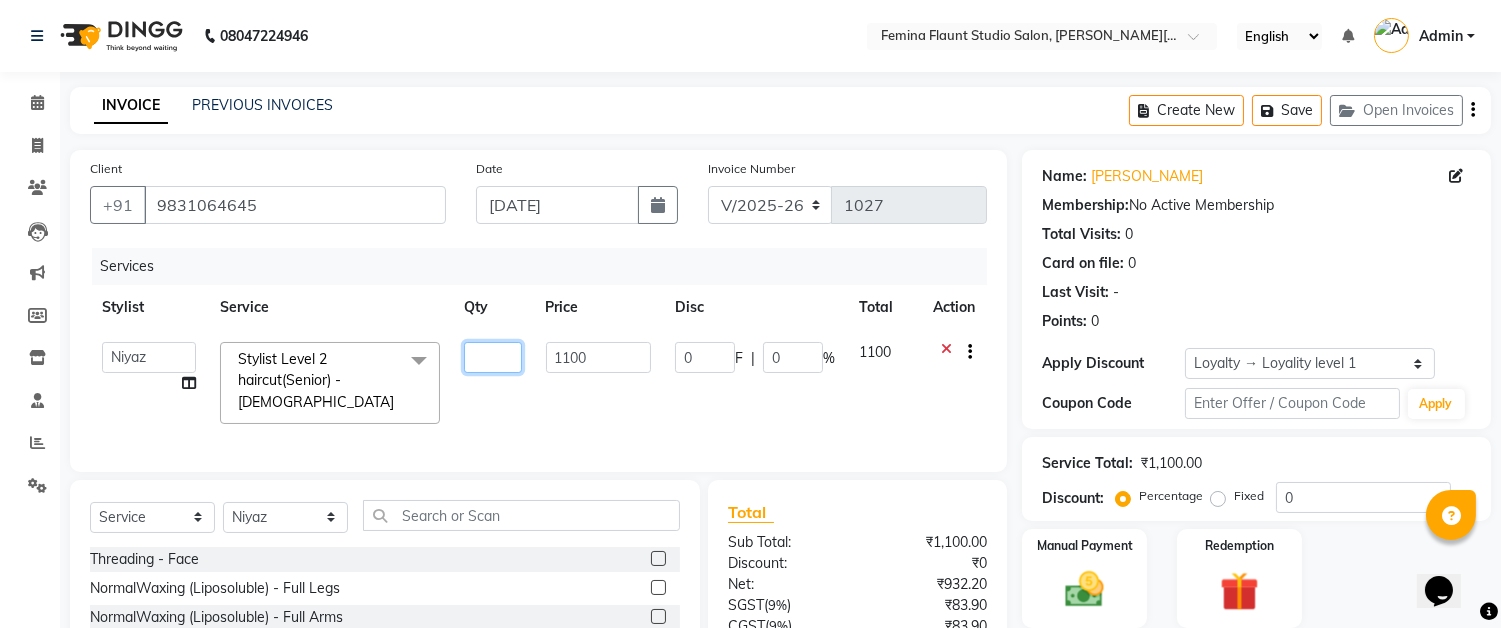 type on "2" 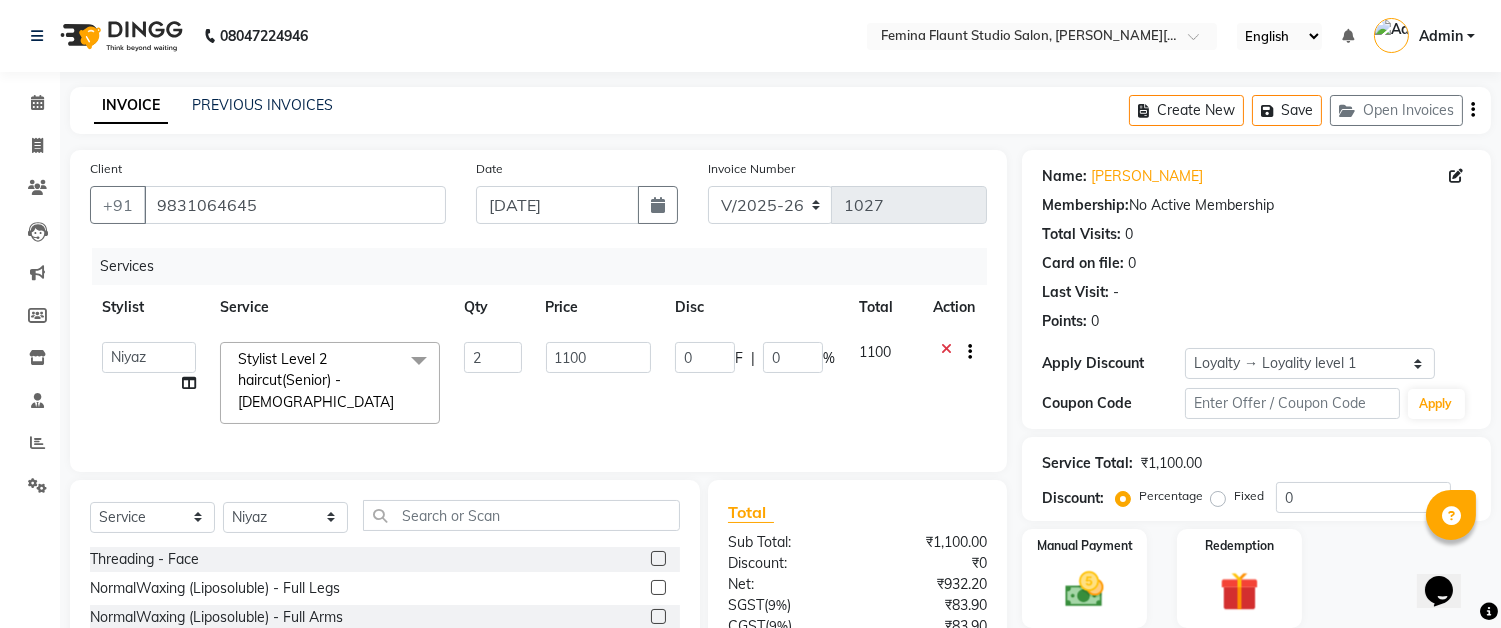 click on "1100" 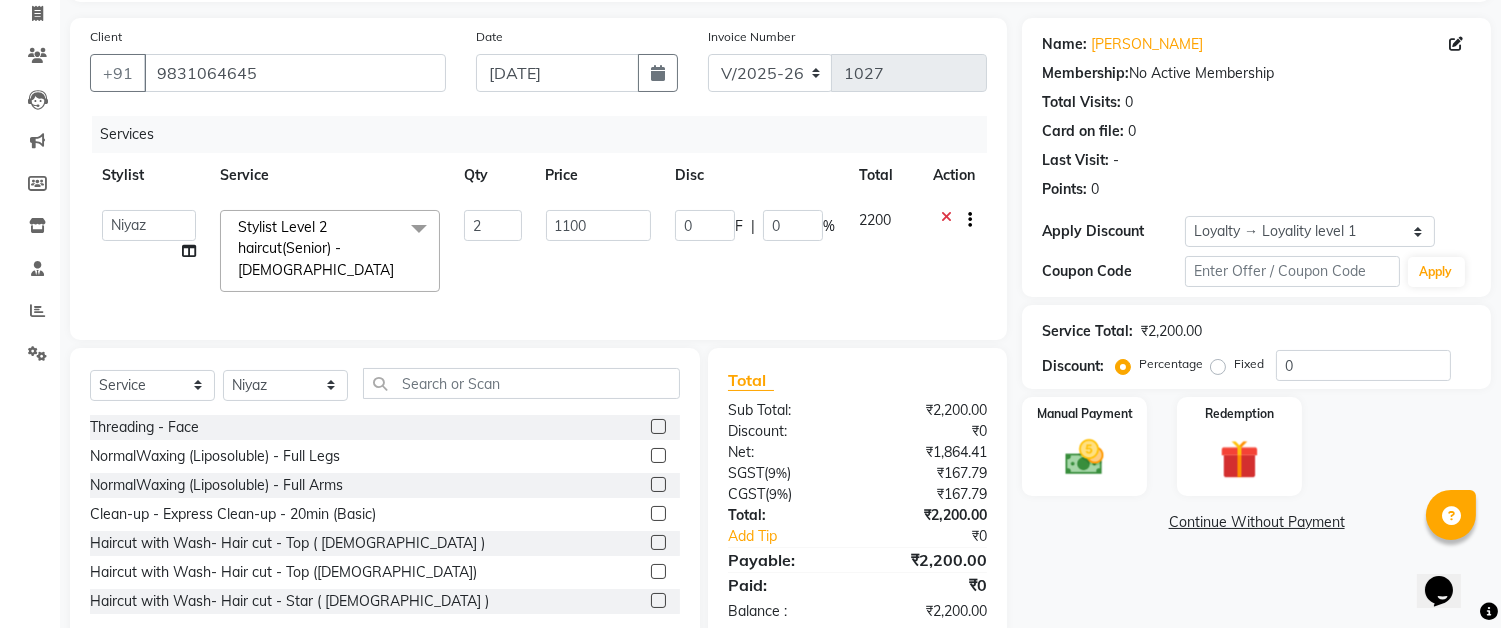 scroll, scrollTop: 172, scrollLeft: 0, axis: vertical 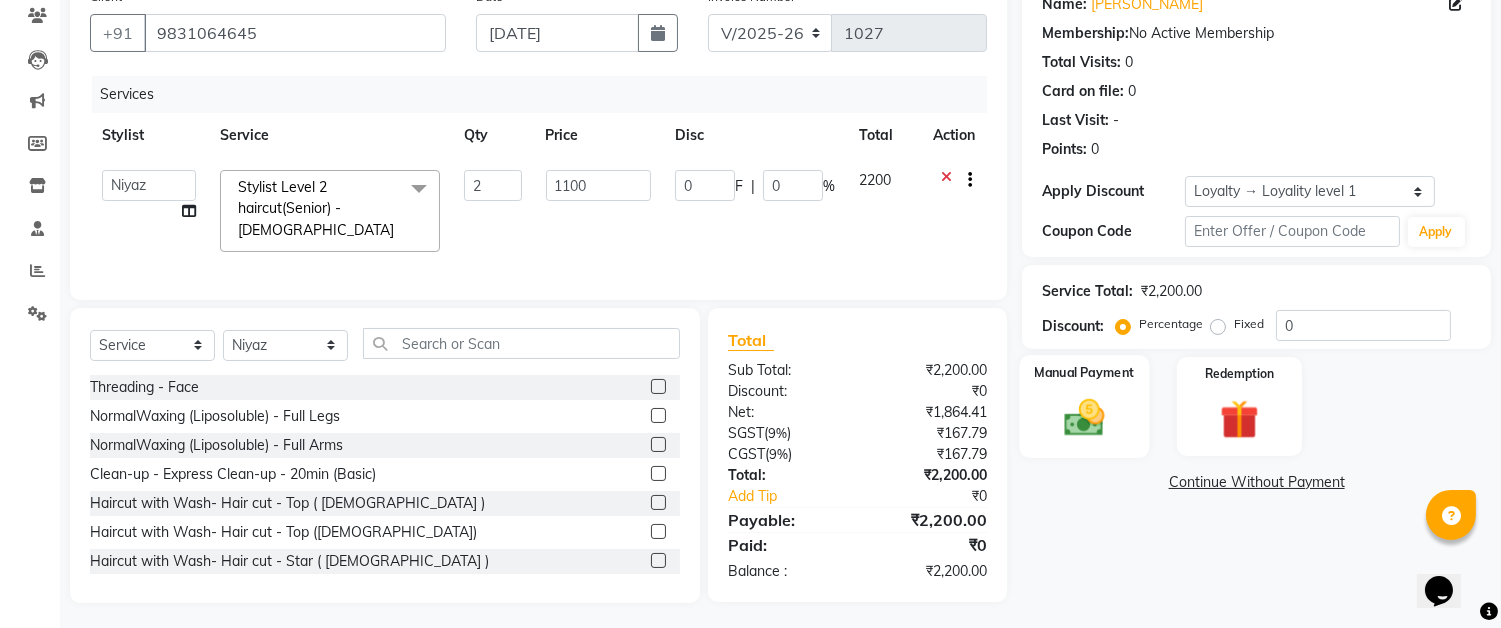 click 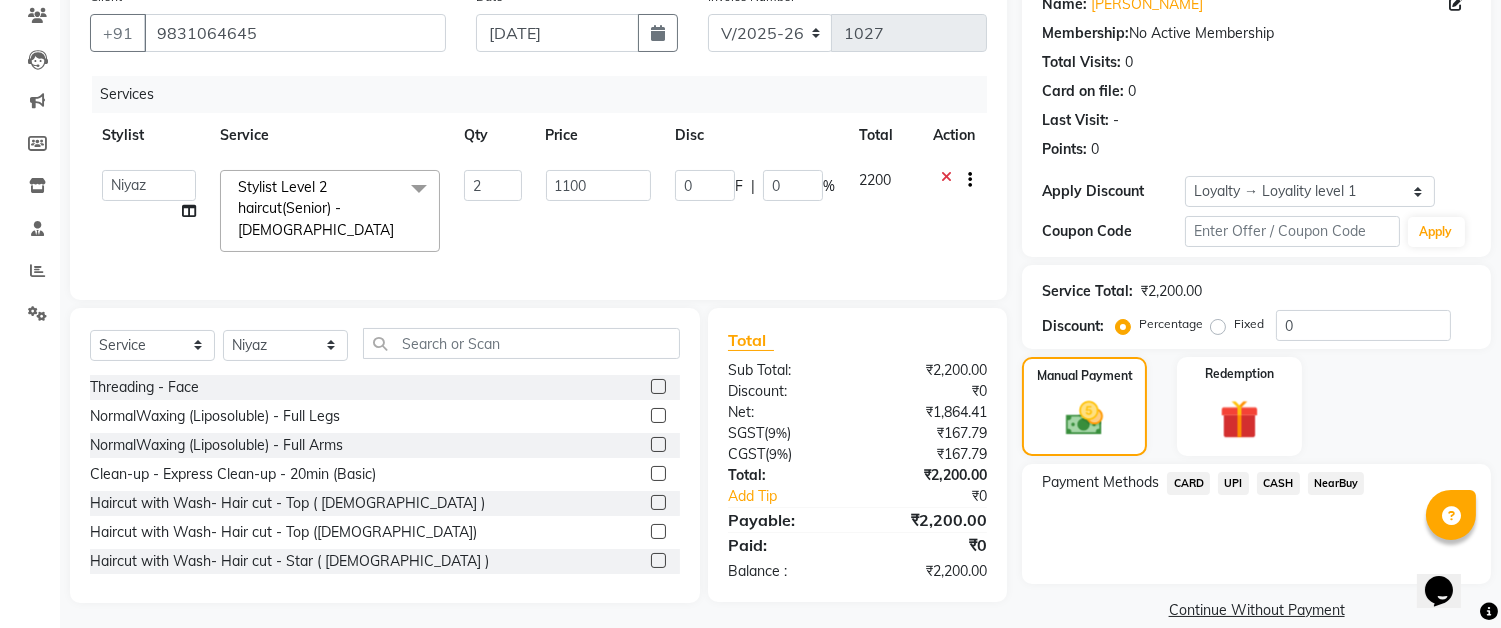 click on "CARD" 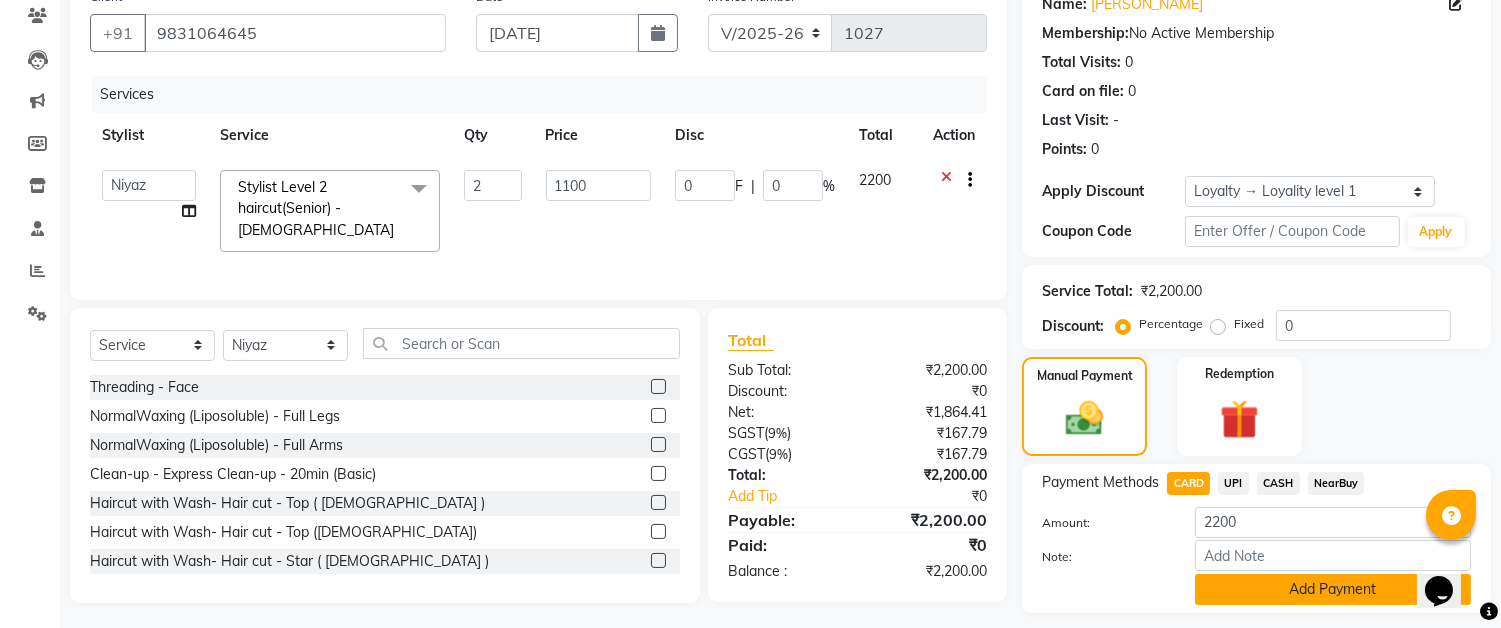 click on "Add Payment" 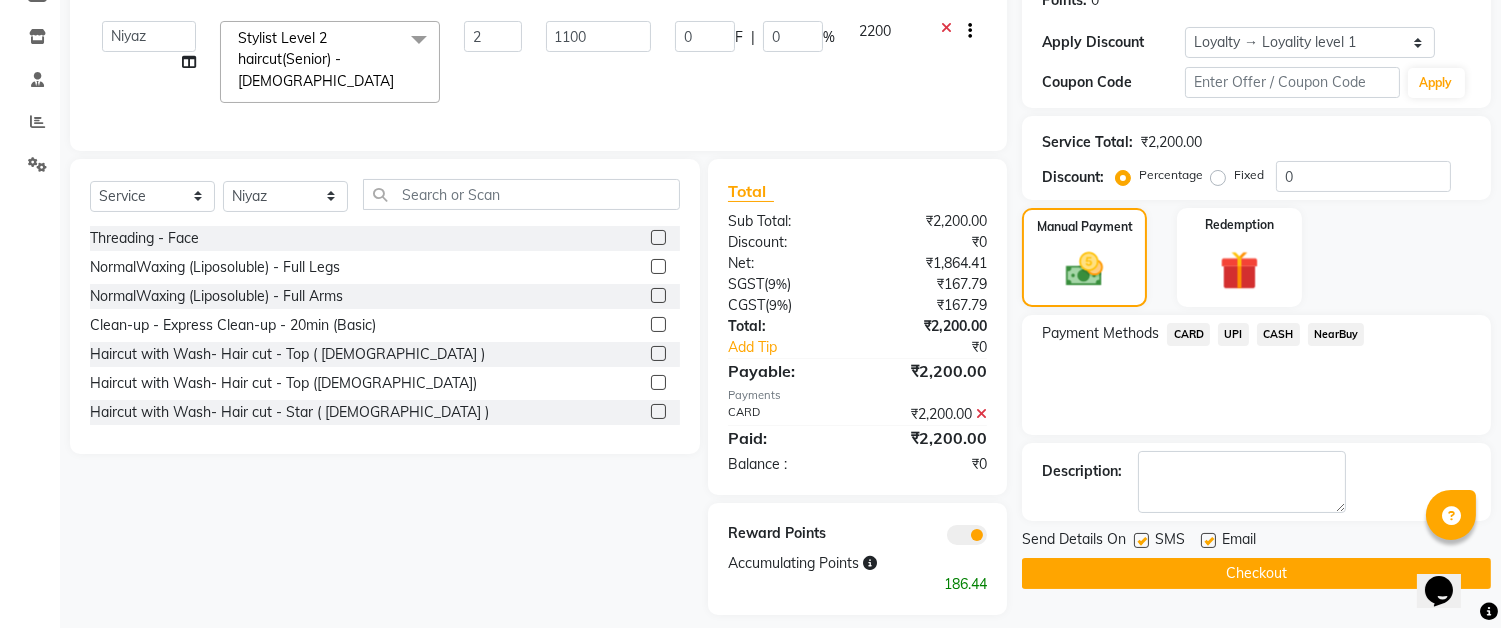 scroll, scrollTop: 333, scrollLeft: 0, axis: vertical 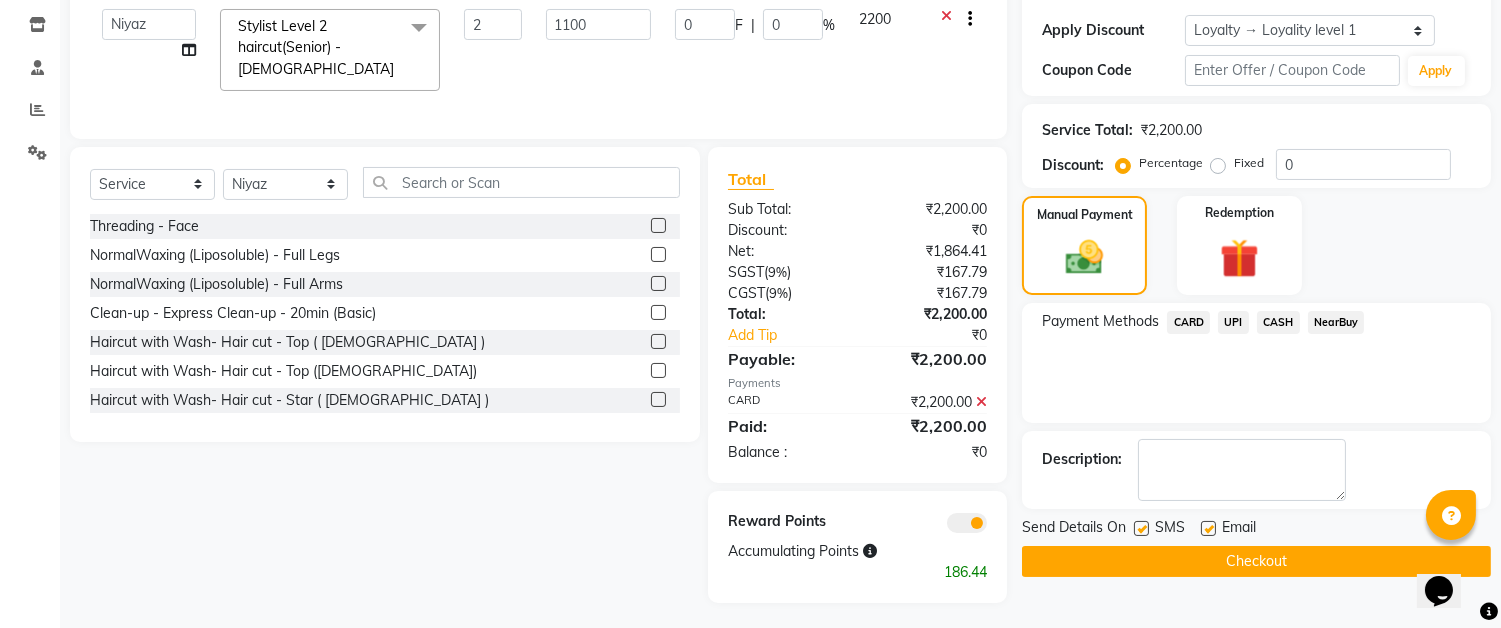 click on "Checkout" 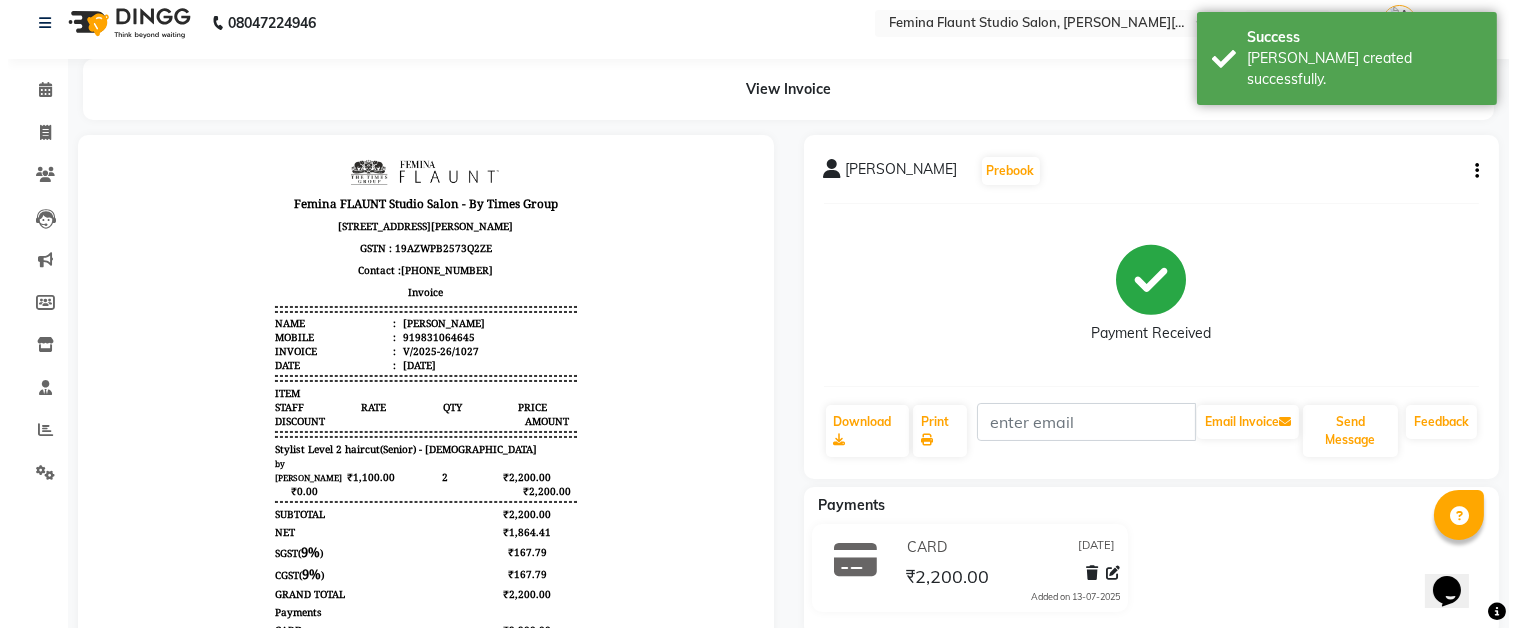 scroll, scrollTop: 0, scrollLeft: 0, axis: both 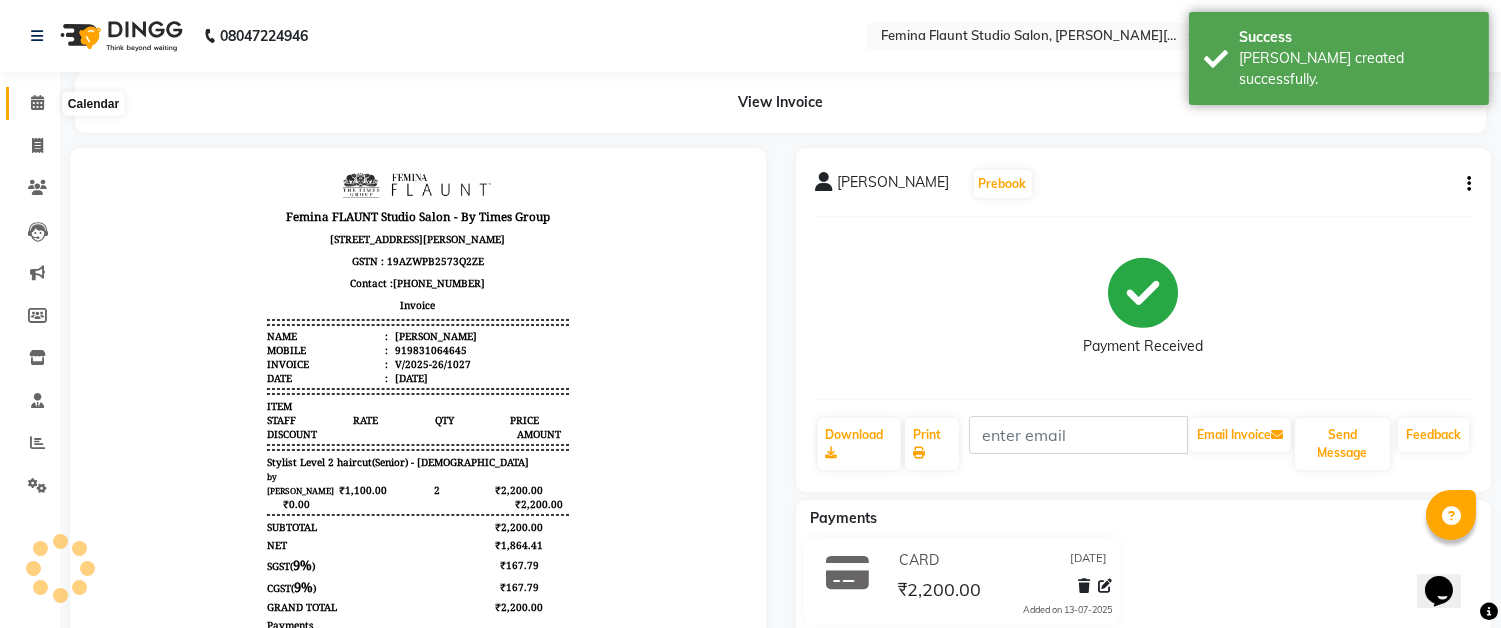 click 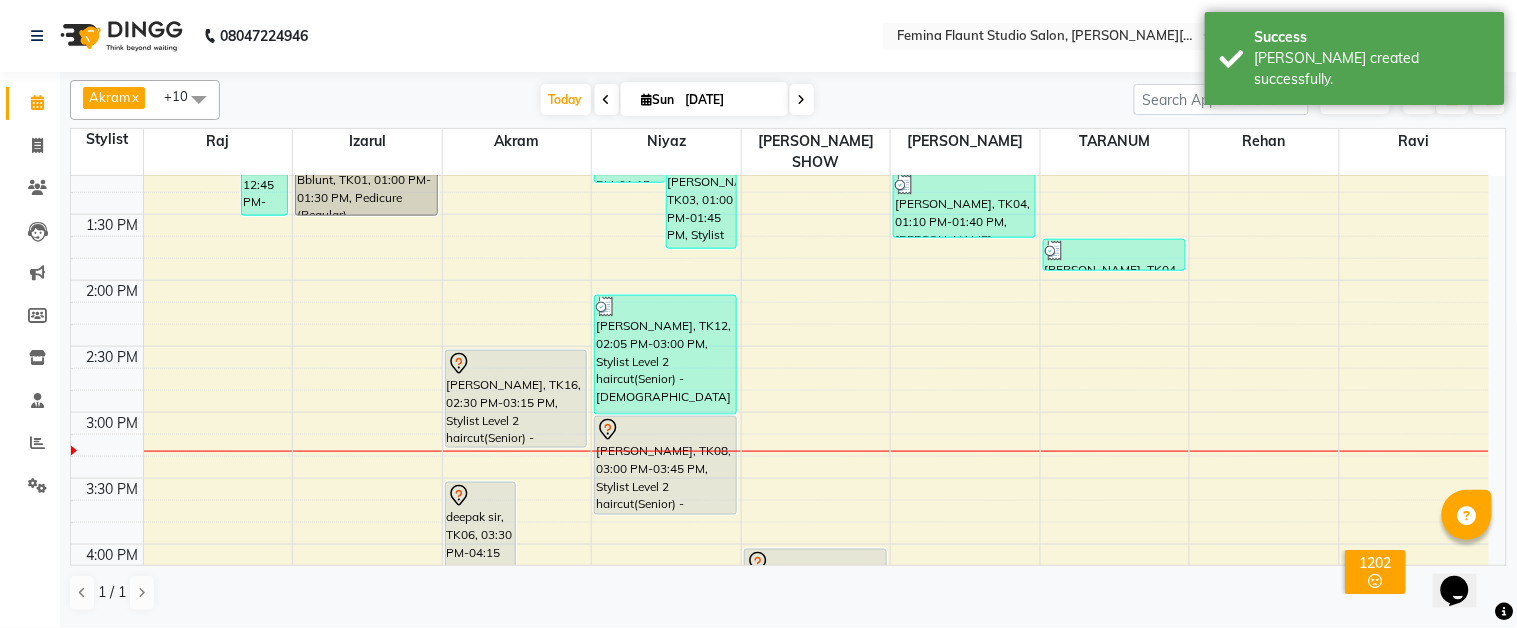 scroll, scrollTop: 666, scrollLeft: 0, axis: vertical 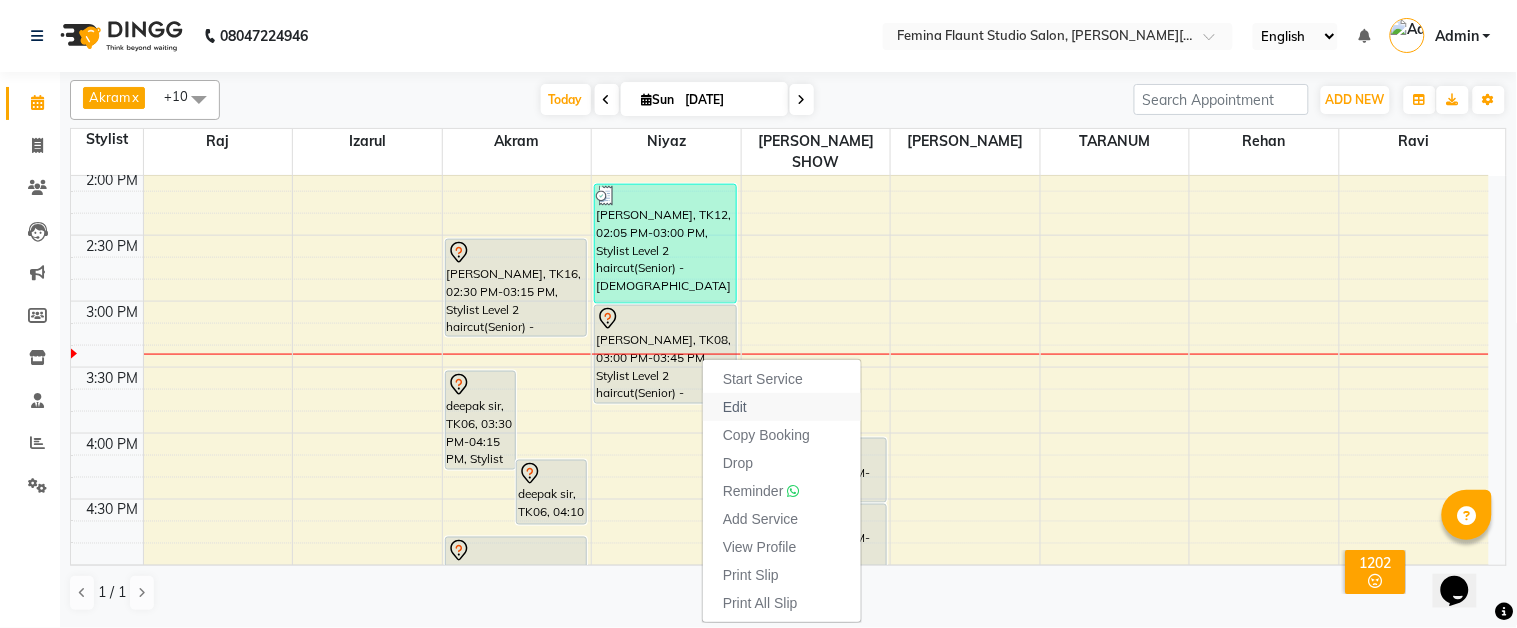 click on "Edit" at bounding box center [735, 407] 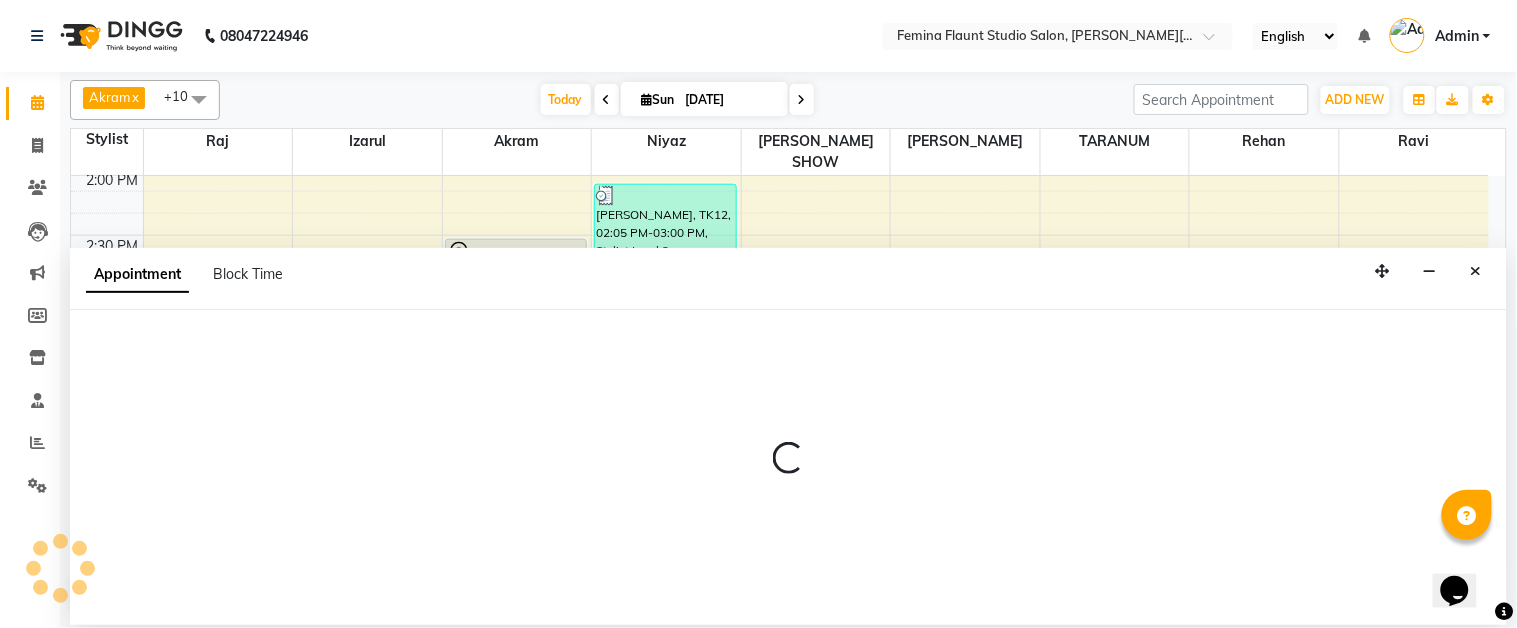 select on "tentative" 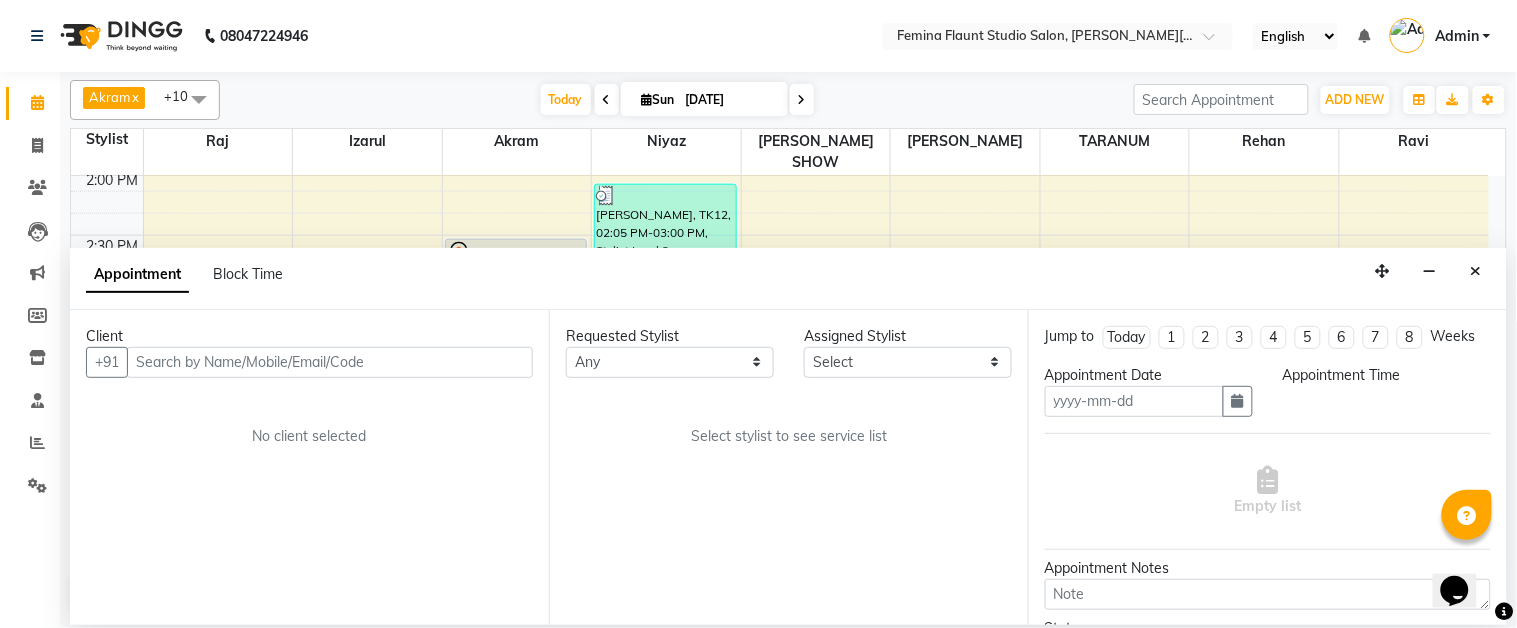 type on "[DATE]" 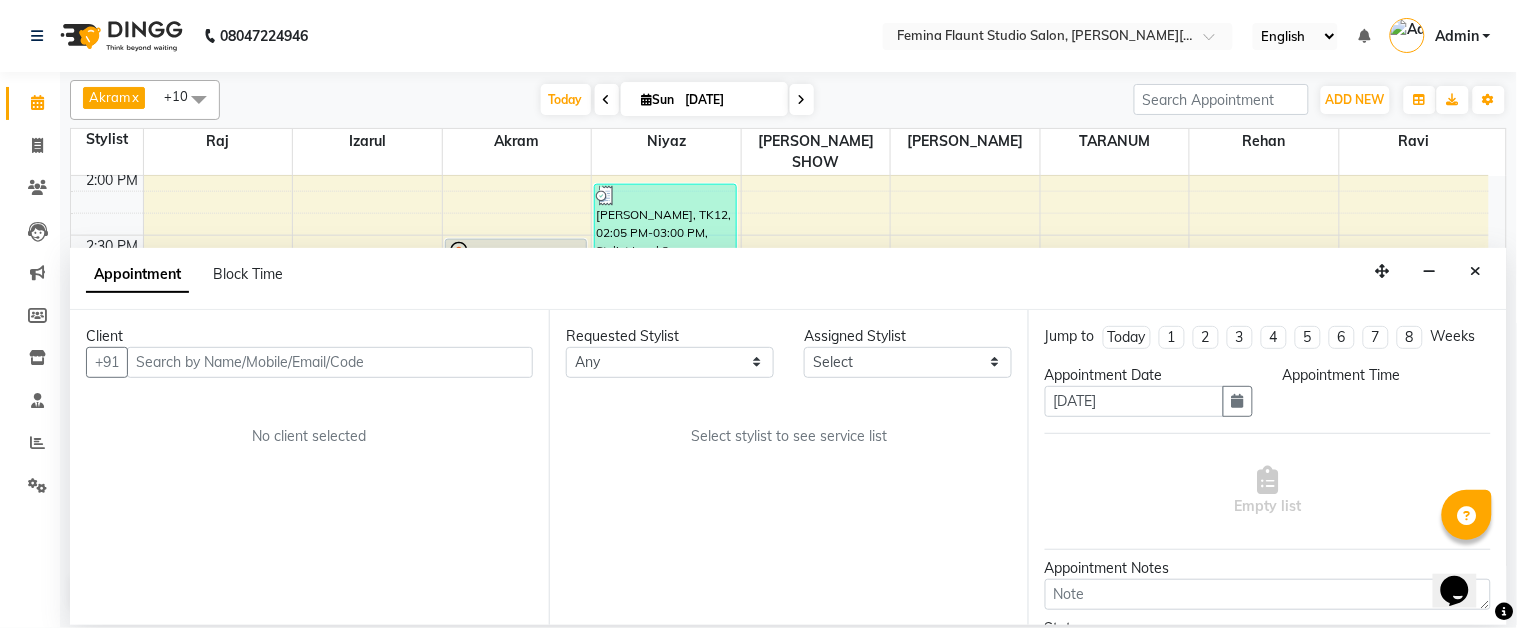 select on "900" 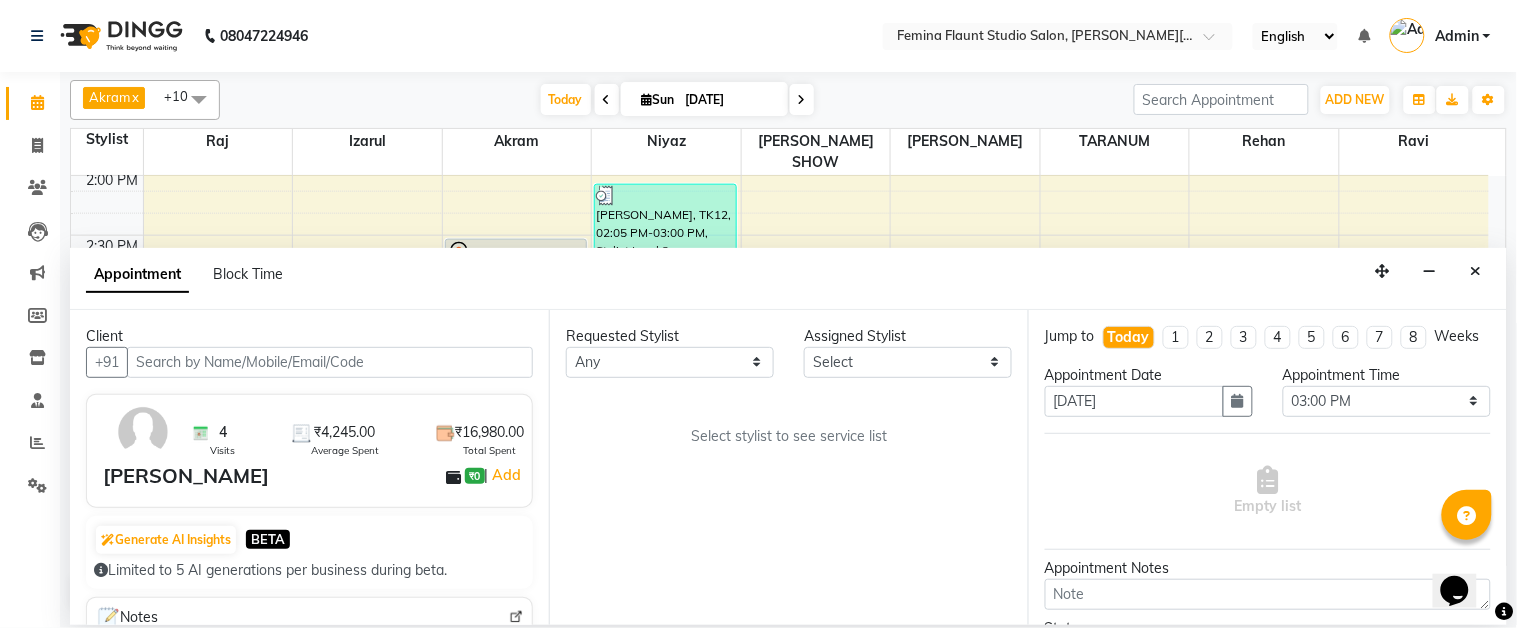 scroll, scrollTop: 796, scrollLeft: 0, axis: vertical 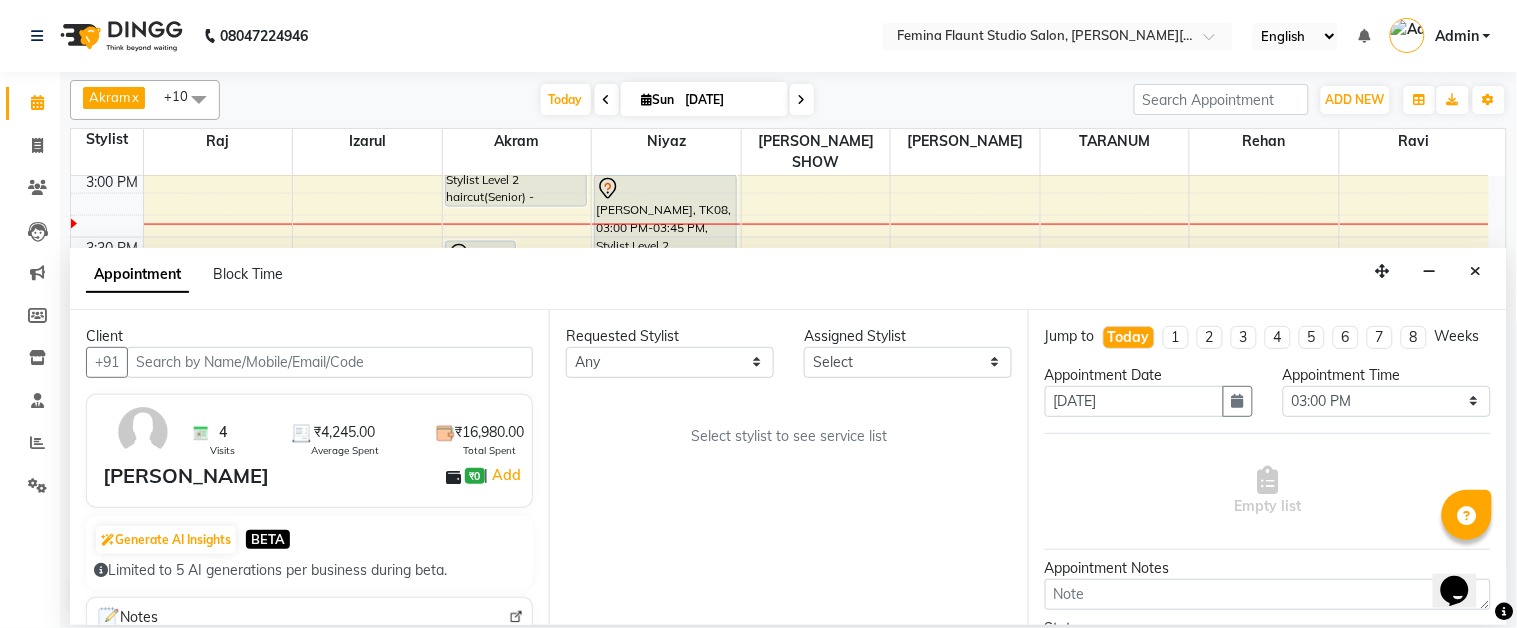 select on "83062" 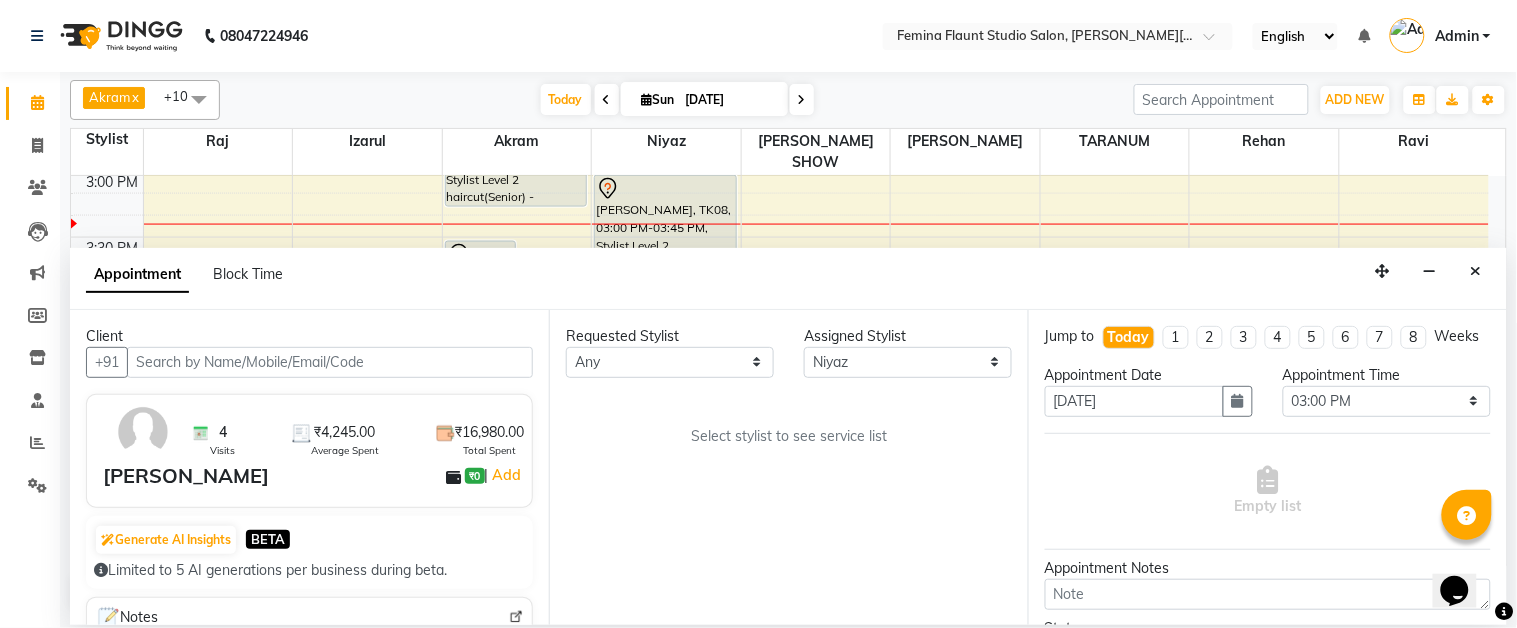 select on "2350" 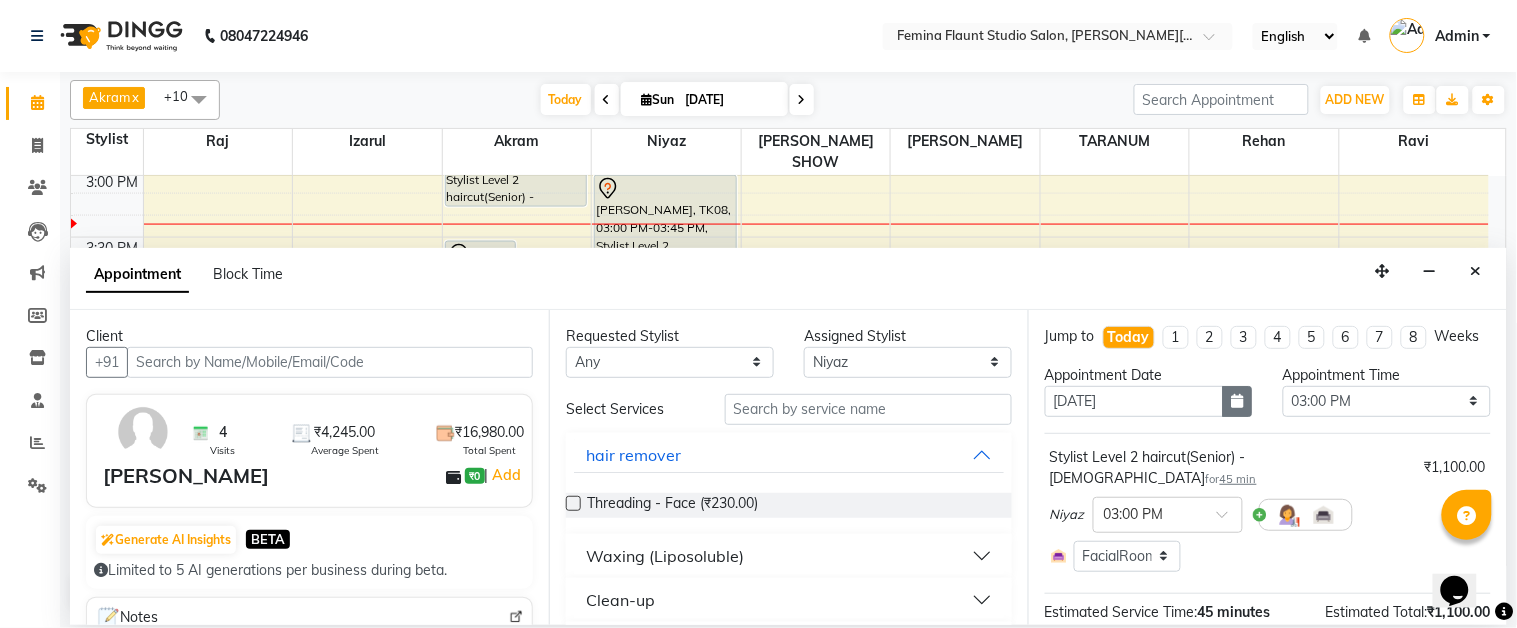 click at bounding box center (1238, 401) 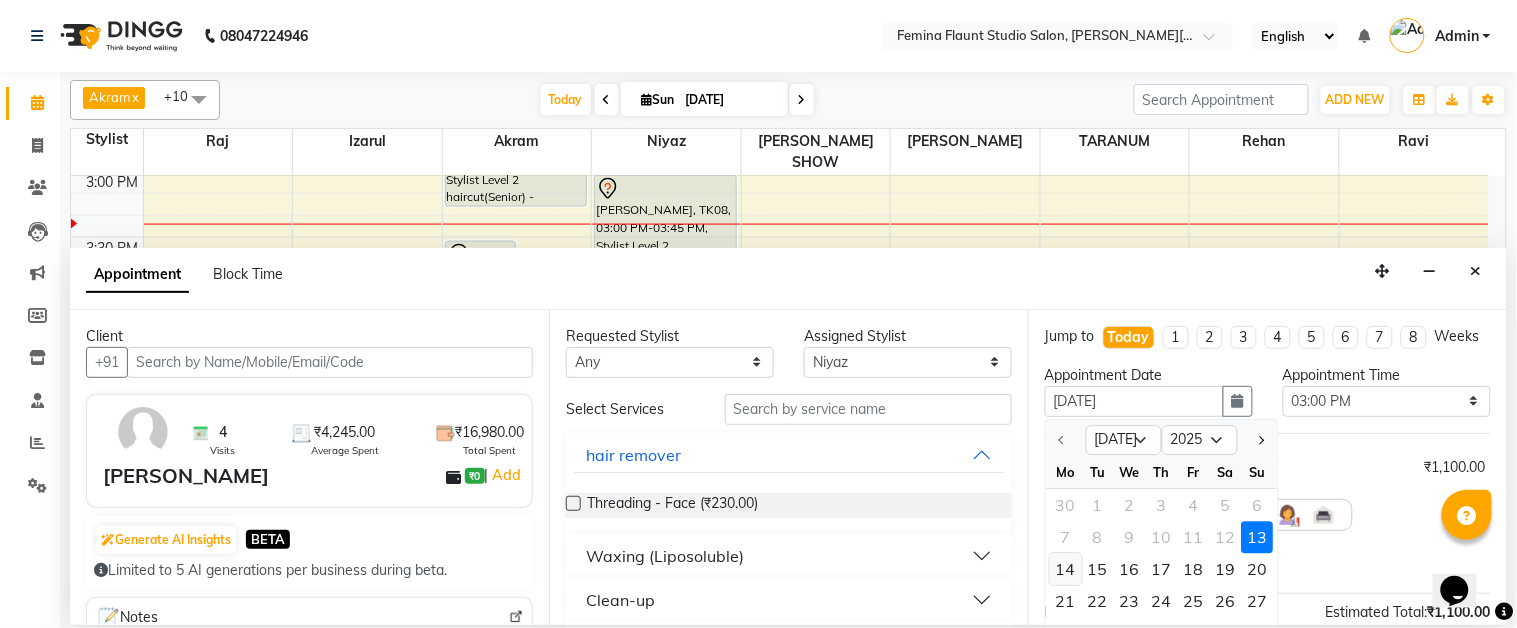 click on "14" at bounding box center [1066, 569] 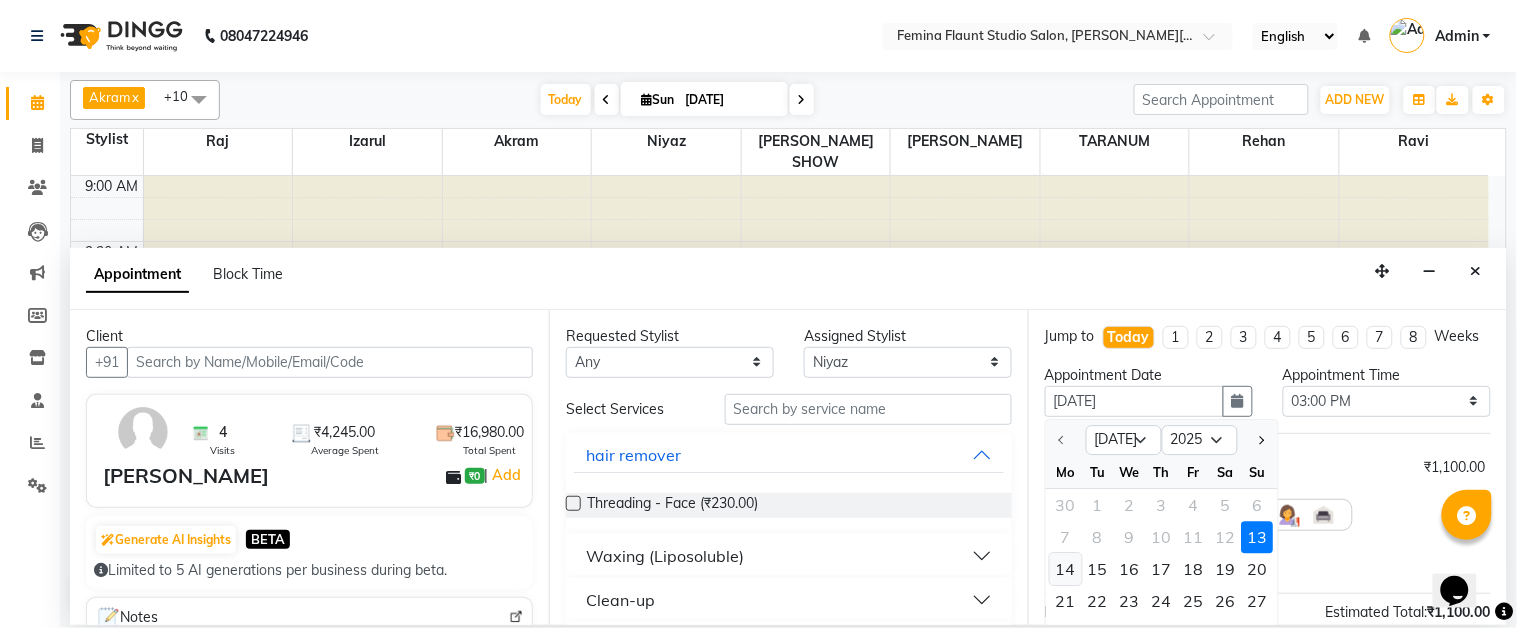 select on "900" 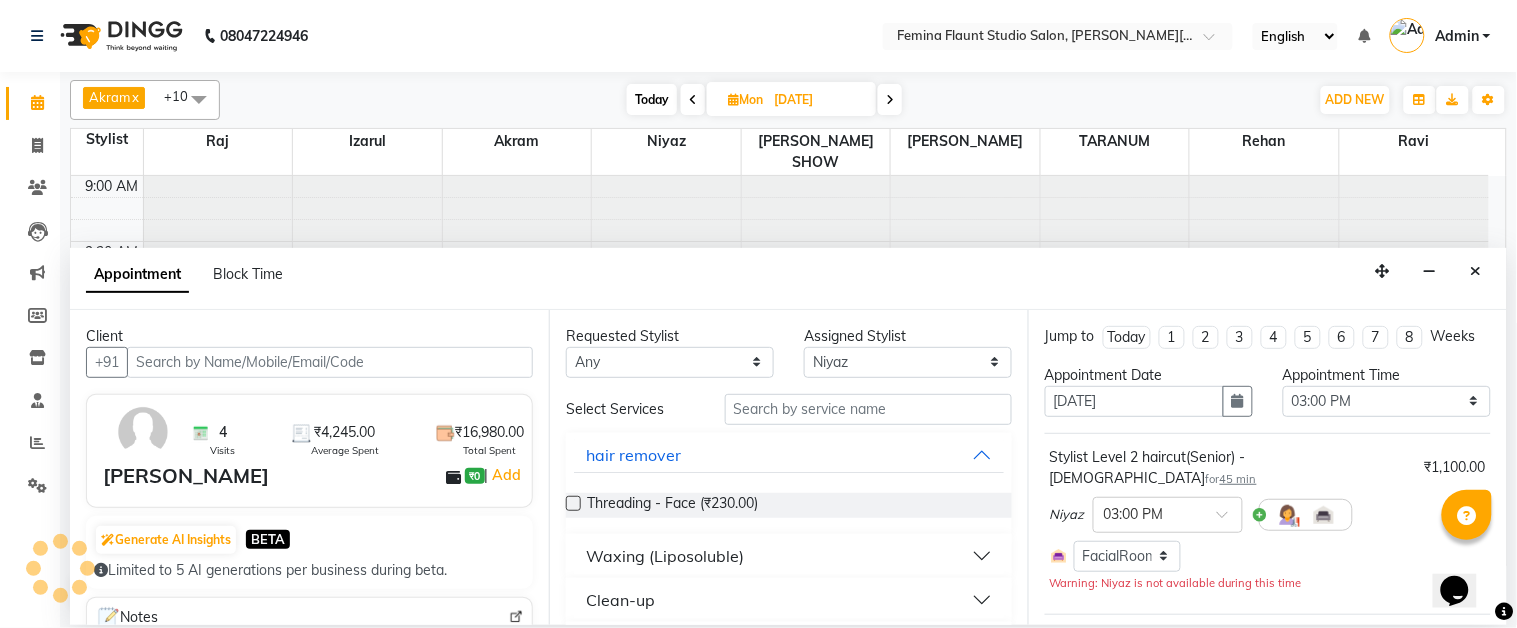 scroll, scrollTop: 796, scrollLeft: 0, axis: vertical 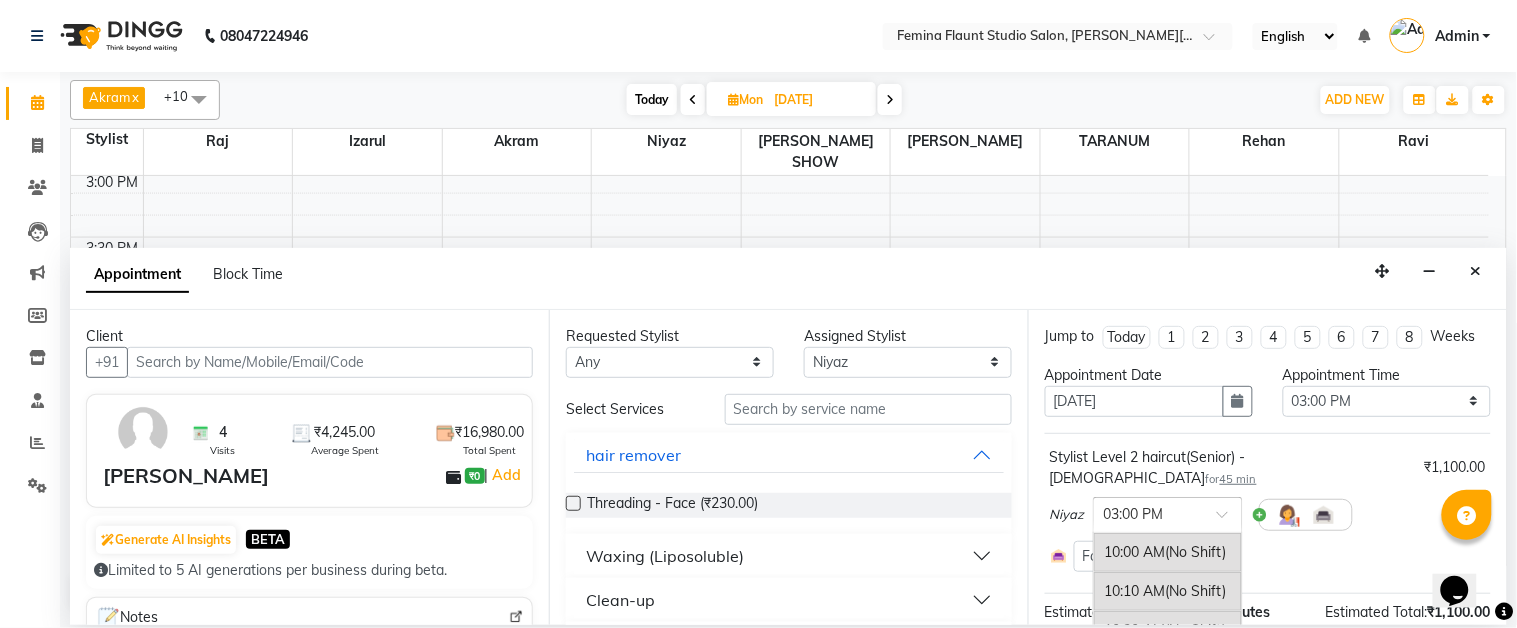 click at bounding box center (1168, 513) 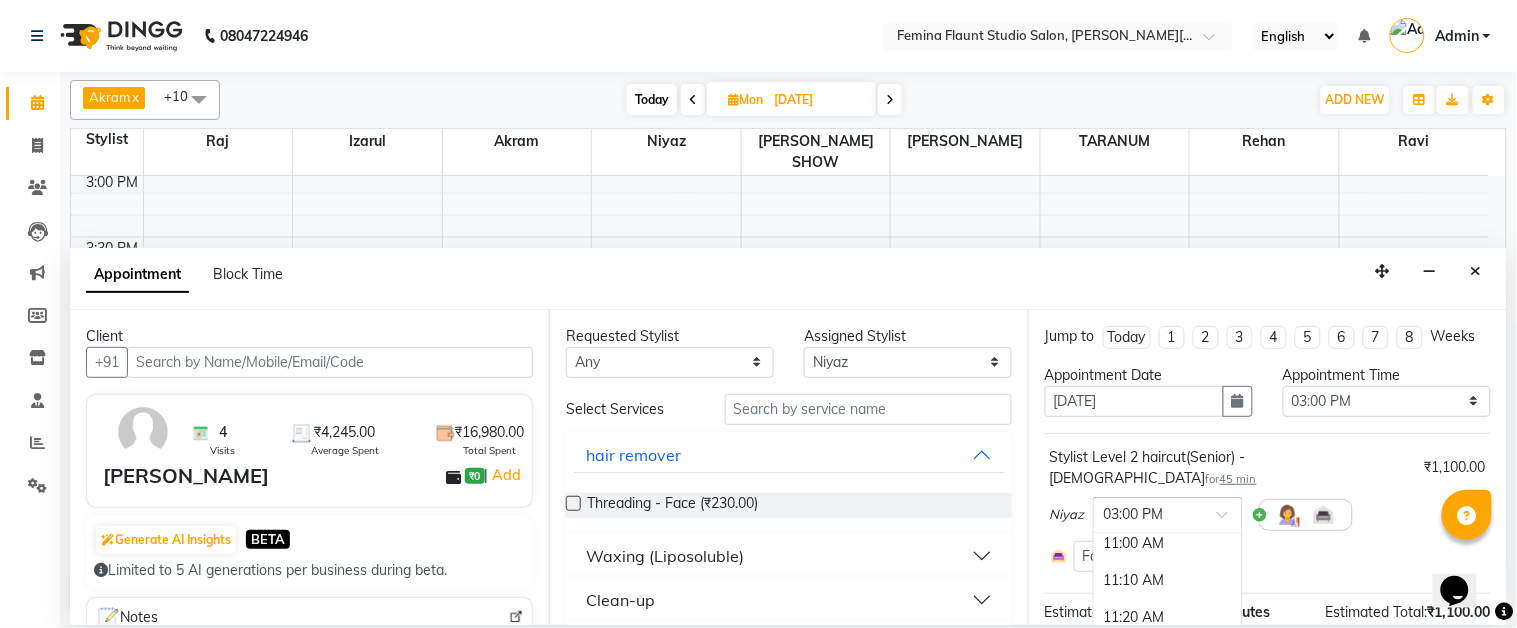 scroll, scrollTop: 226, scrollLeft: 0, axis: vertical 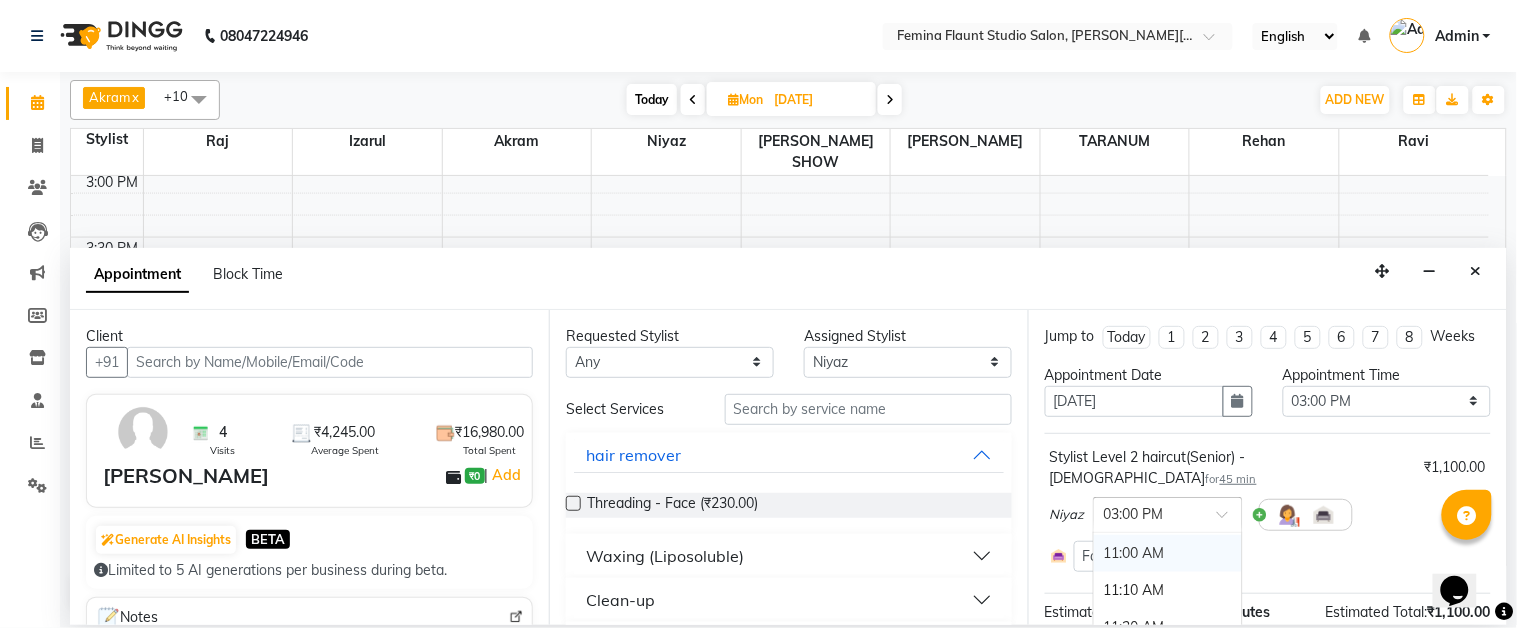 click on "11:00 AM" at bounding box center (1168, 553) 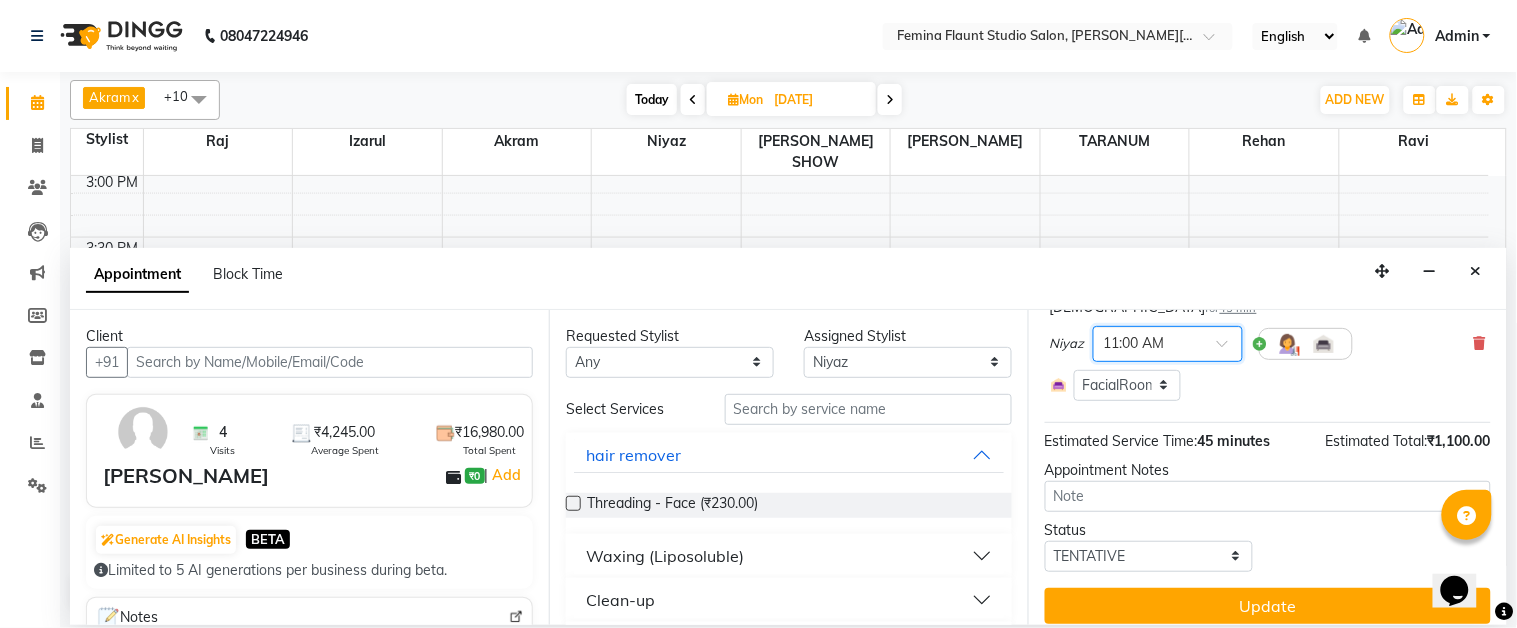 scroll, scrollTop: 183, scrollLeft: 0, axis: vertical 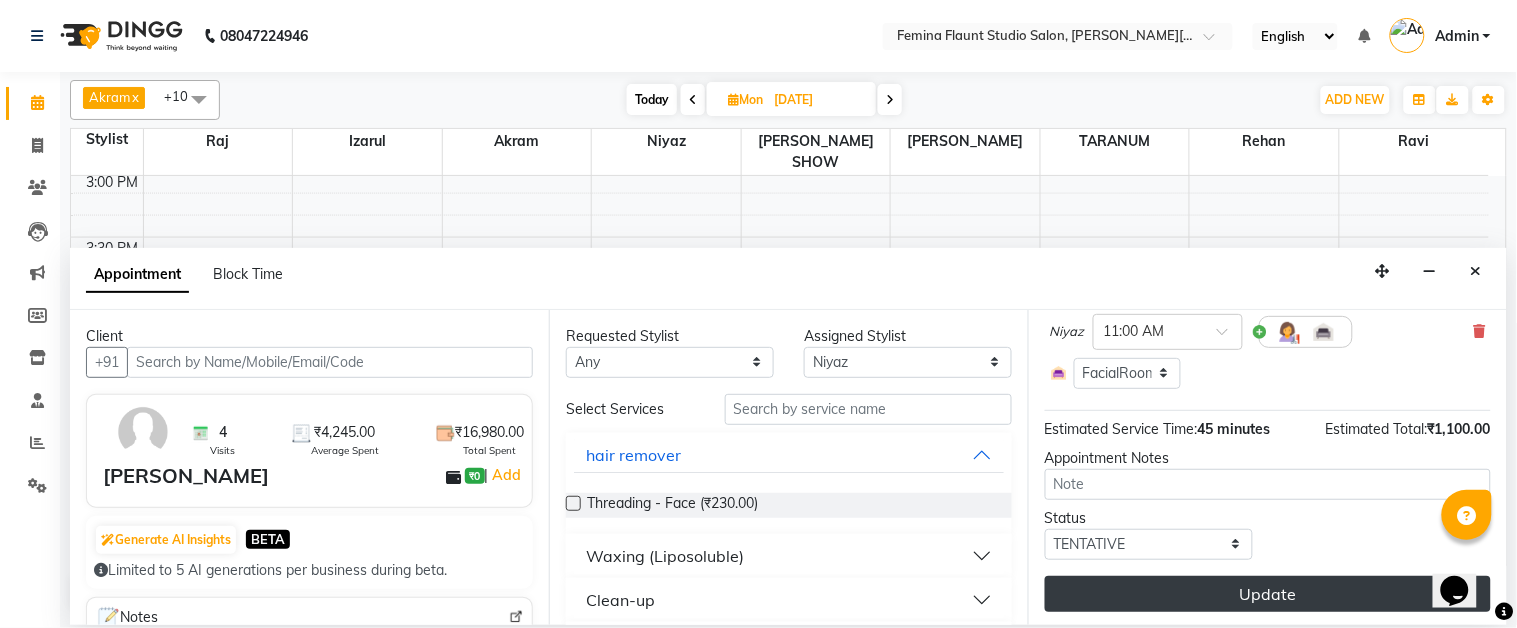 click on "Update" at bounding box center (1268, 594) 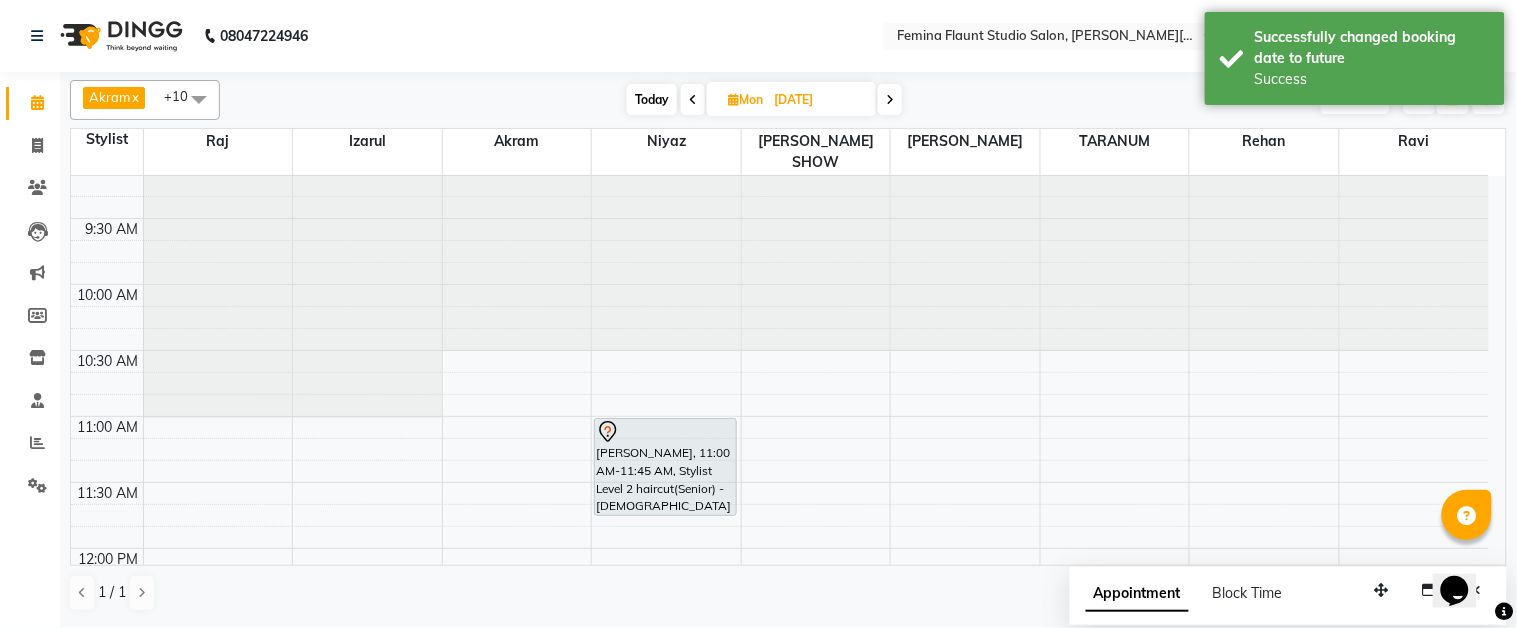 scroll, scrollTop: 18, scrollLeft: 0, axis: vertical 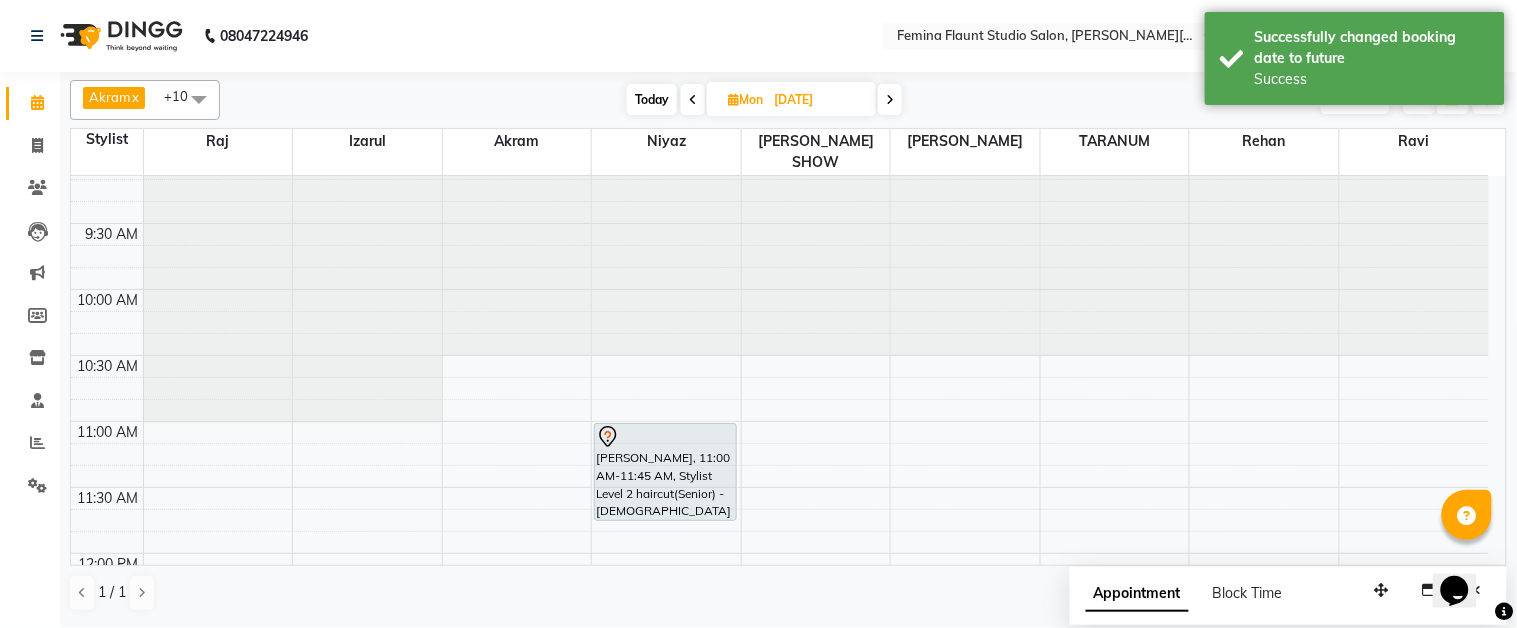 click at bounding box center (693, 99) 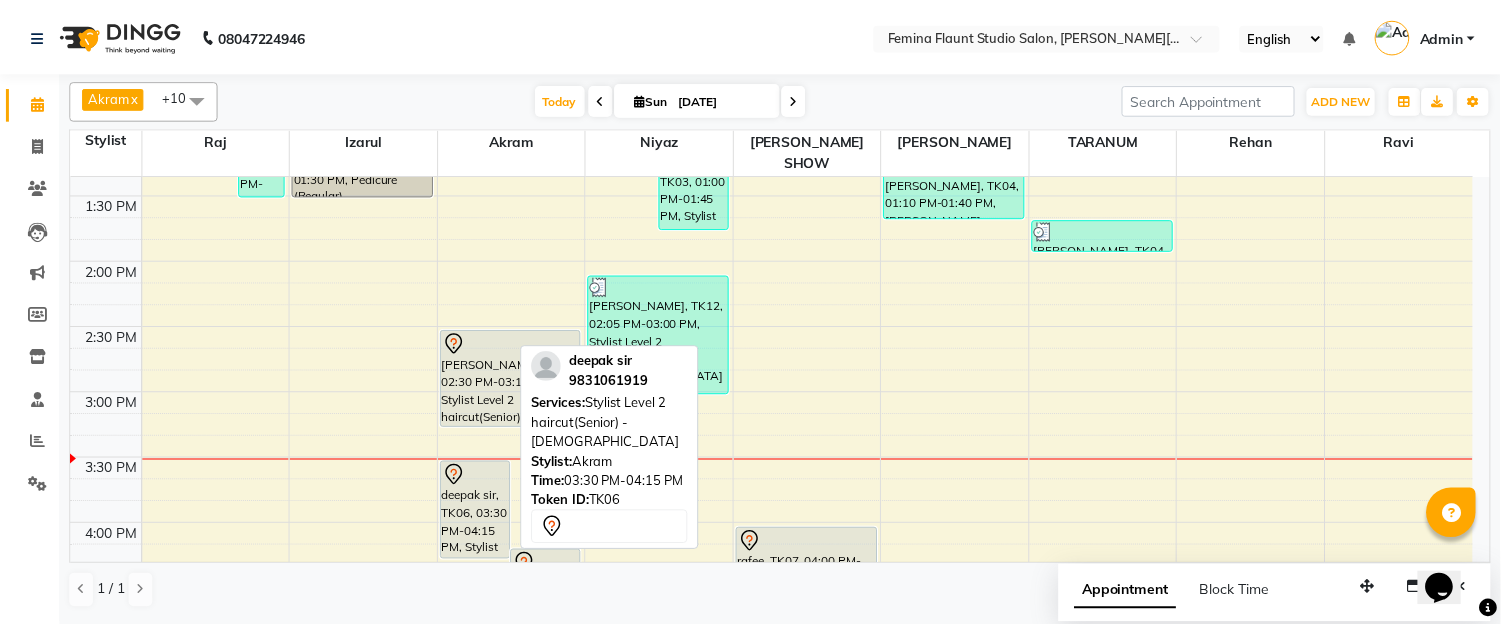 scroll, scrollTop: 685, scrollLeft: 0, axis: vertical 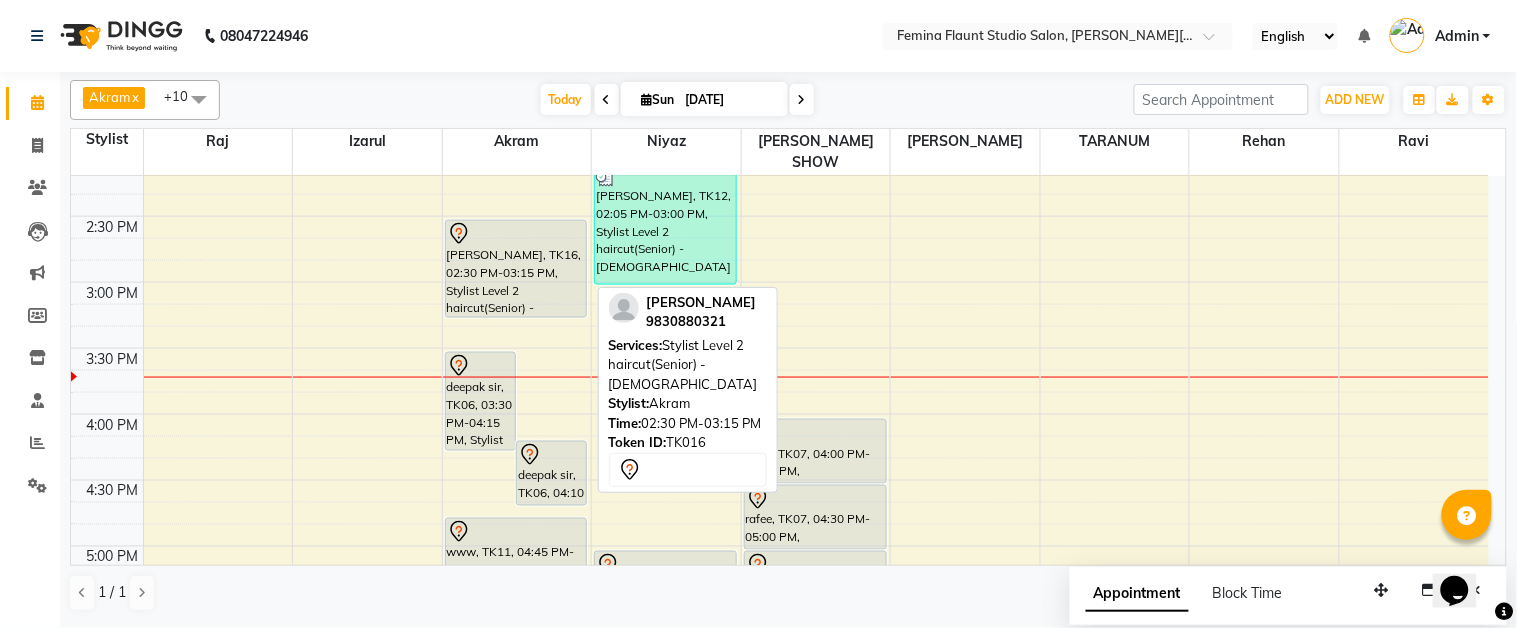 click at bounding box center [516, 234] 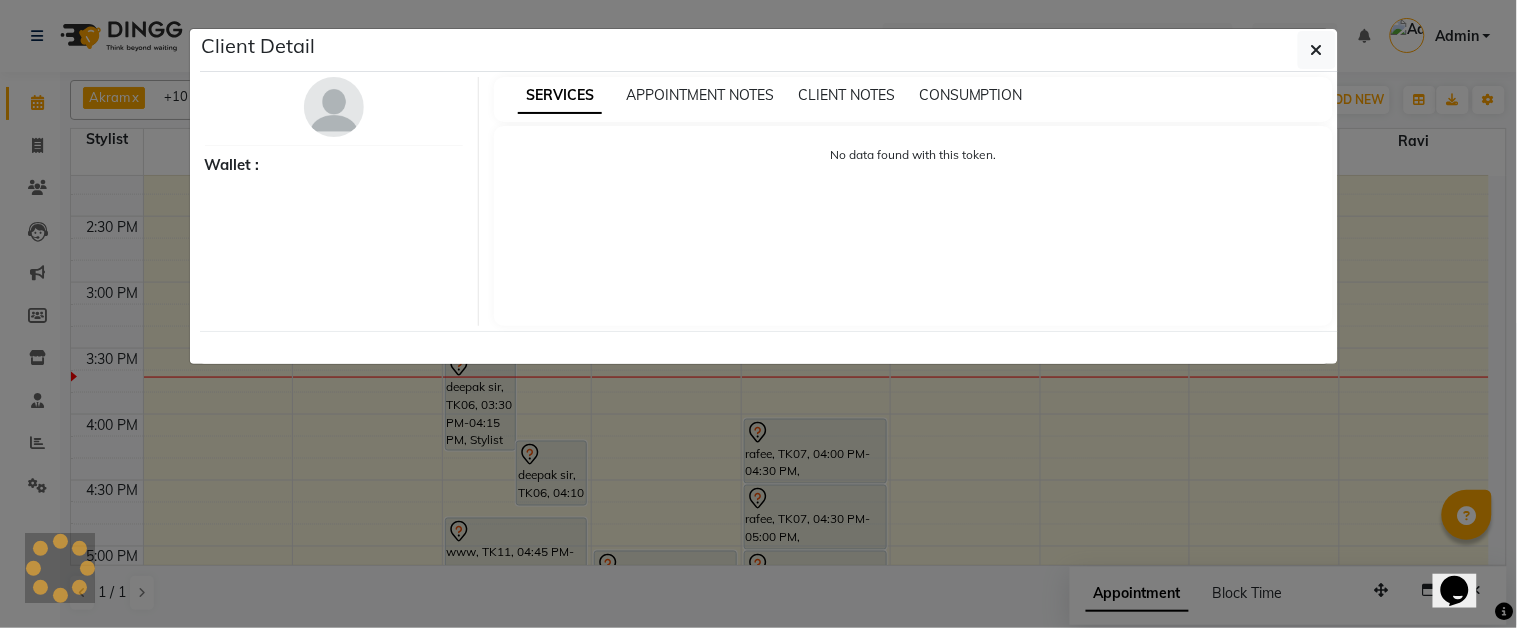 select on "7" 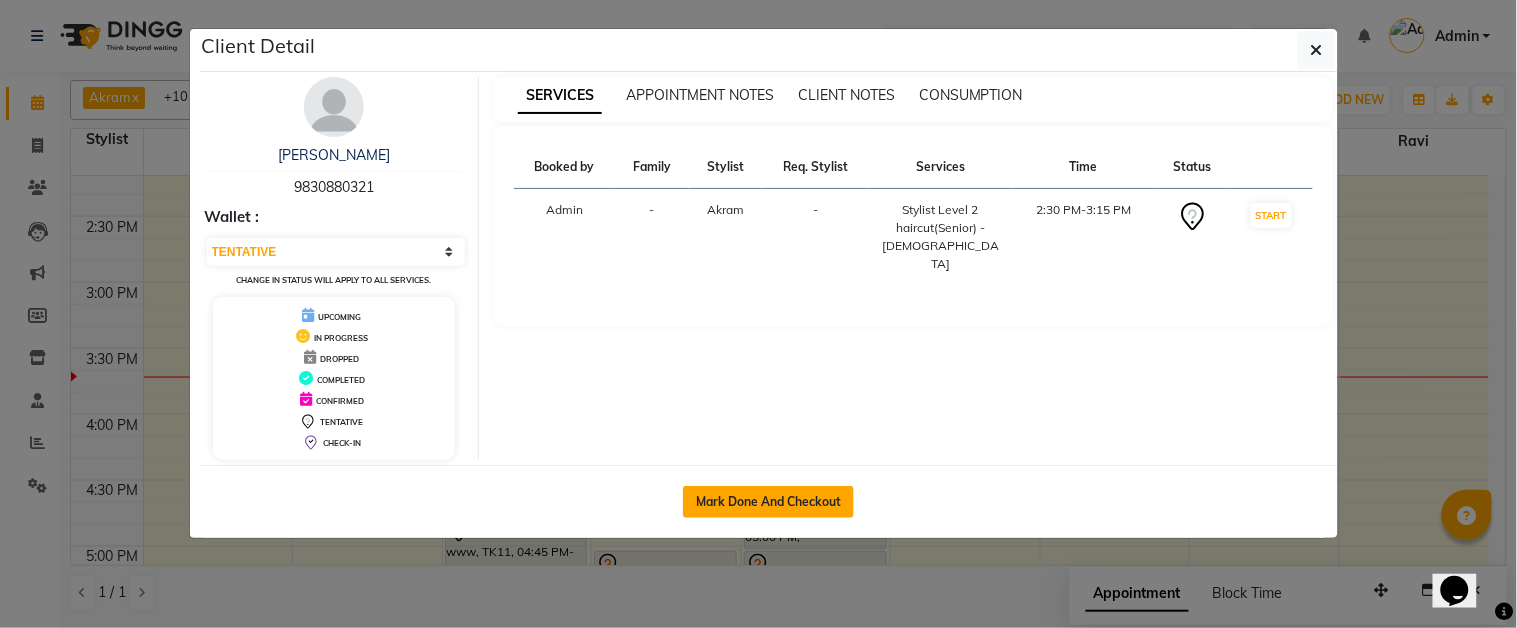 click on "Mark Done And Checkout" 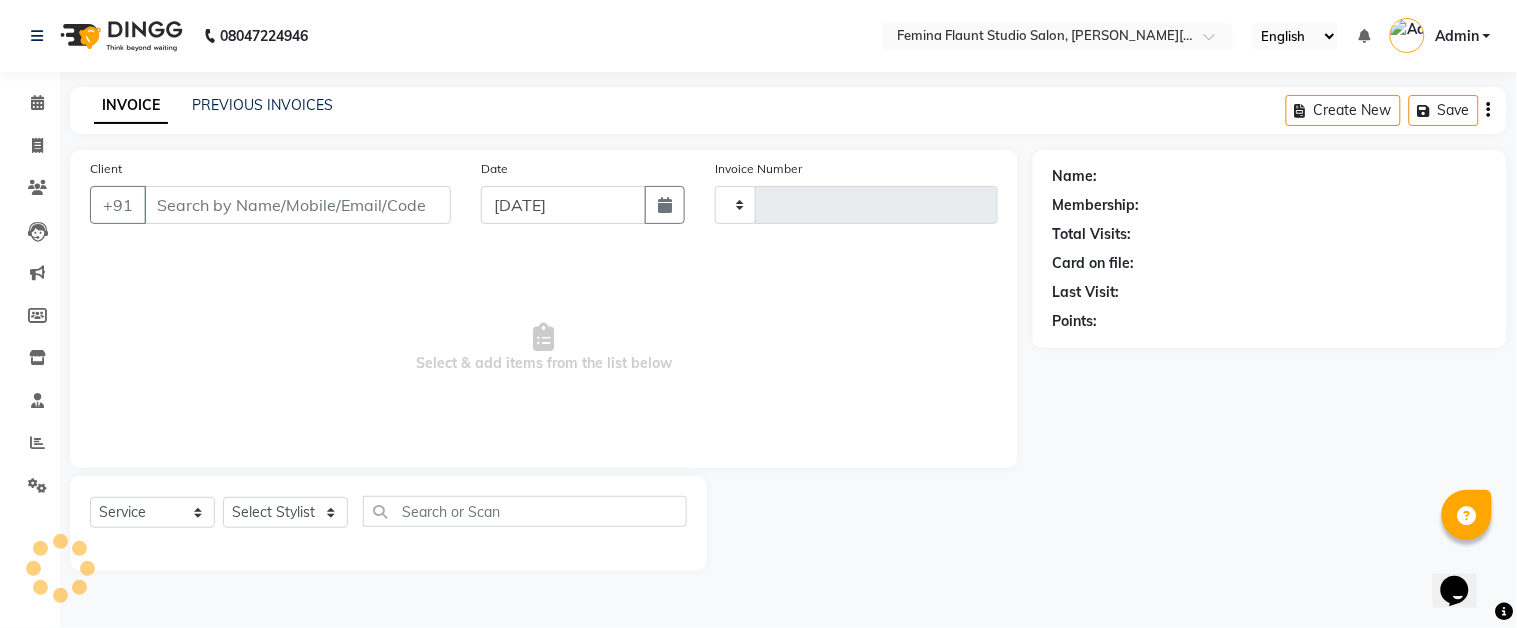 type on "1028" 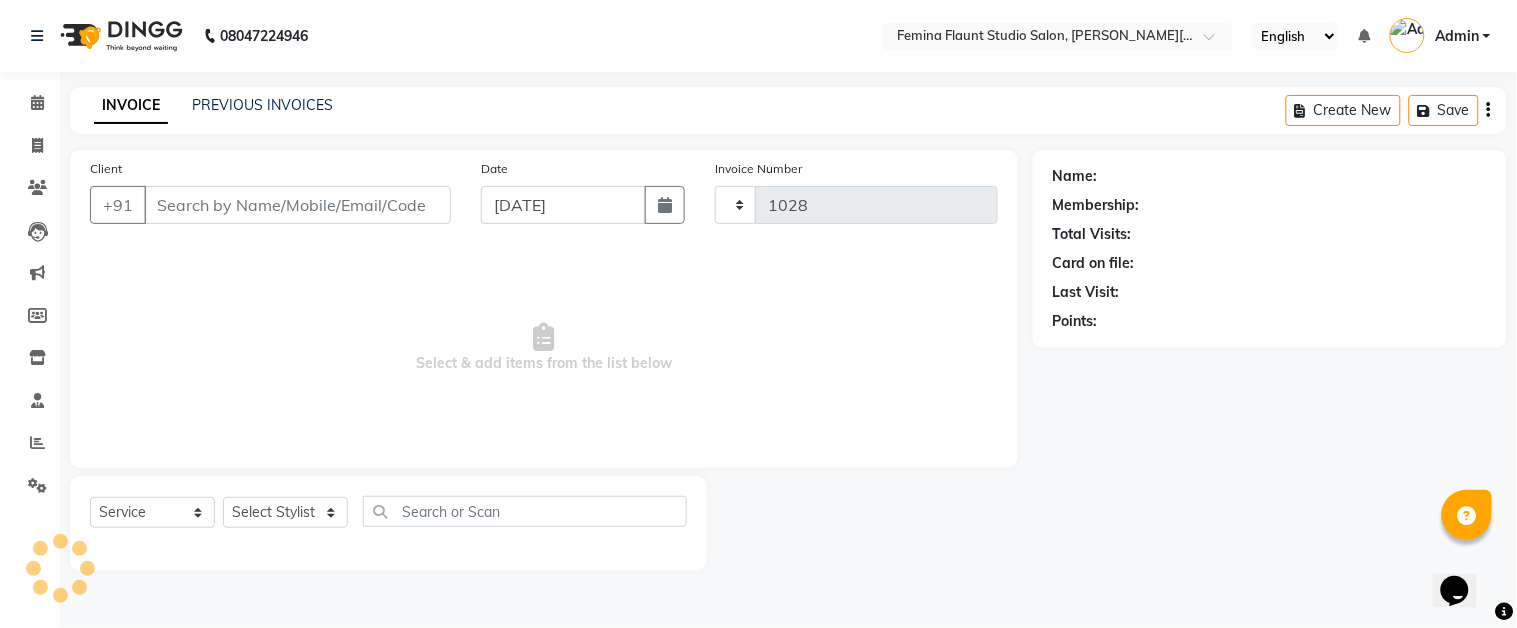 select on "5231" 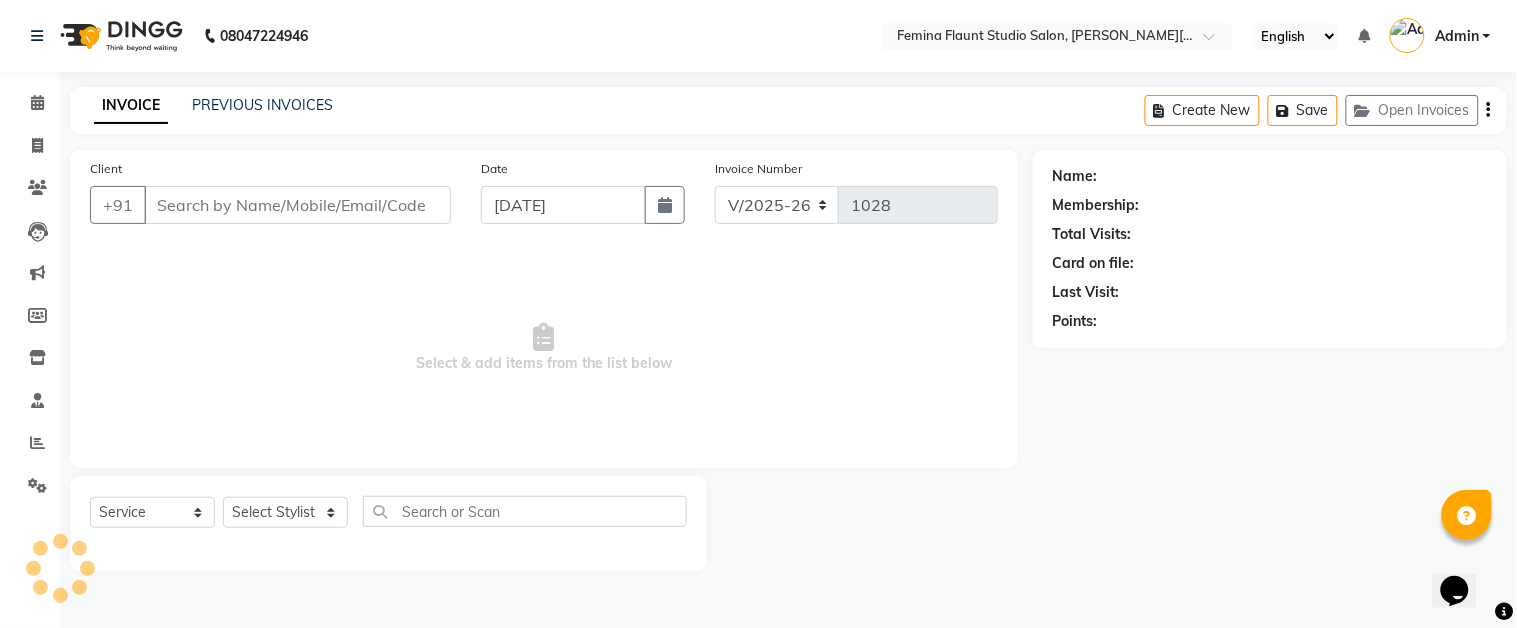 type on "9830880321" 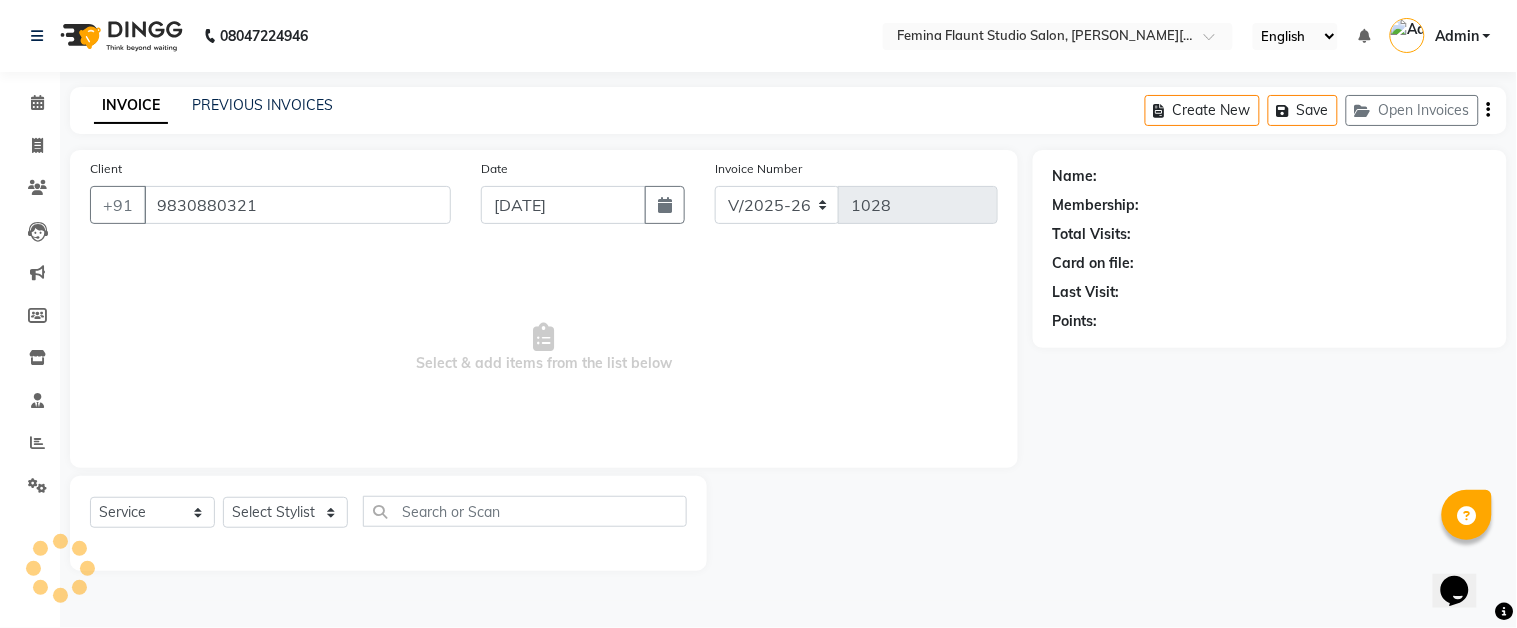 select on "83059" 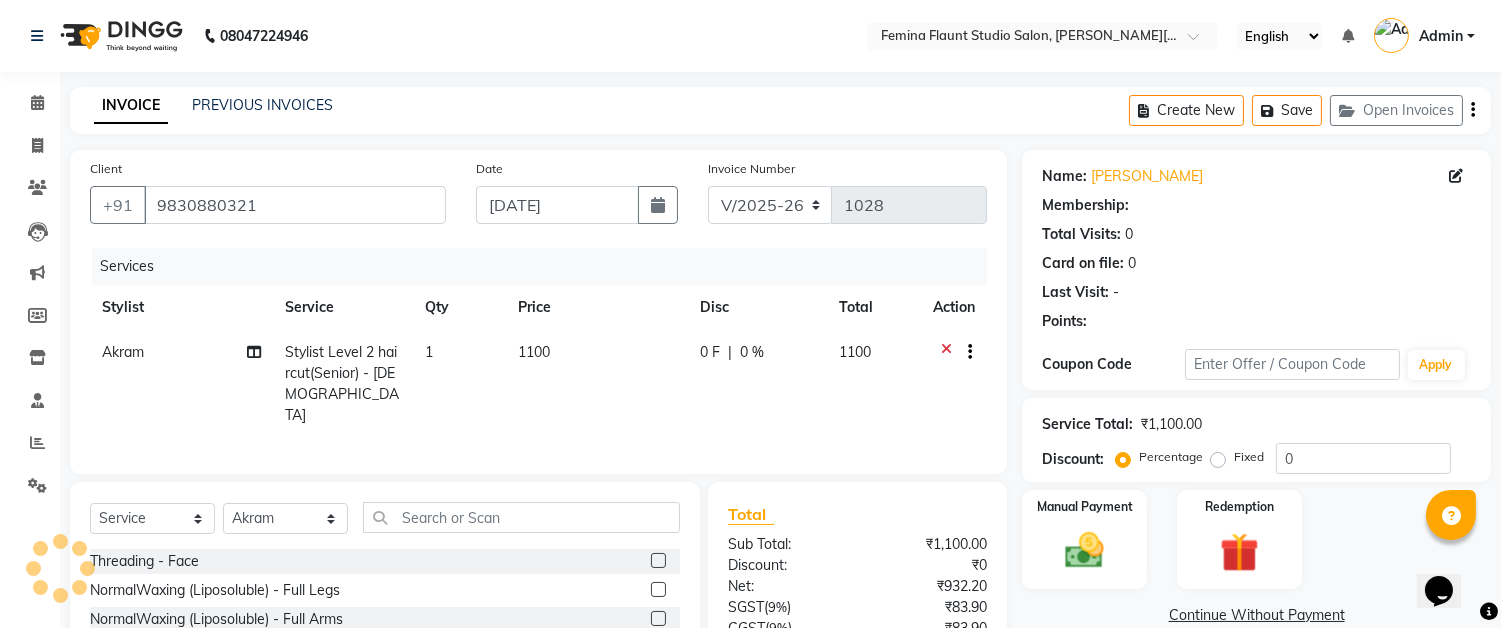 select on "1: Object" 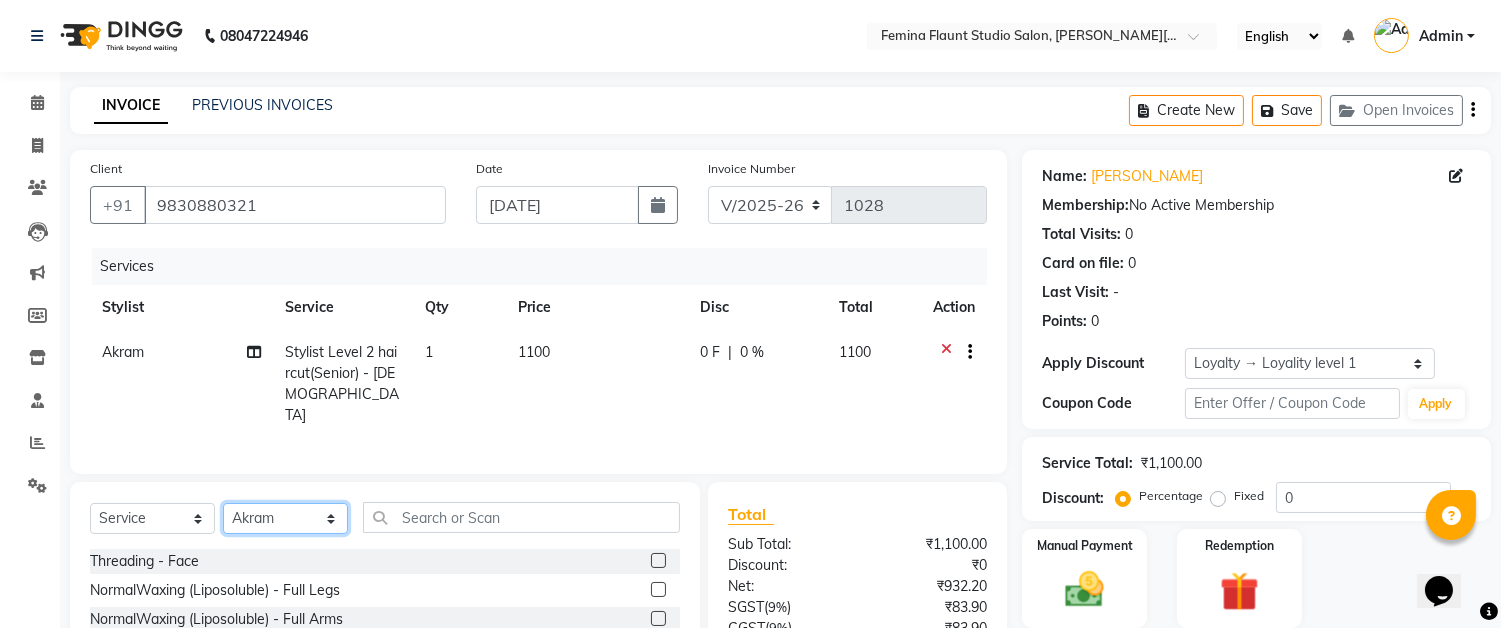 click on "Select Stylist Akram Auditor [PERSON_NAME] [PERSON_NAME] [PERSON_NAME] [PERSON_NAME] [PERSON_NAME] SHOW TARANUM" 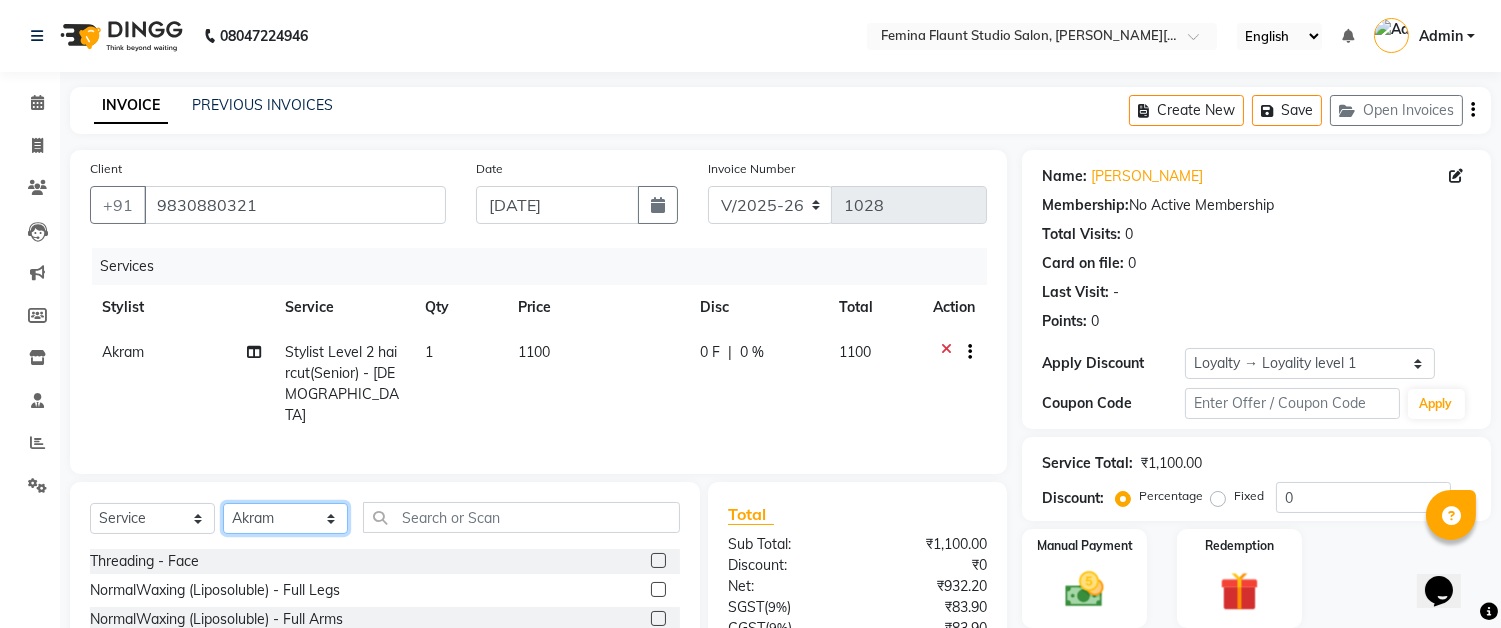 select on "84393" 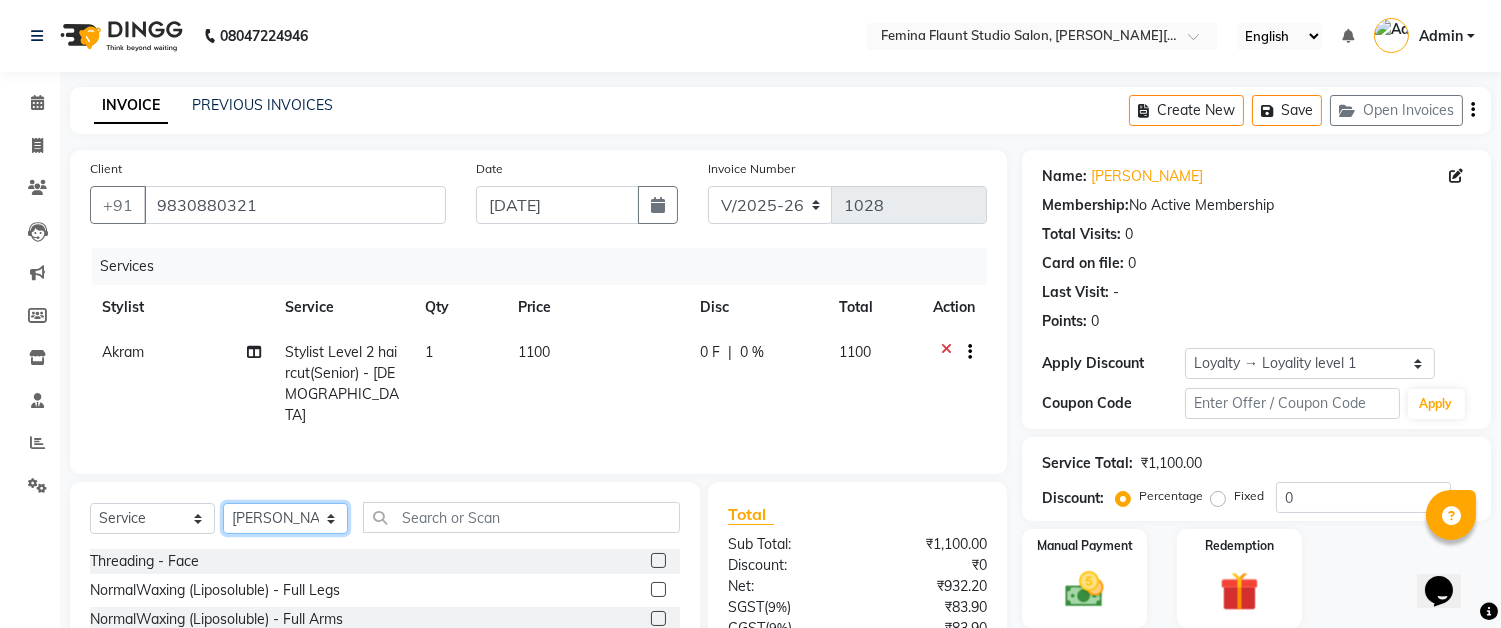 click on "Select Stylist Akram Auditor [PERSON_NAME] [PERSON_NAME] [PERSON_NAME] [PERSON_NAME] [PERSON_NAME] SHOW TARANUM" 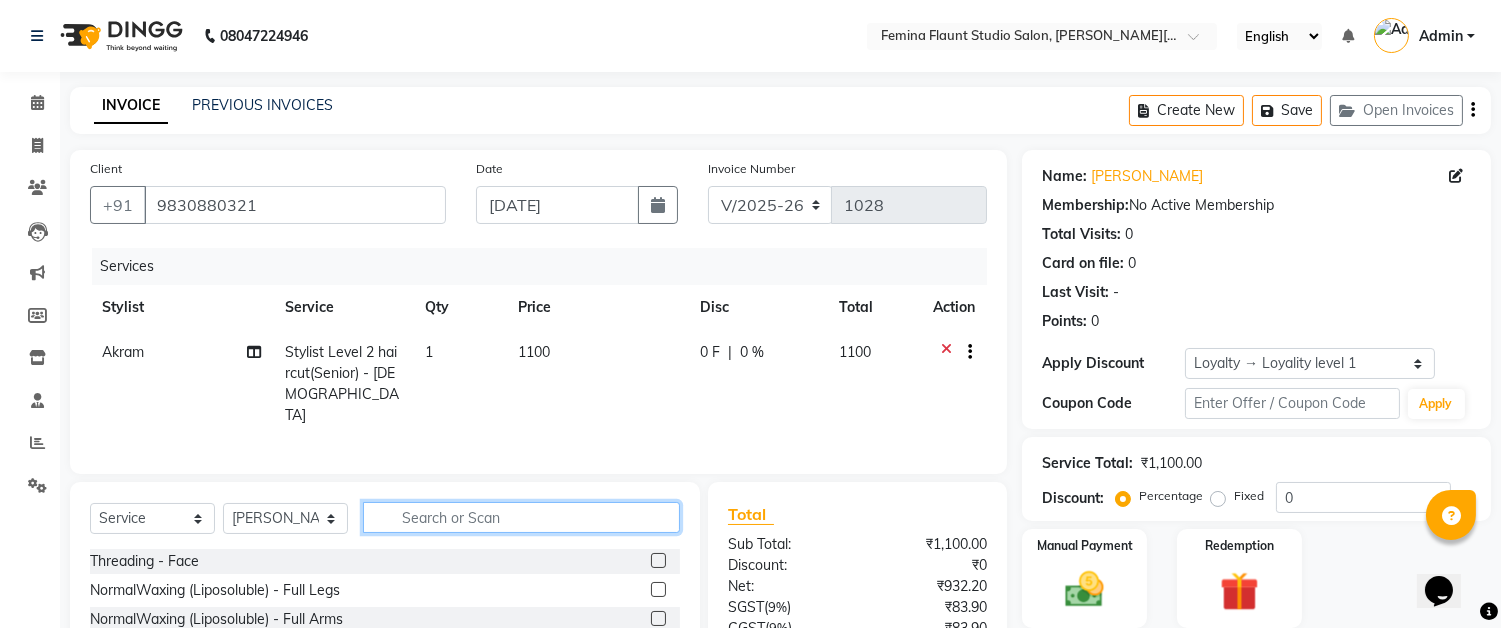 click 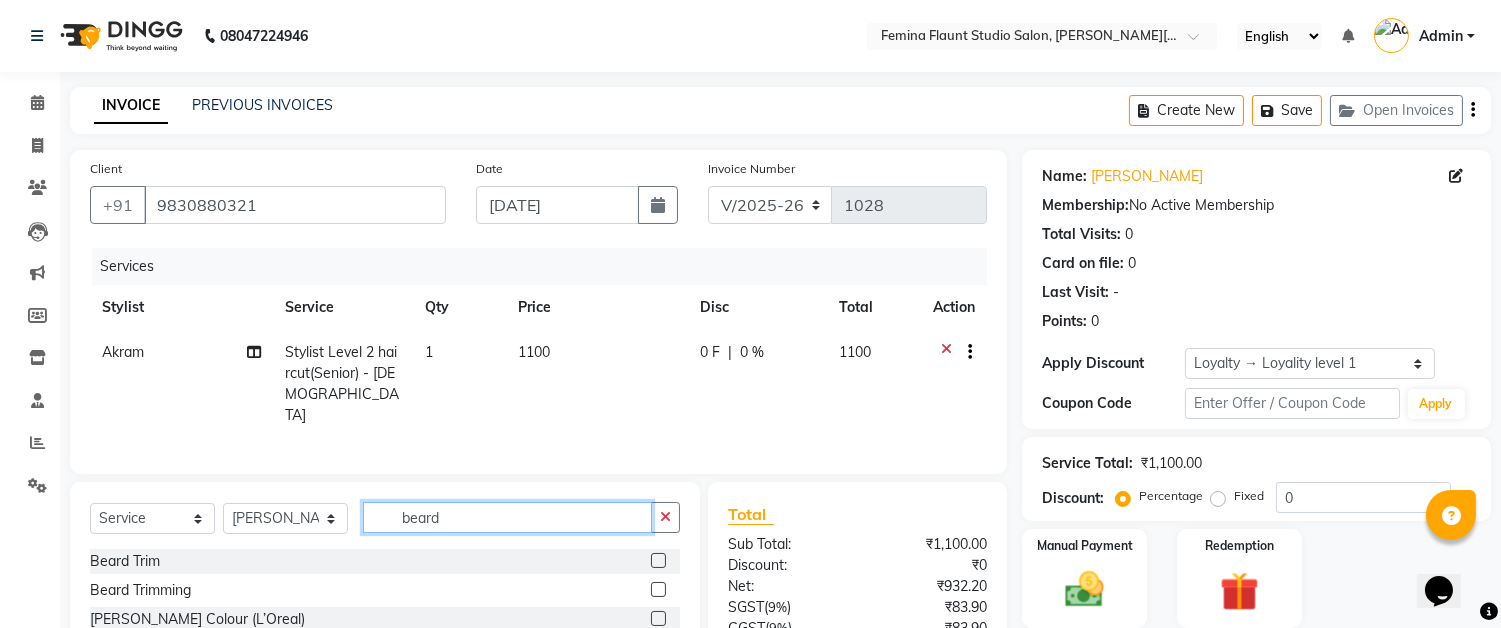type on "beard" 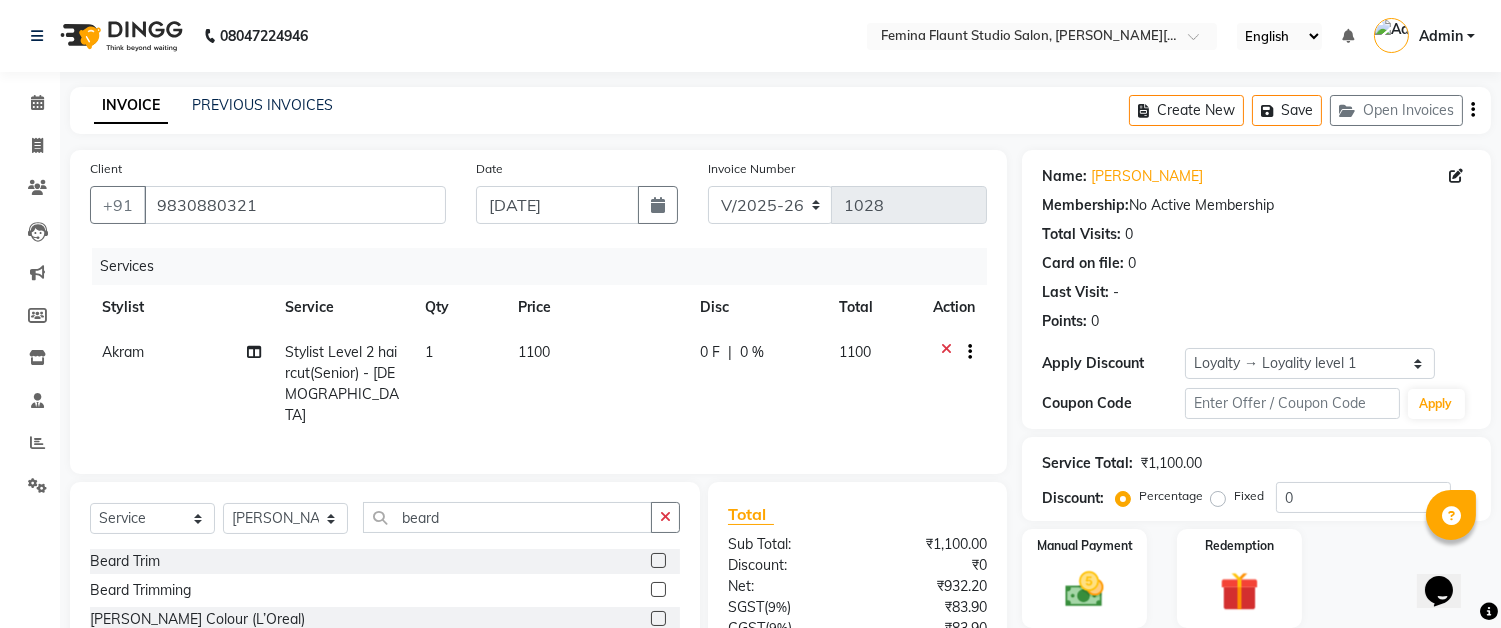click 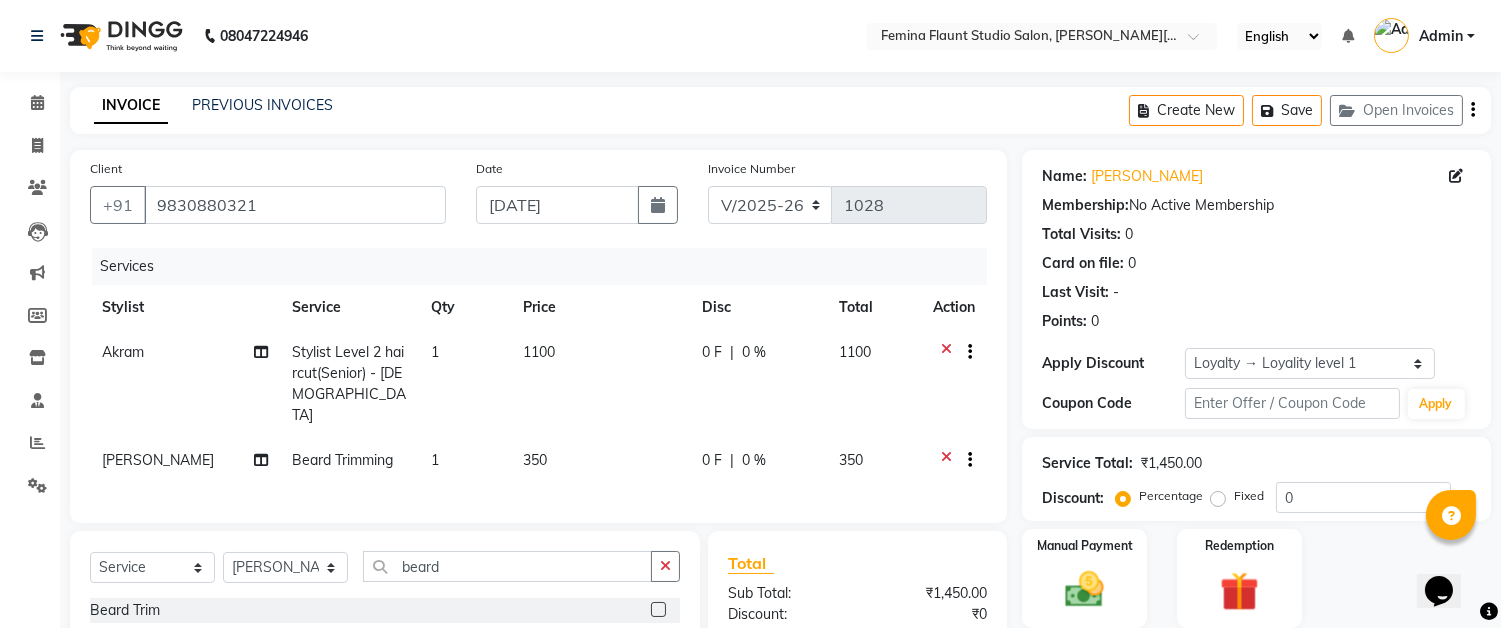 checkbox on "false" 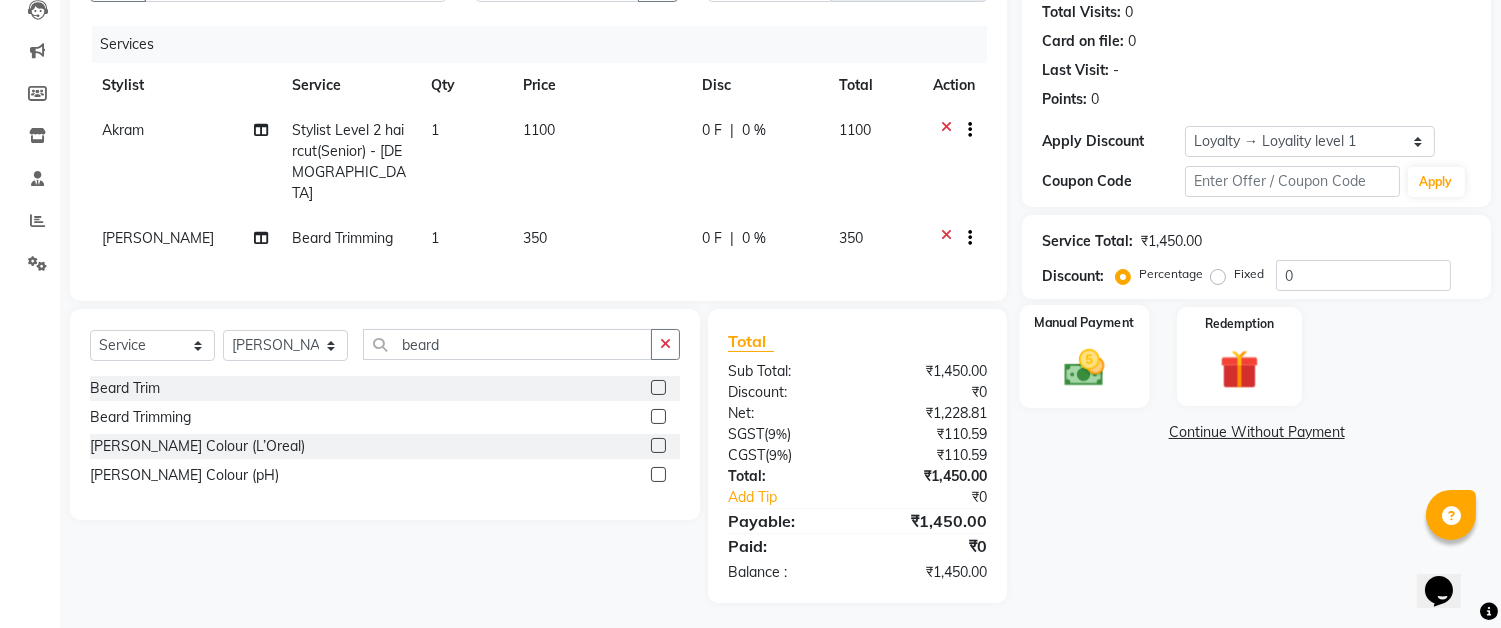 click on "Manual Payment" 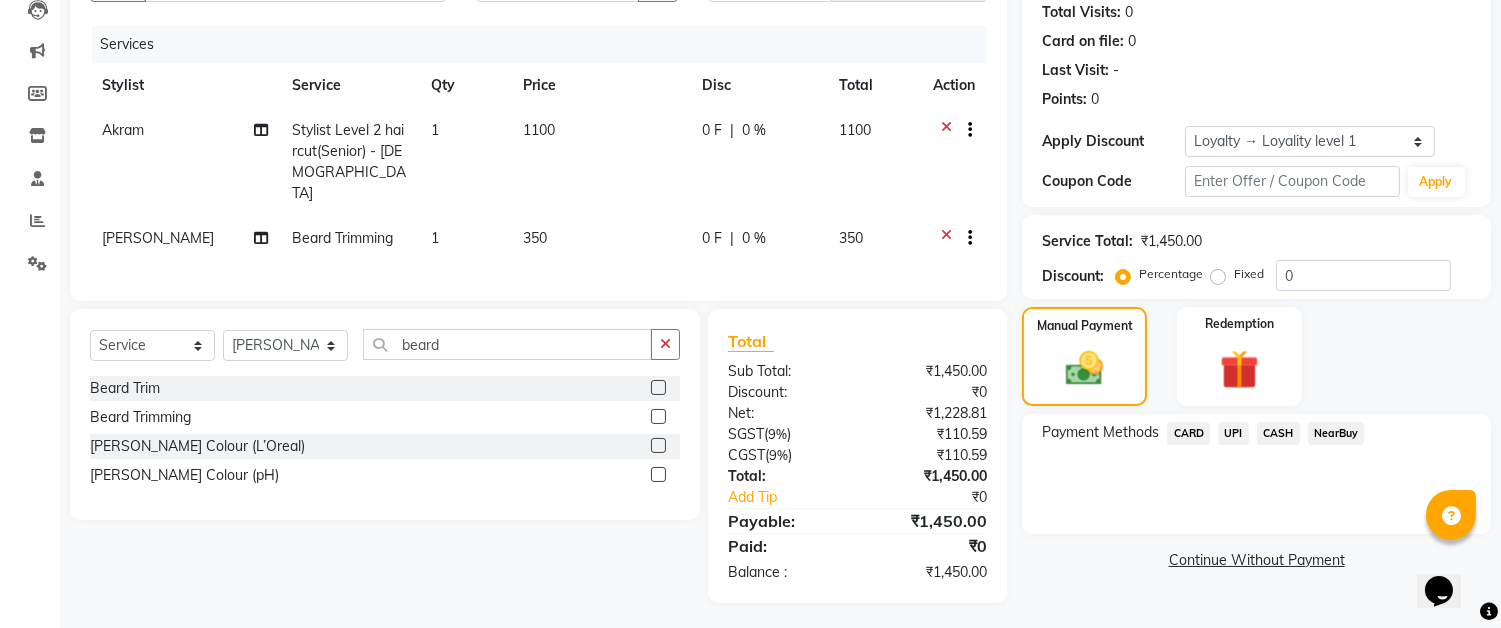 click on "CASH" 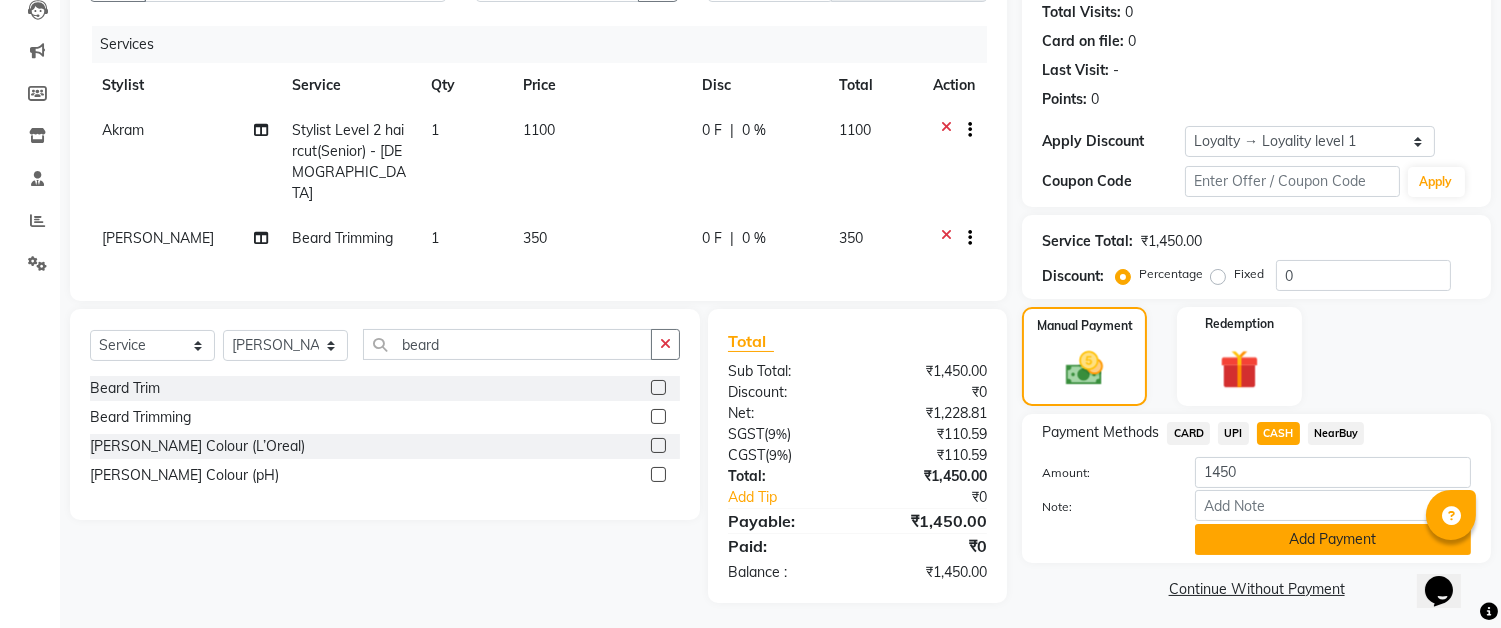click on "Add Payment" 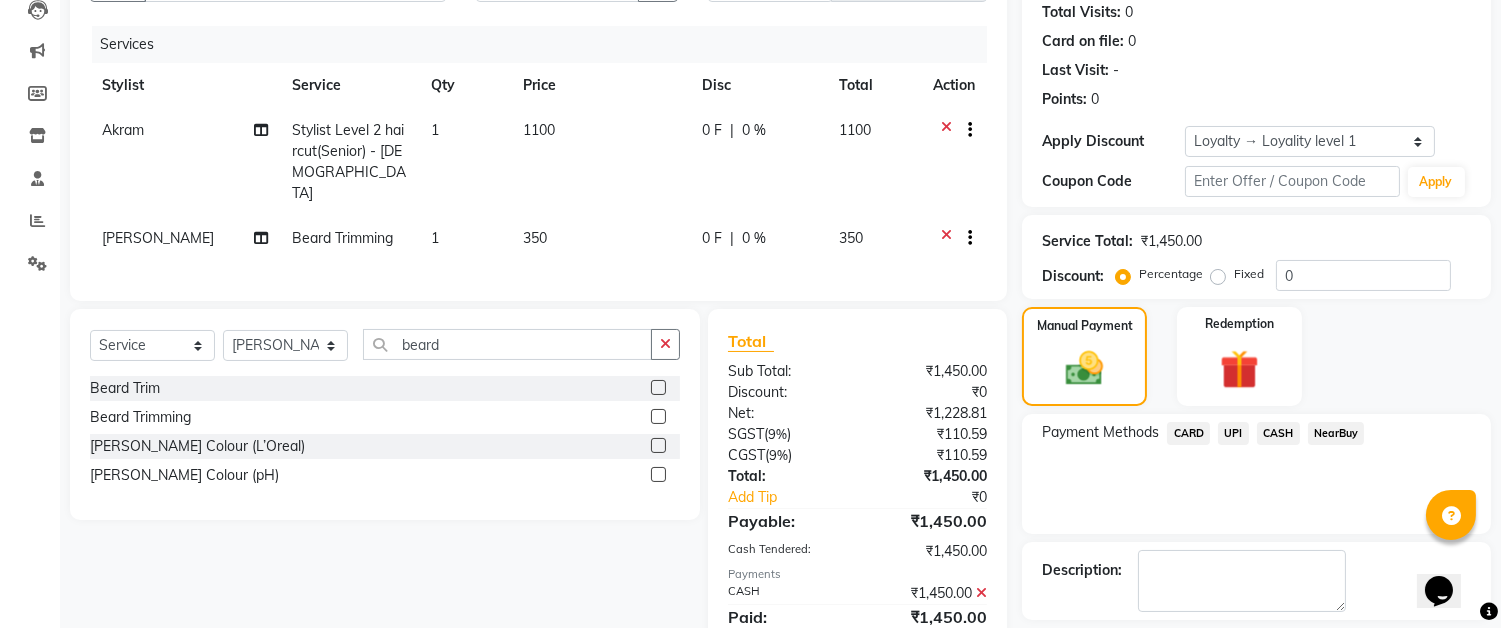 scroll, scrollTop: 413, scrollLeft: 0, axis: vertical 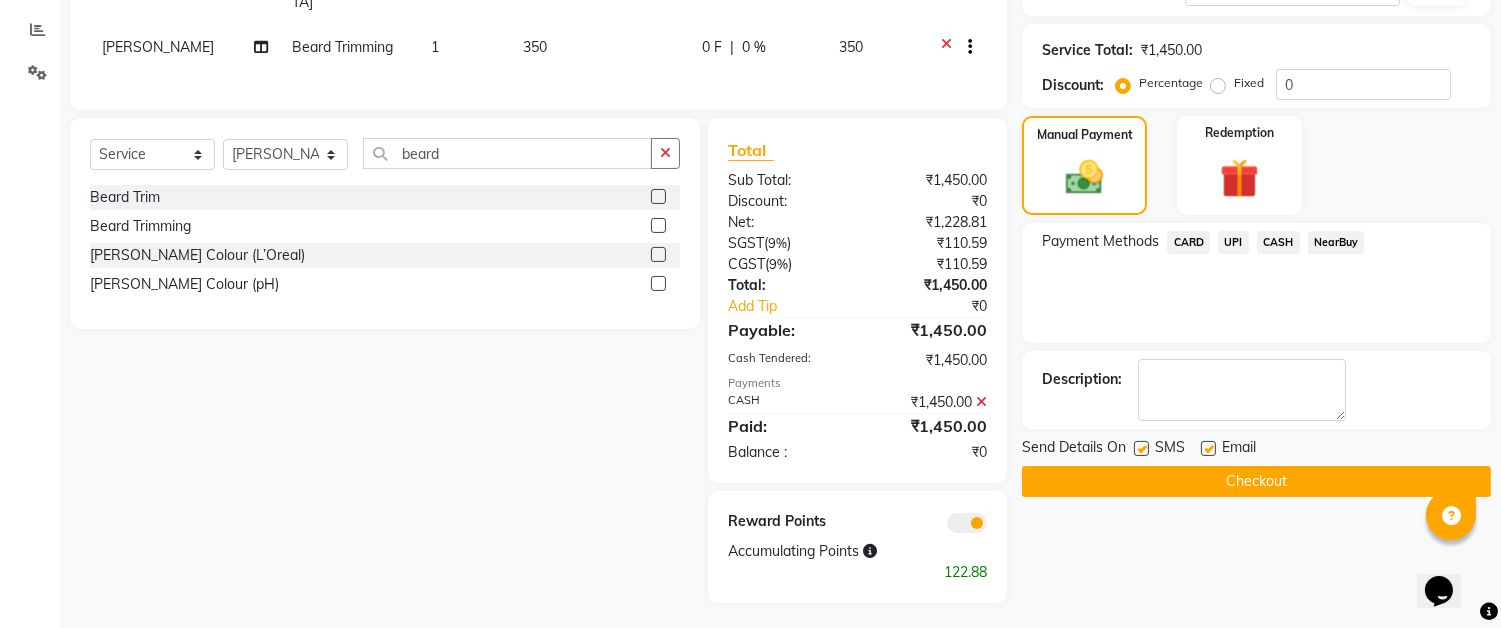 click on "Checkout" 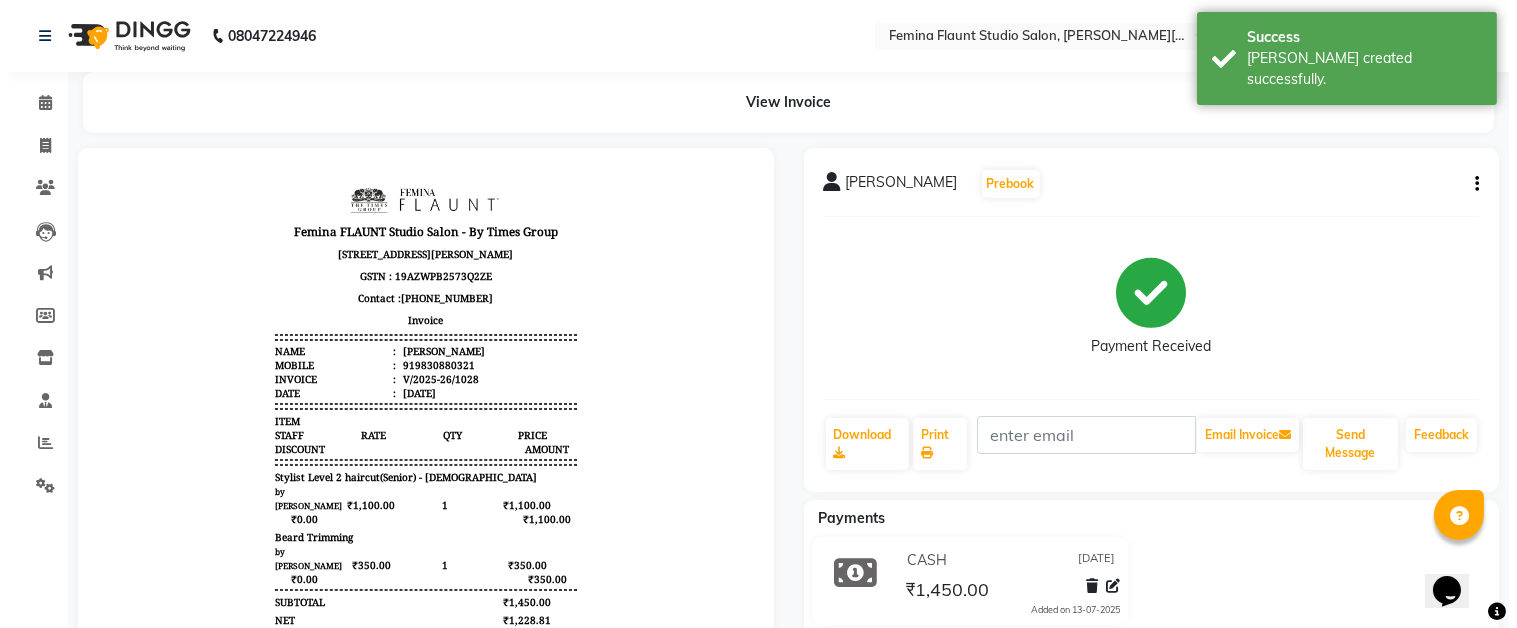 scroll, scrollTop: 0, scrollLeft: 0, axis: both 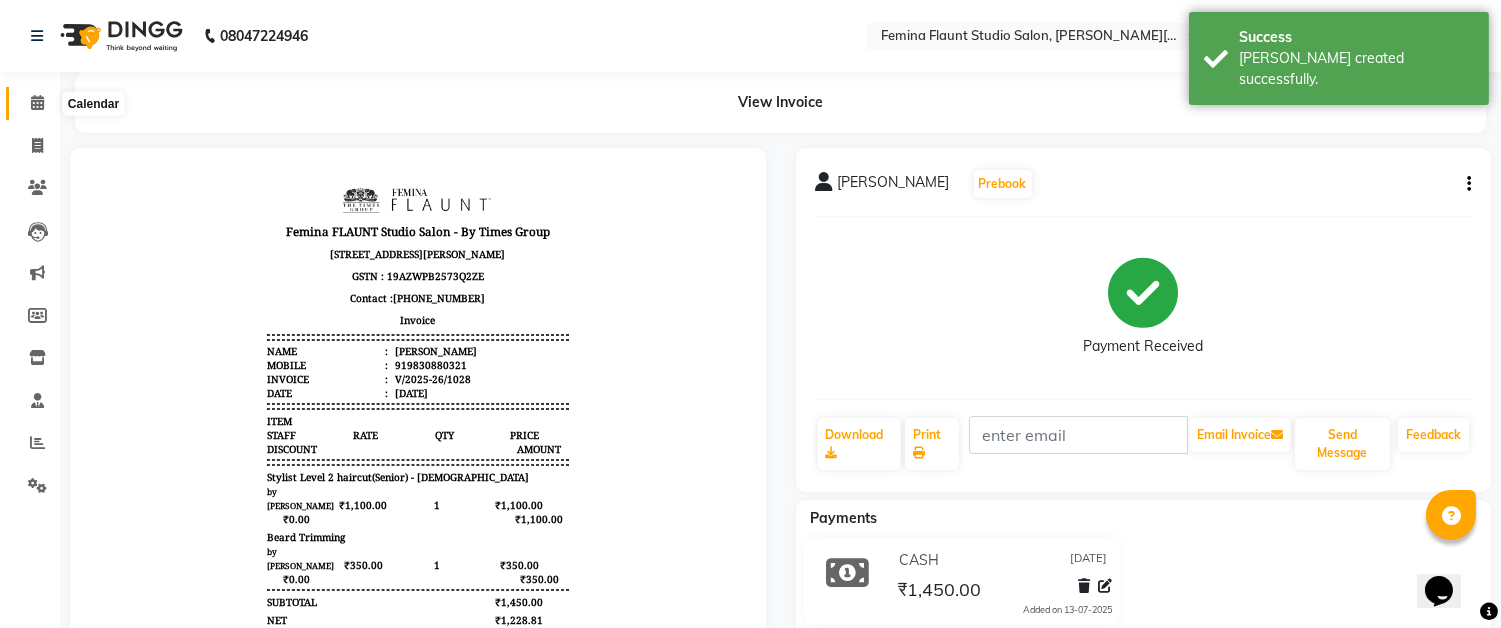 click 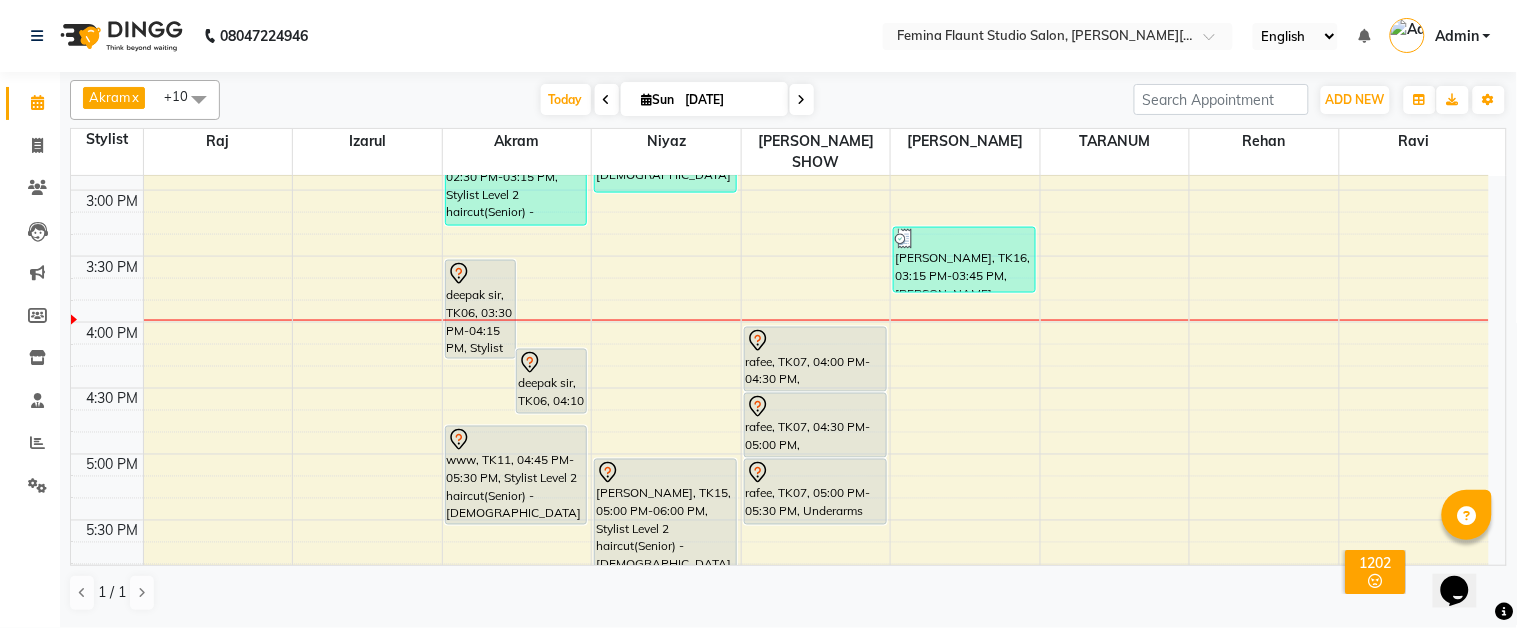 scroll, scrollTop: 1111, scrollLeft: 0, axis: vertical 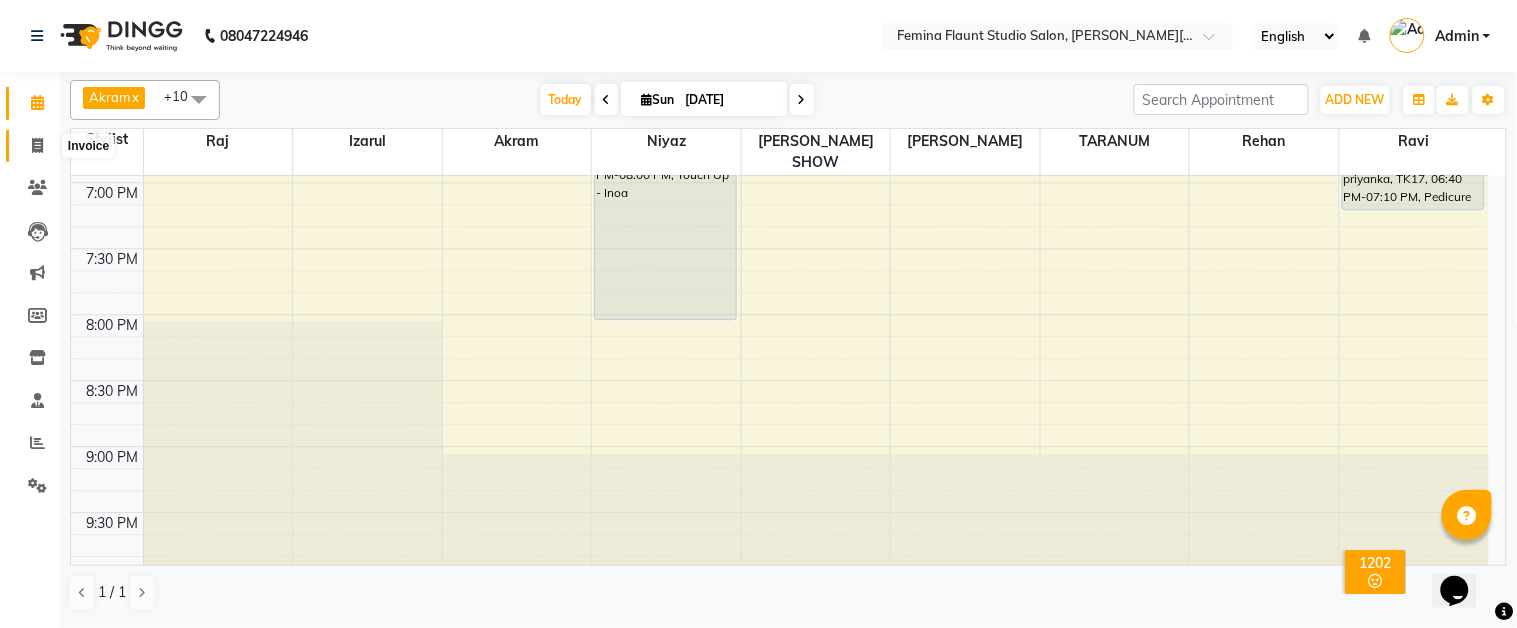 click 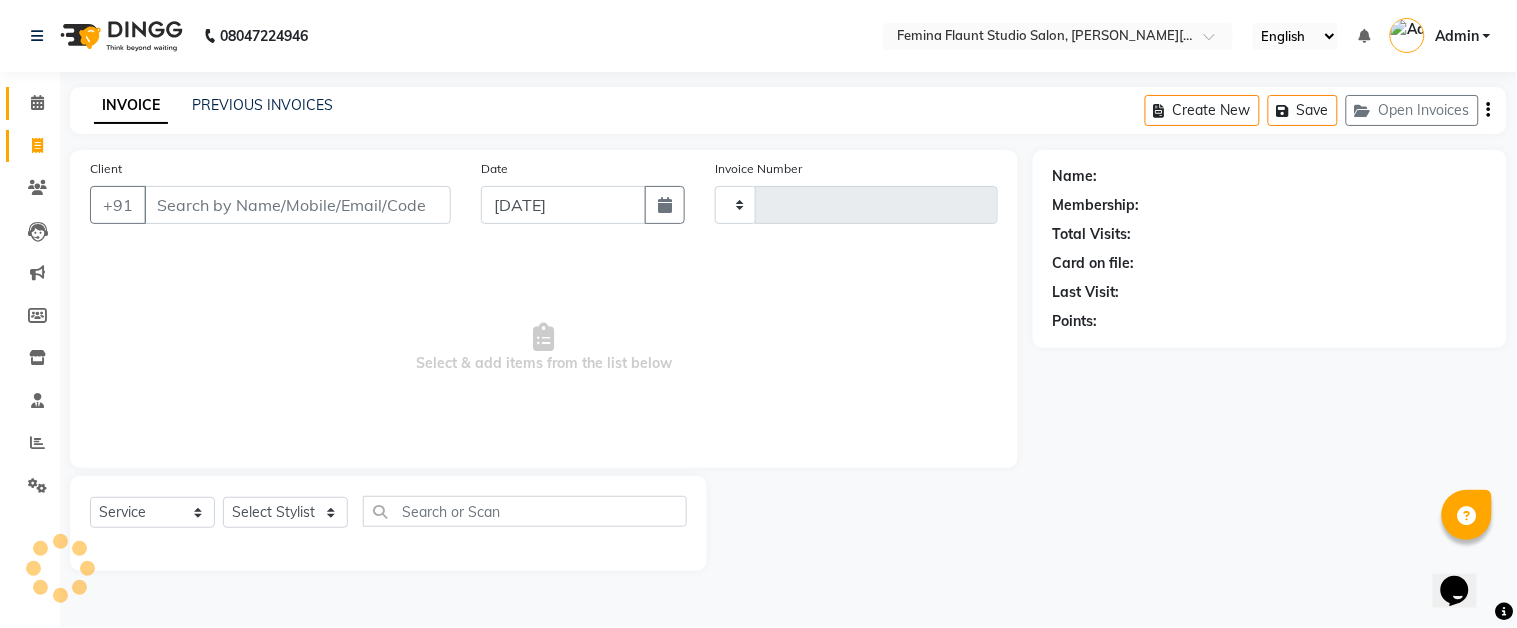 type on "1029" 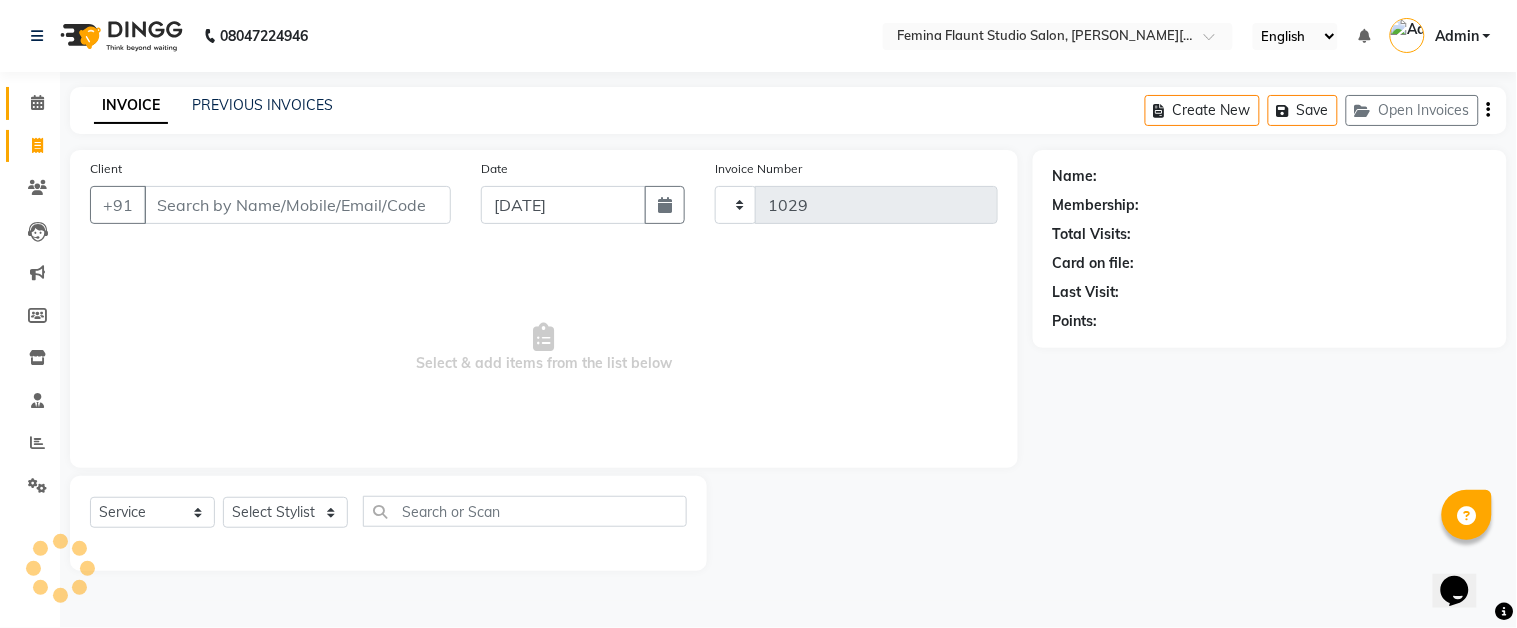 select on "5231" 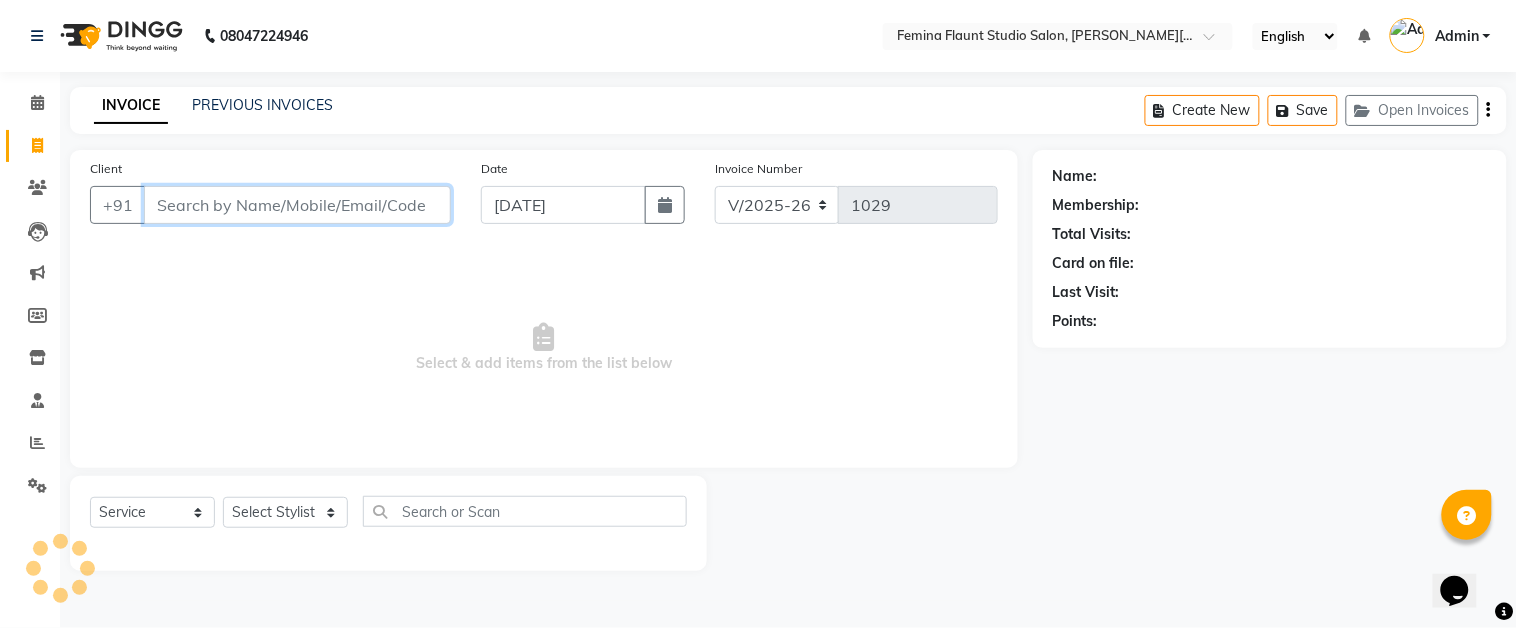 click on "Client" at bounding box center [297, 205] 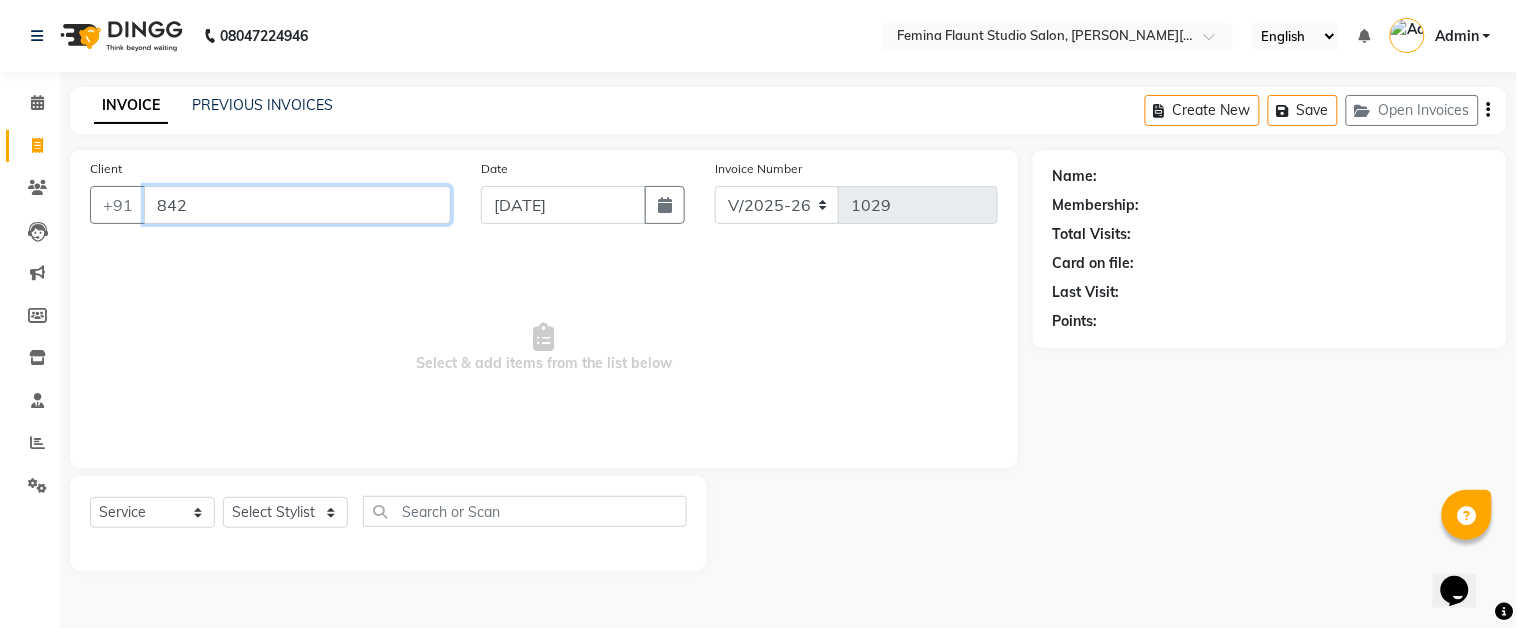 type on "842" 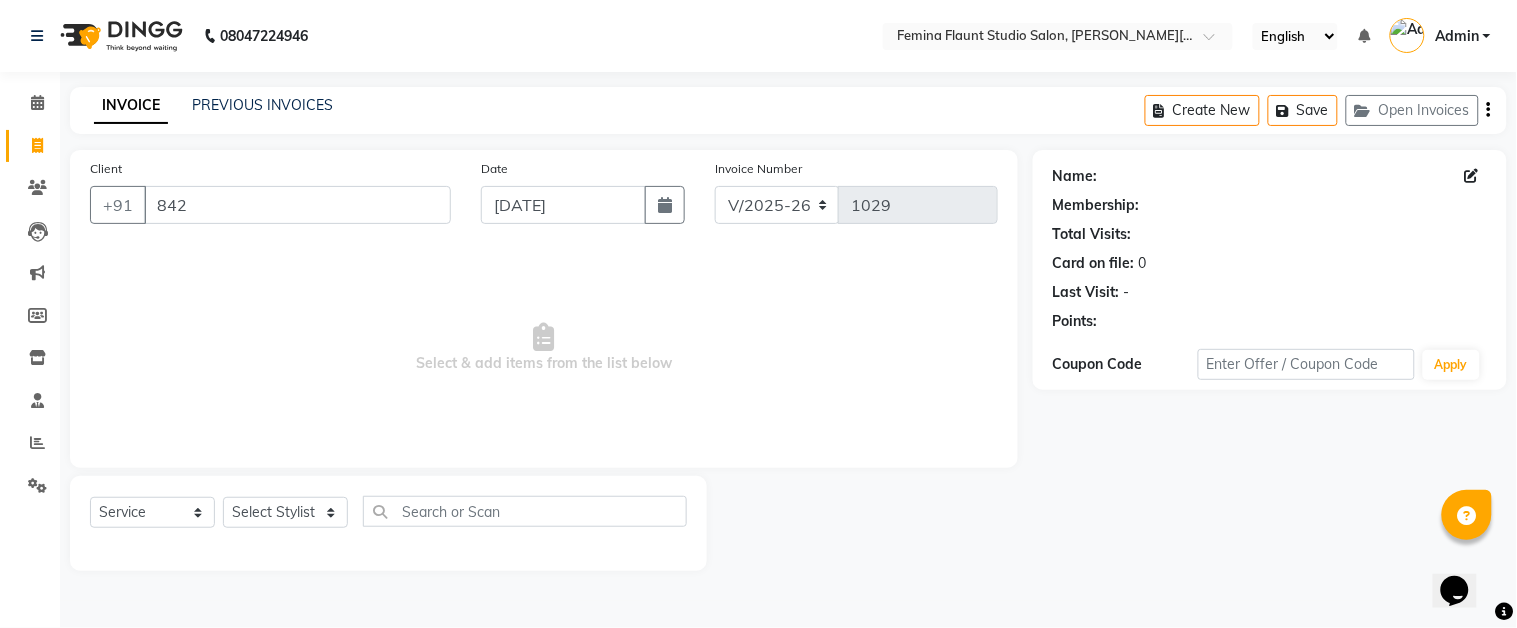select on "1: Object" 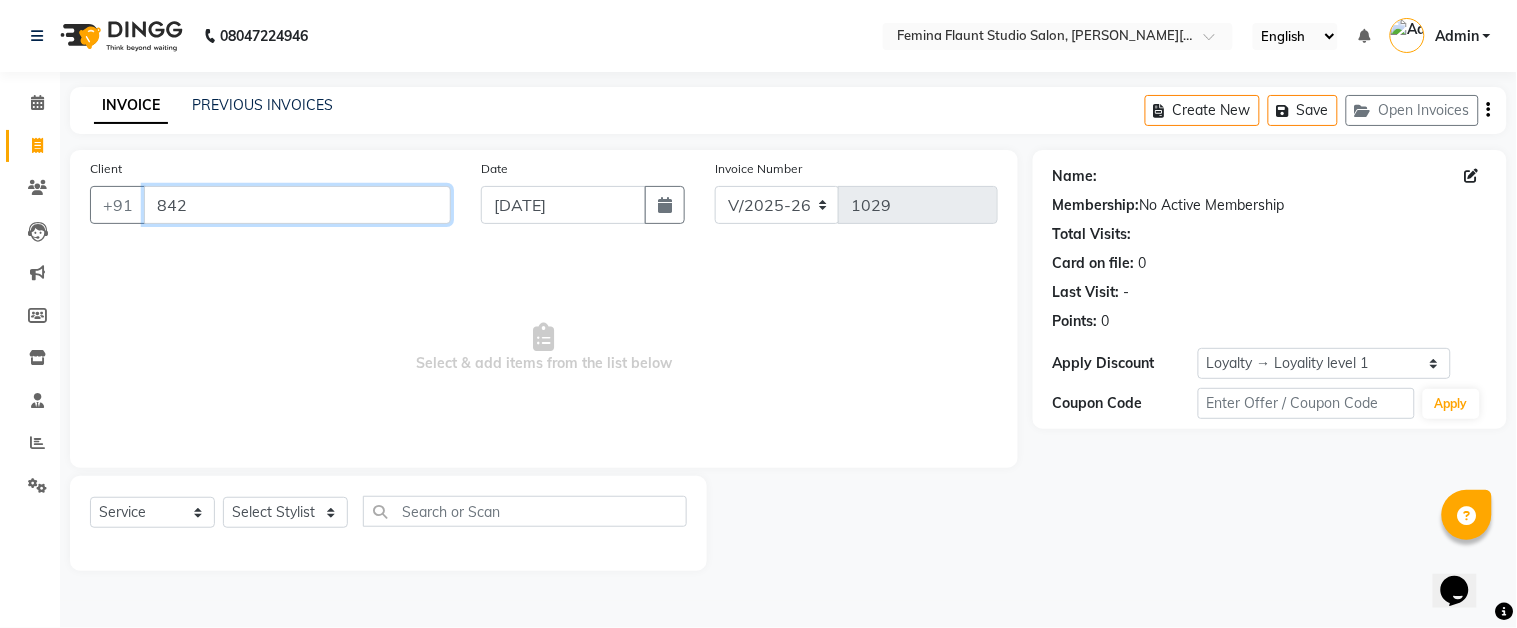 click on "842" at bounding box center [297, 205] 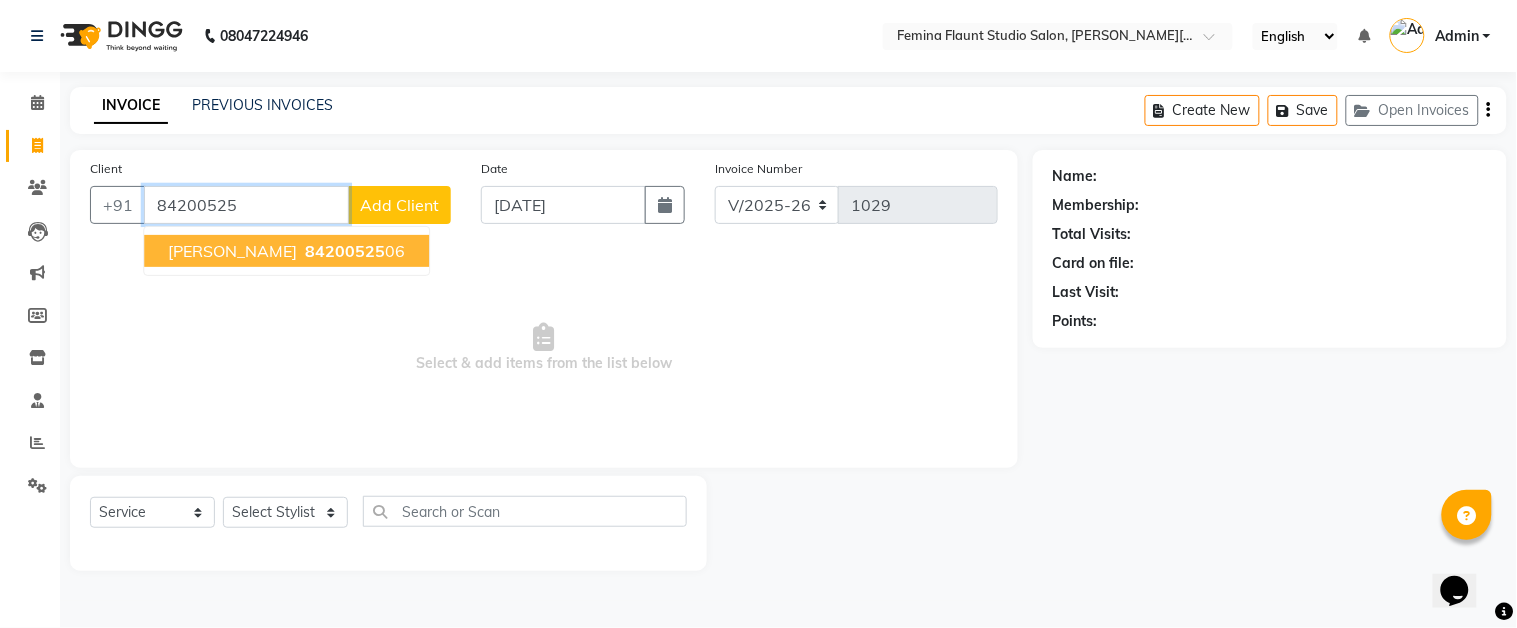 click on "[PERSON_NAME]   84200525 06" at bounding box center (286, 251) 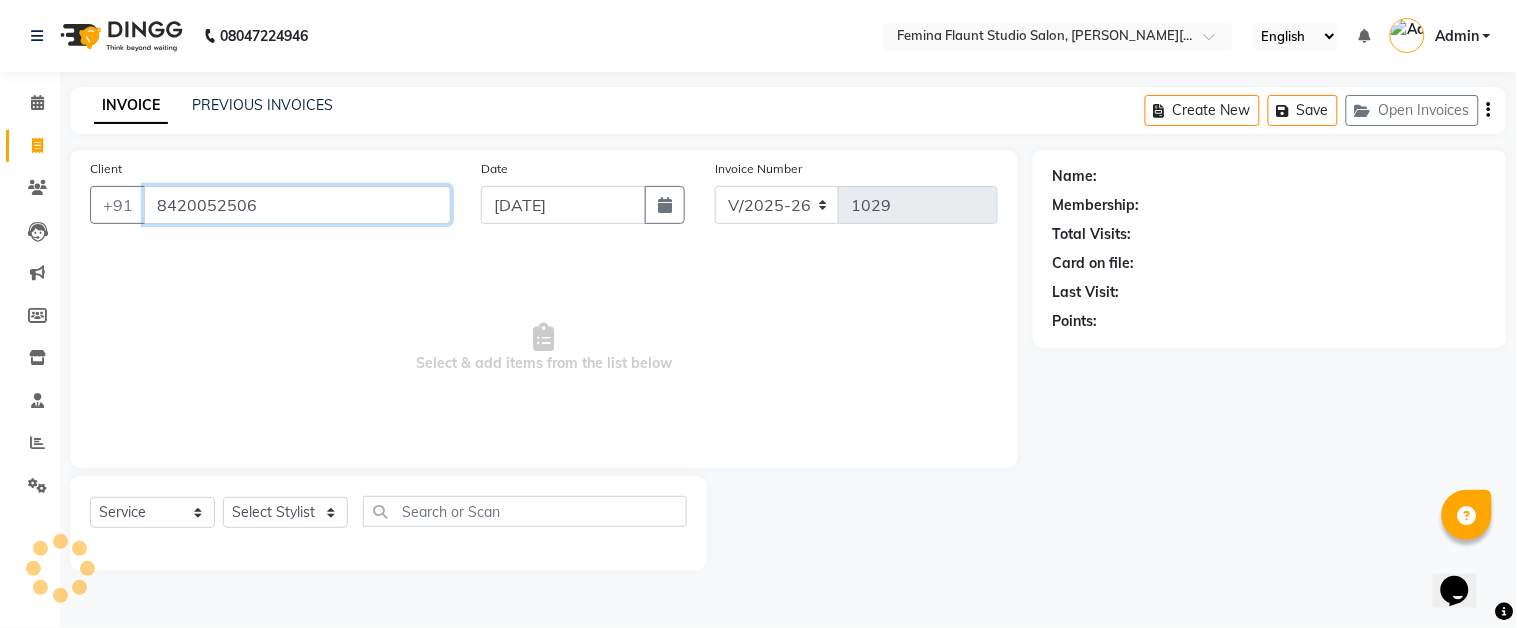 type on "8420052506" 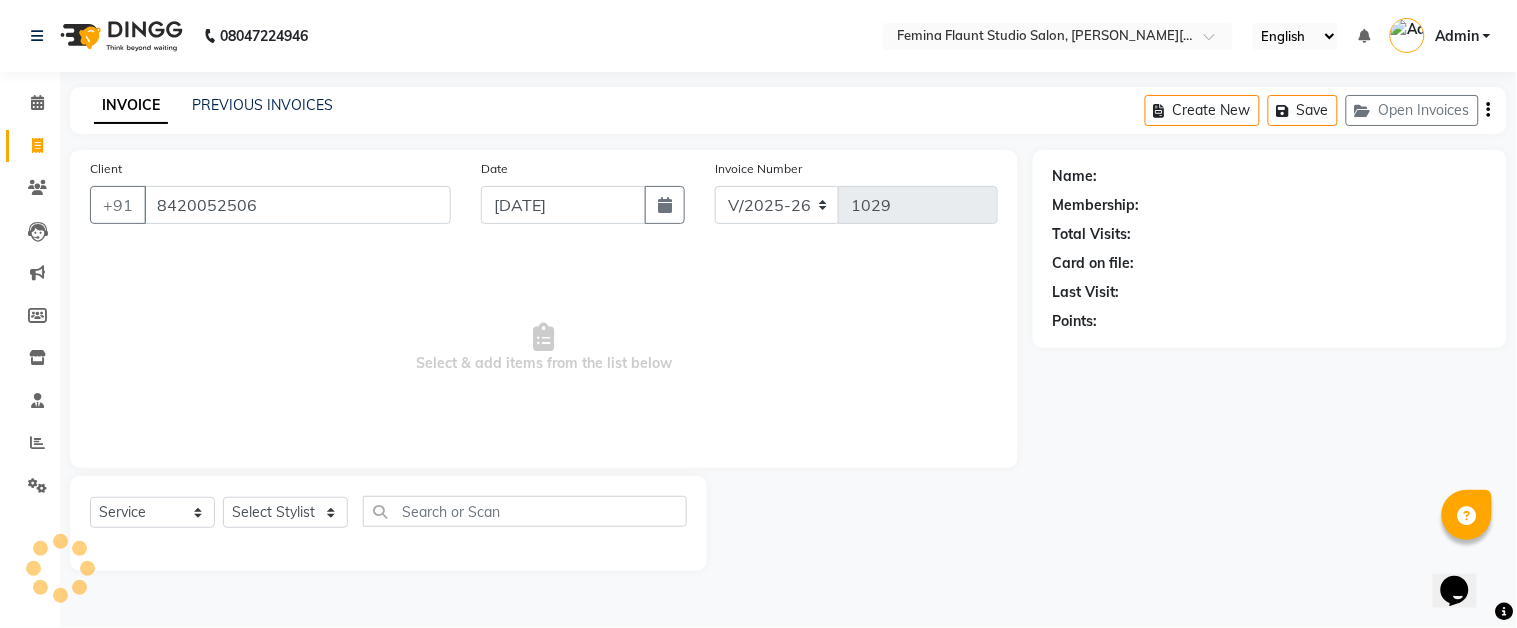 select on "1: Object" 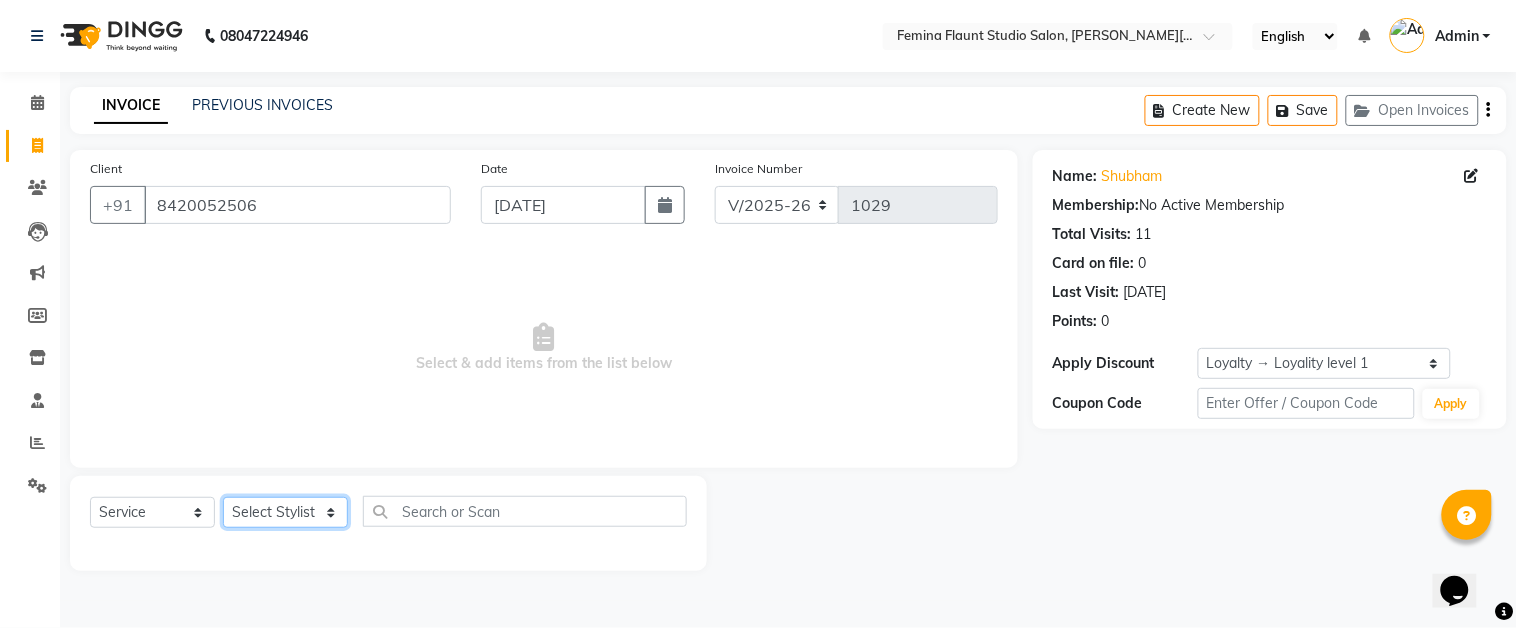 click on "Select Stylist Akram Auditor [PERSON_NAME] [PERSON_NAME] [PERSON_NAME] [PERSON_NAME] [PERSON_NAME] SHOW TARANUM" 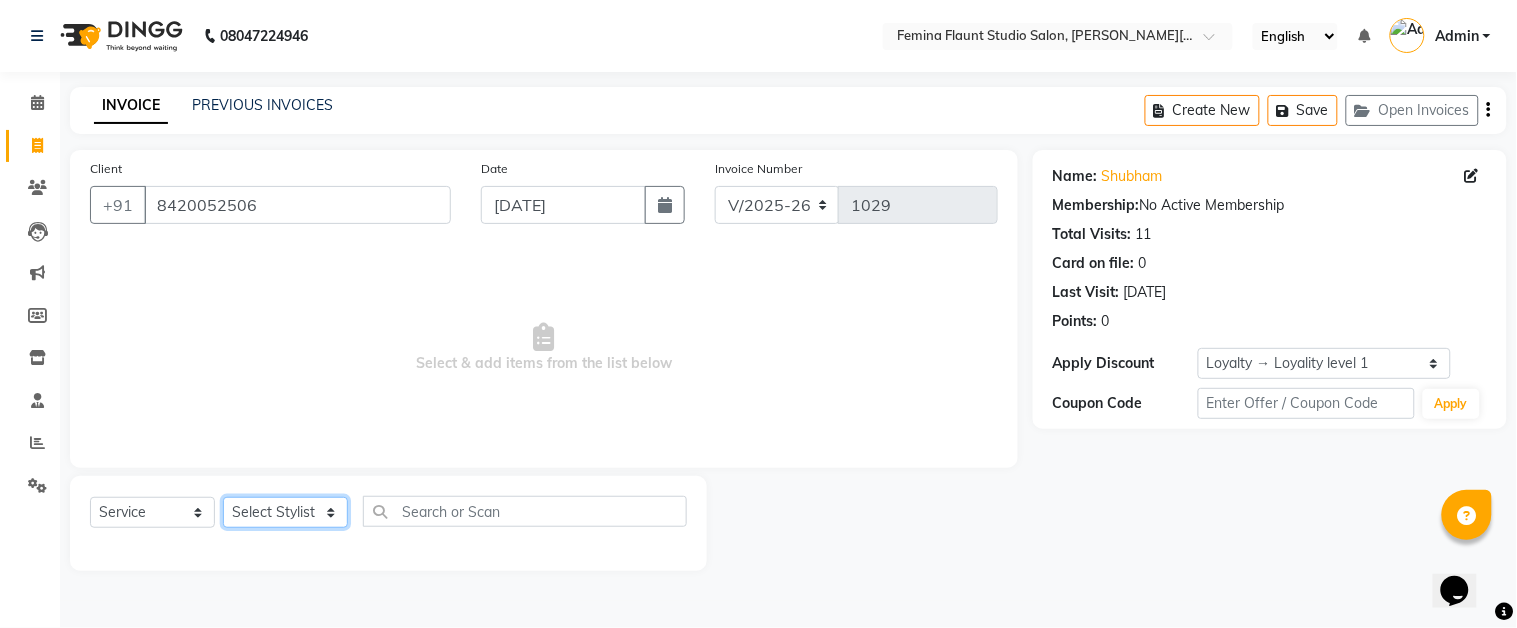 select on "84393" 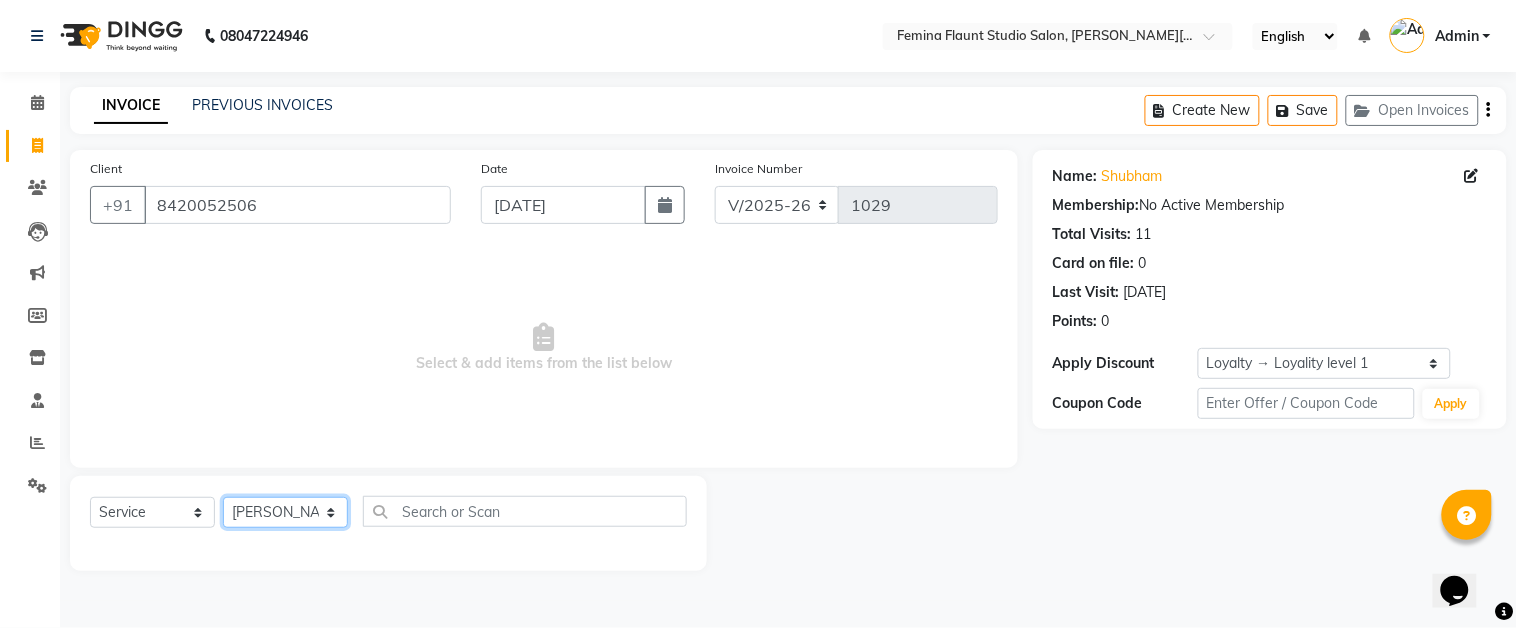 click on "Select Stylist Akram Auditor [PERSON_NAME] [PERSON_NAME] [PERSON_NAME] [PERSON_NAME] [PERSON_NAME] SHOW TARANUM" 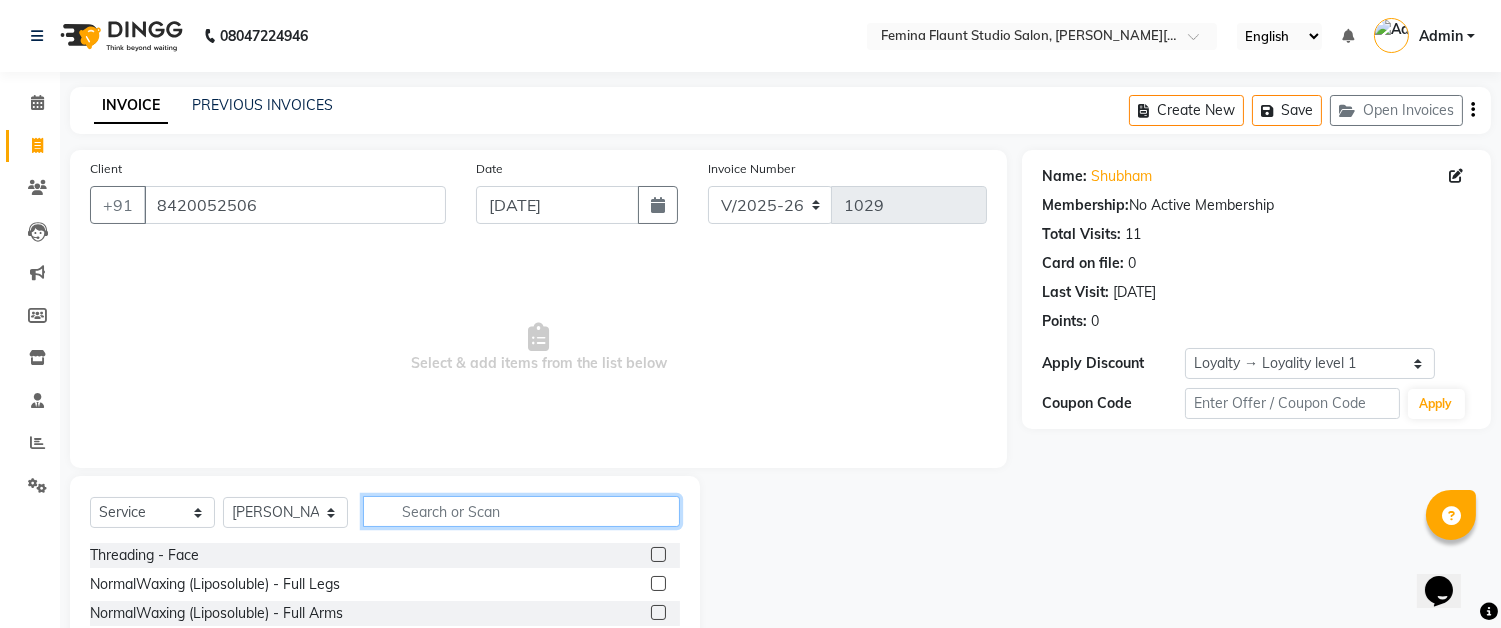 drag, startPoint x: 430, startPoint y: 518, endPoint x: 430, endPoint y: 506, distance: 12 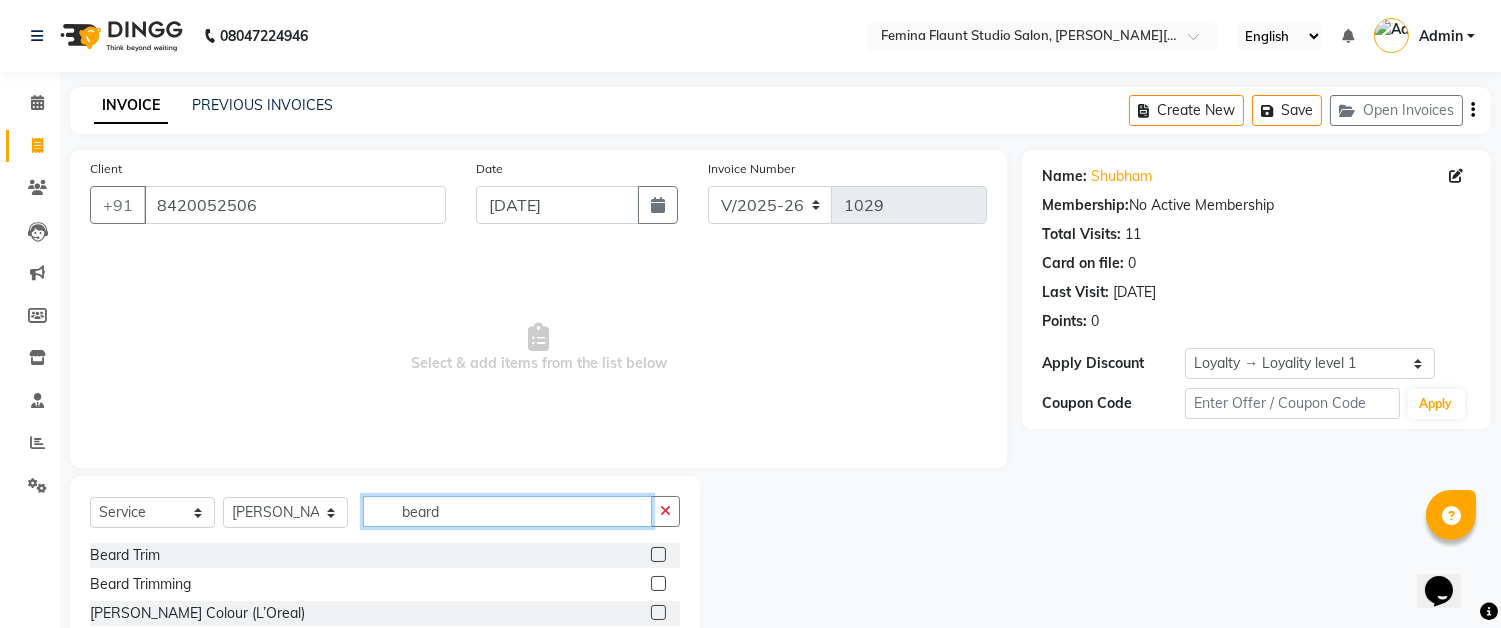 type on "beard" 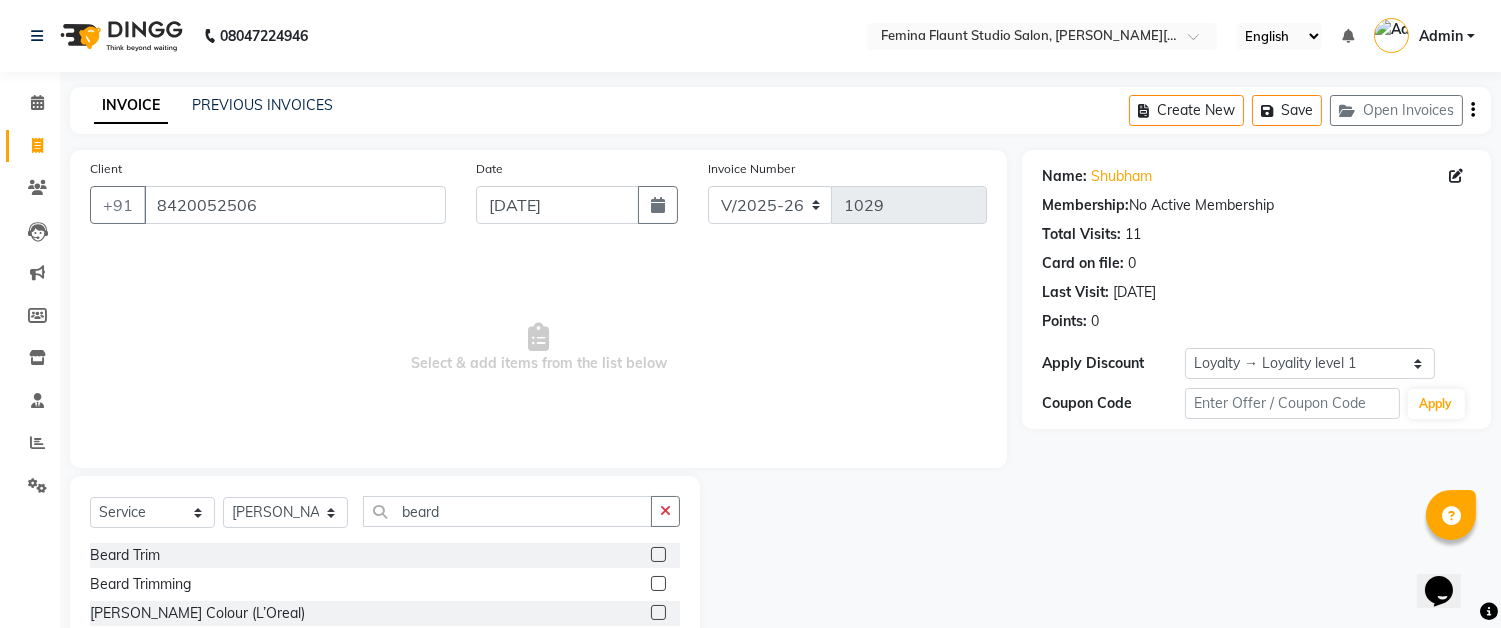 click 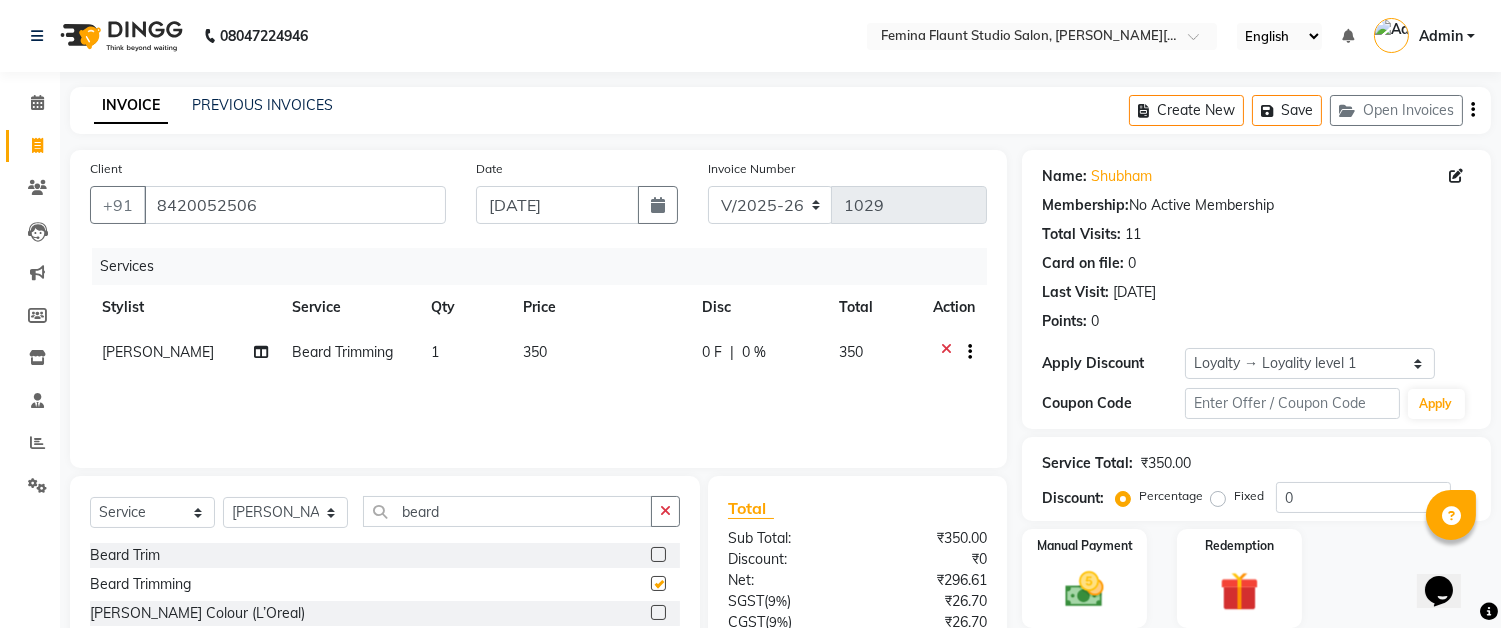 checkbox on "false" 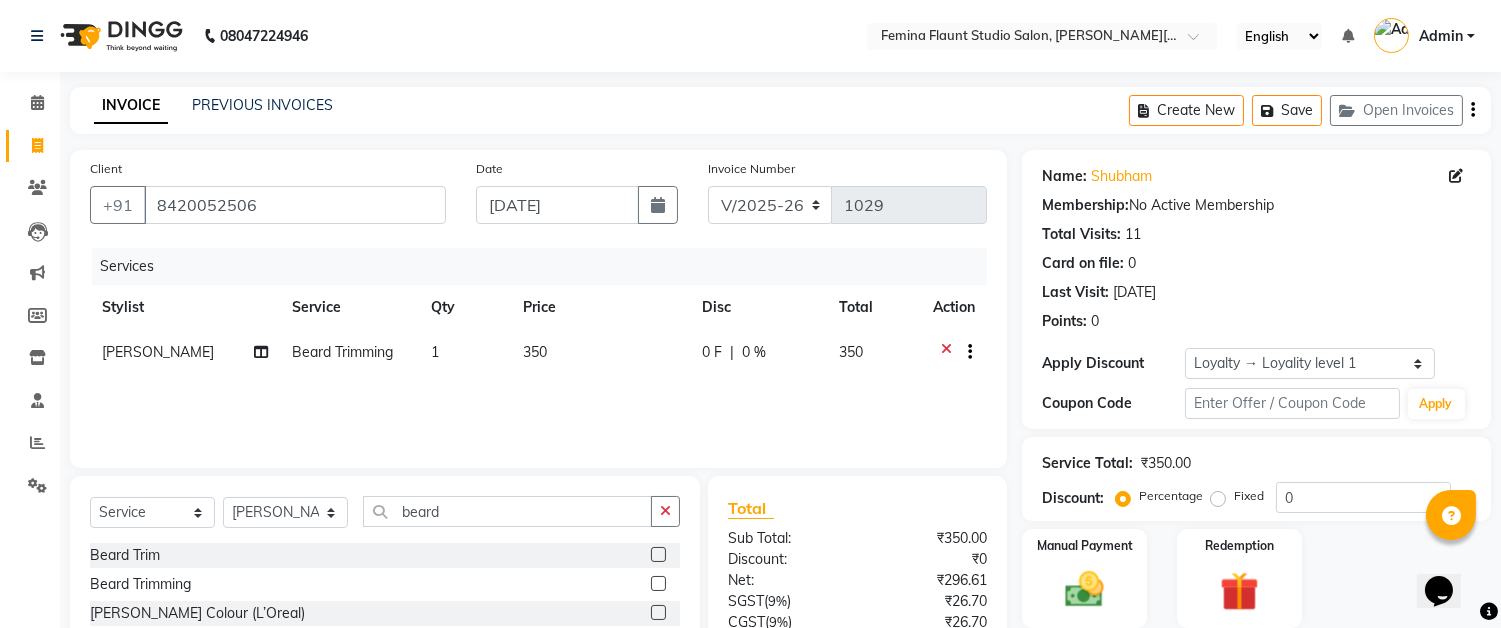 scroll, scrollTop: 171, scrollLeft: 0, axis: vertical 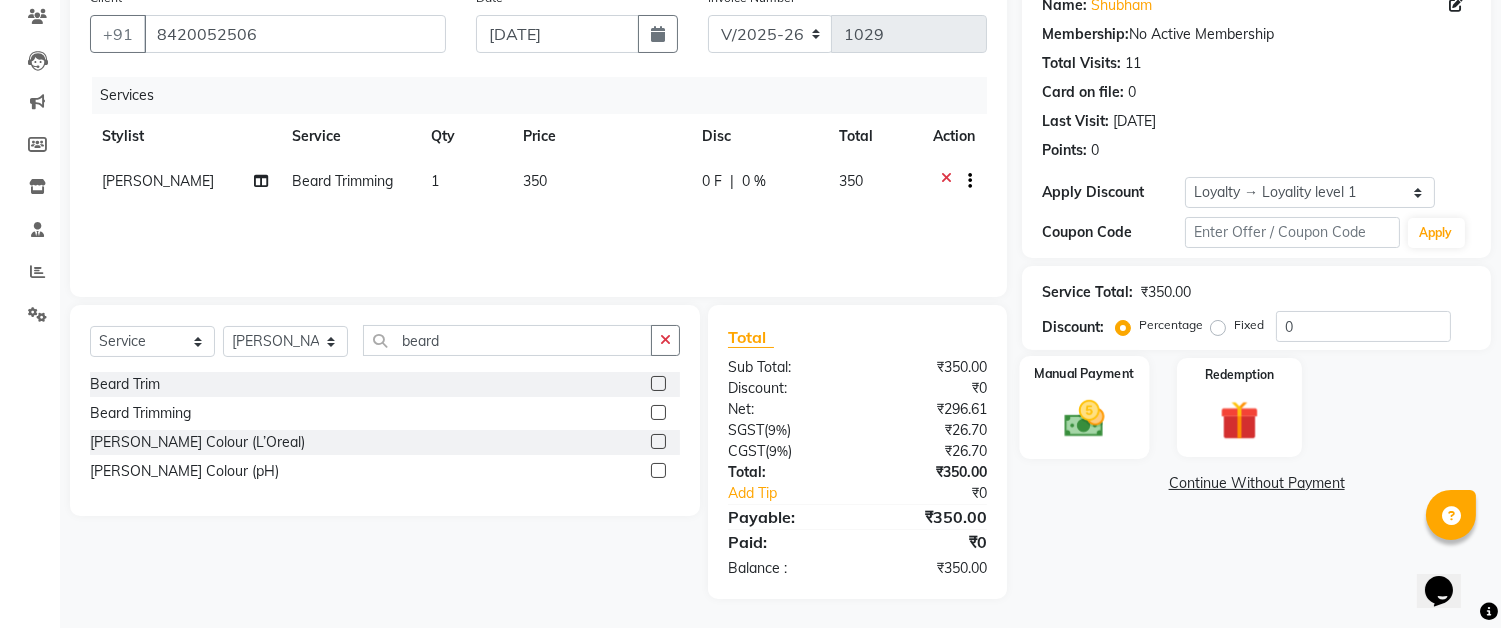 click on "Manual Payment" 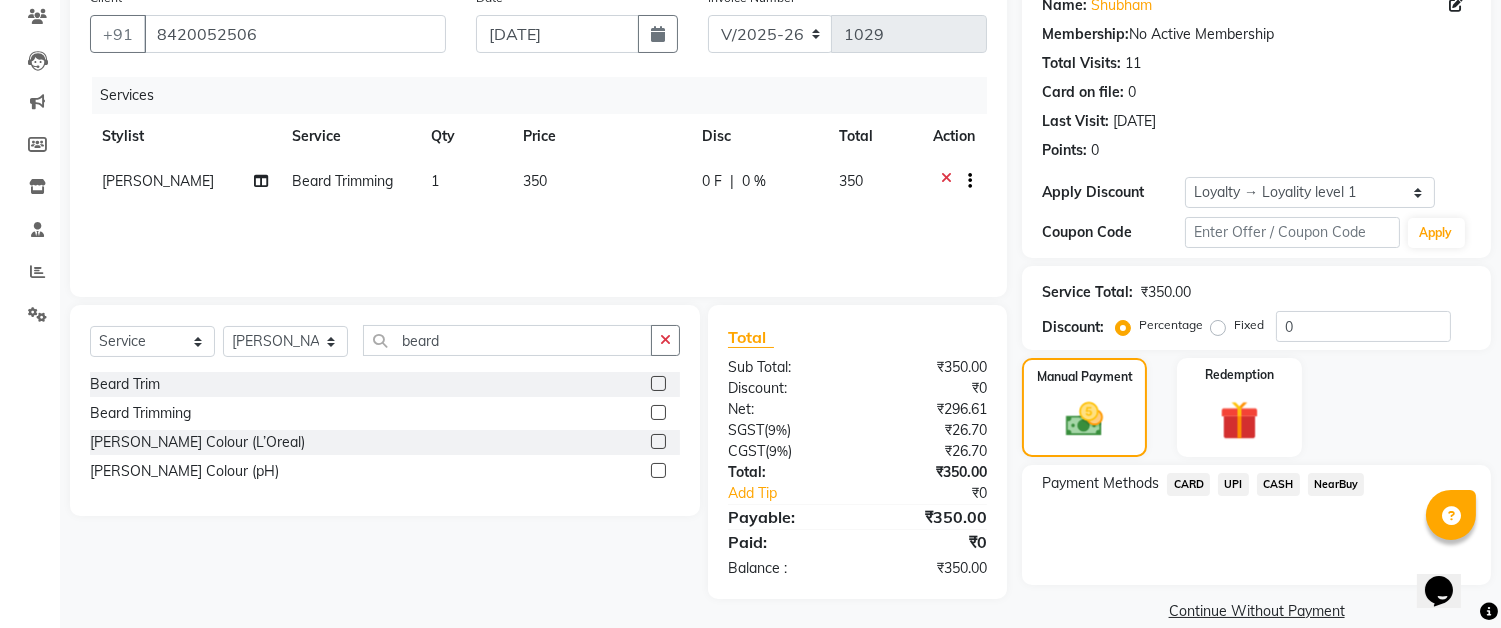 click on "UPI" 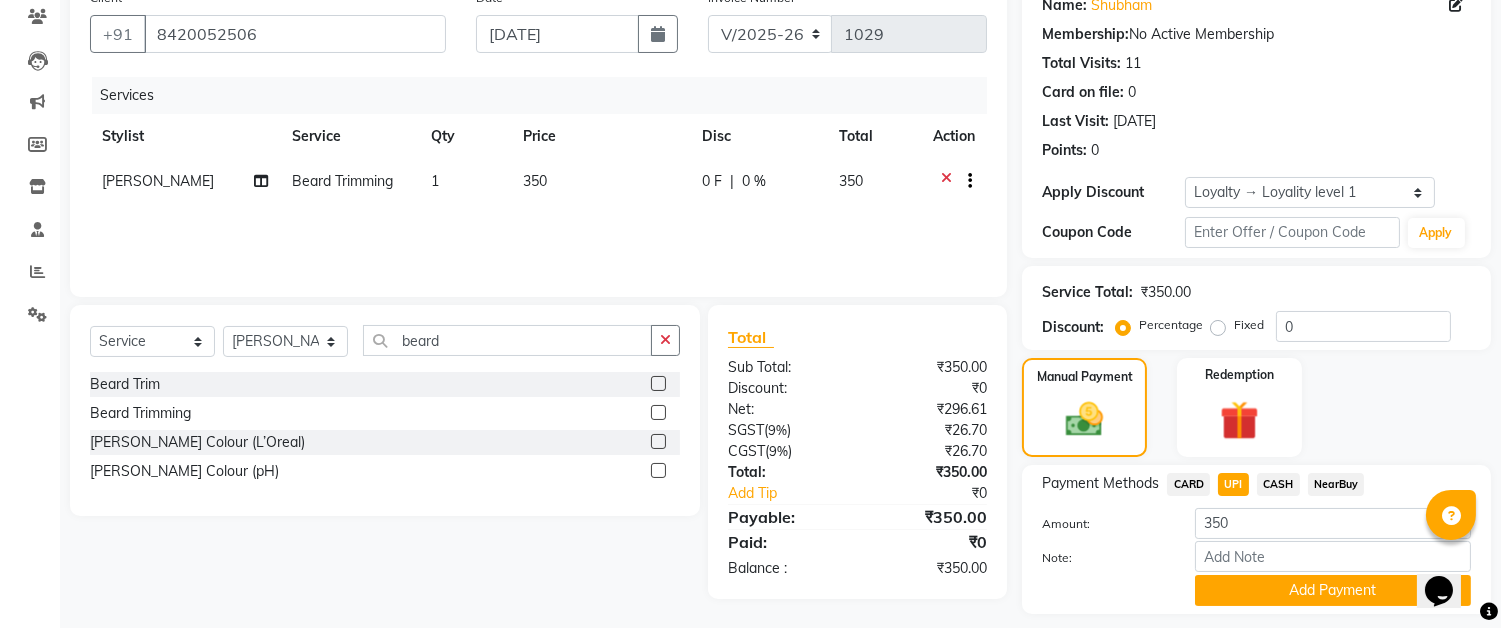 scroll, scrollTop: 226, scrollLeft: 0, axis: vertical 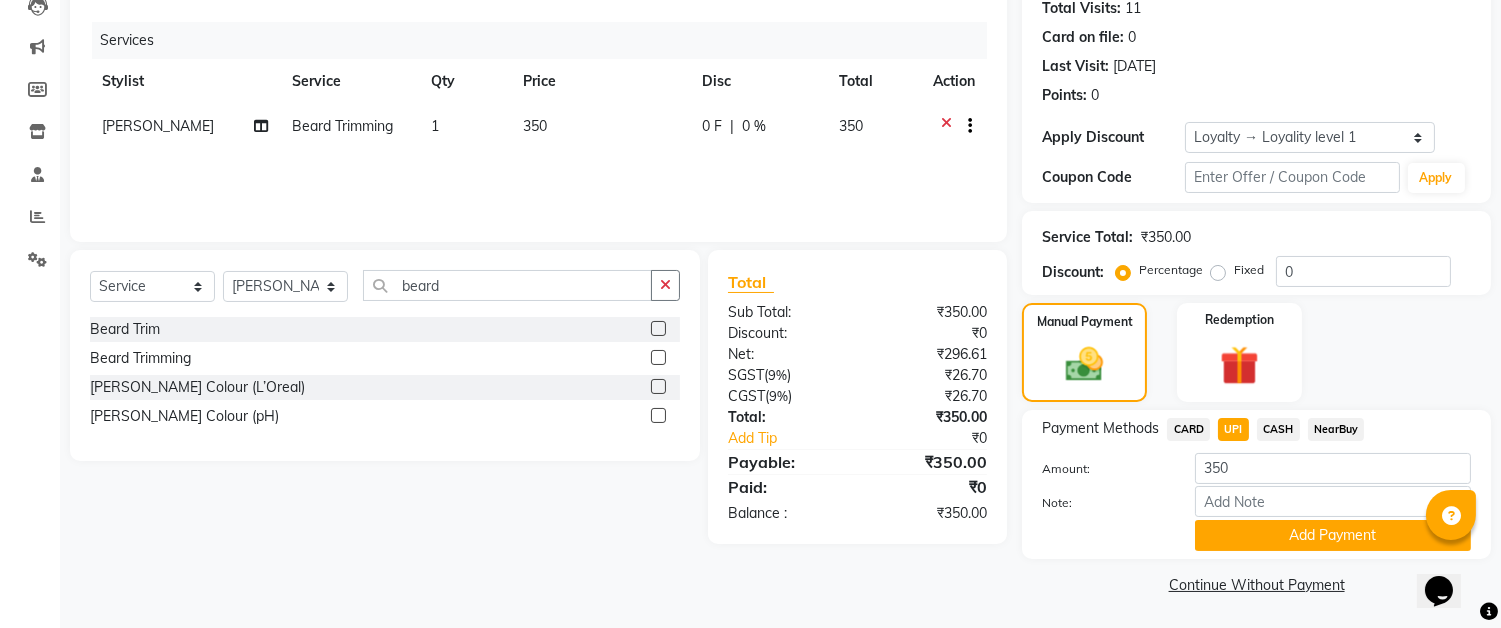 click on "Add Payment" 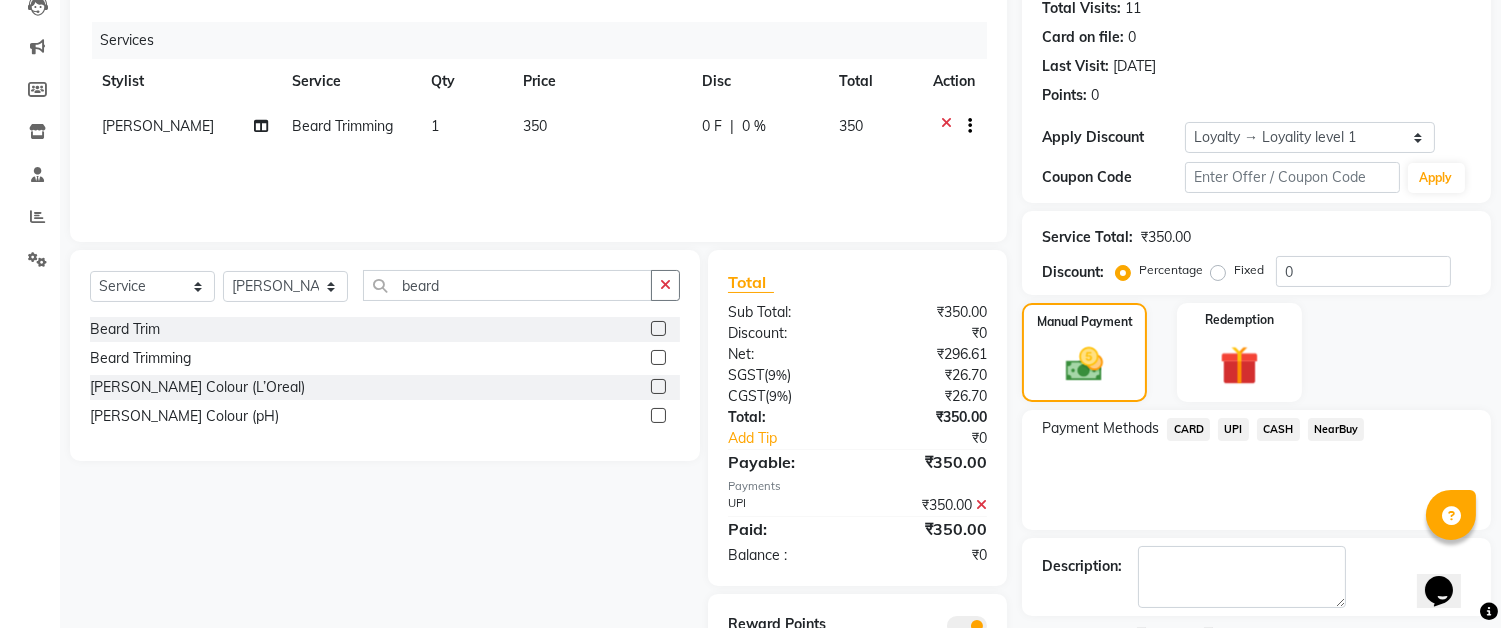 scroll, scrollTop: 312, scrollLeft: 0, axis: vertical 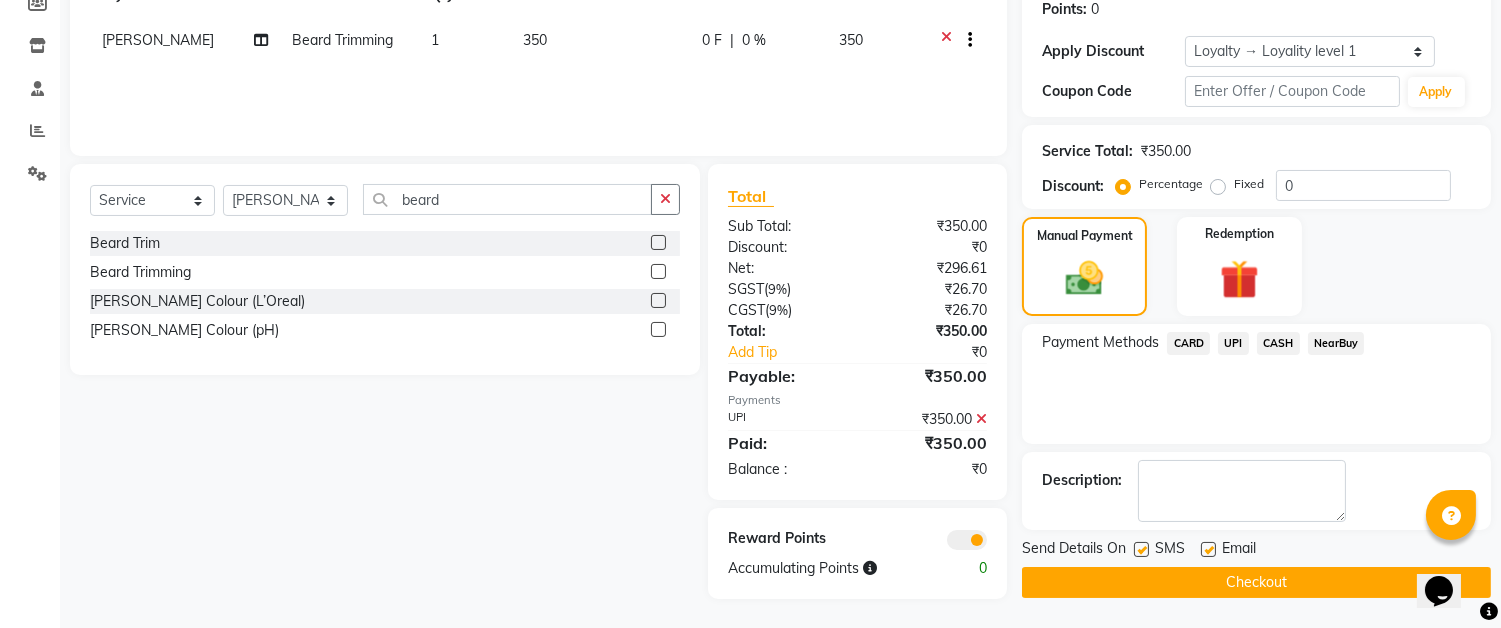 click on "Checkout" 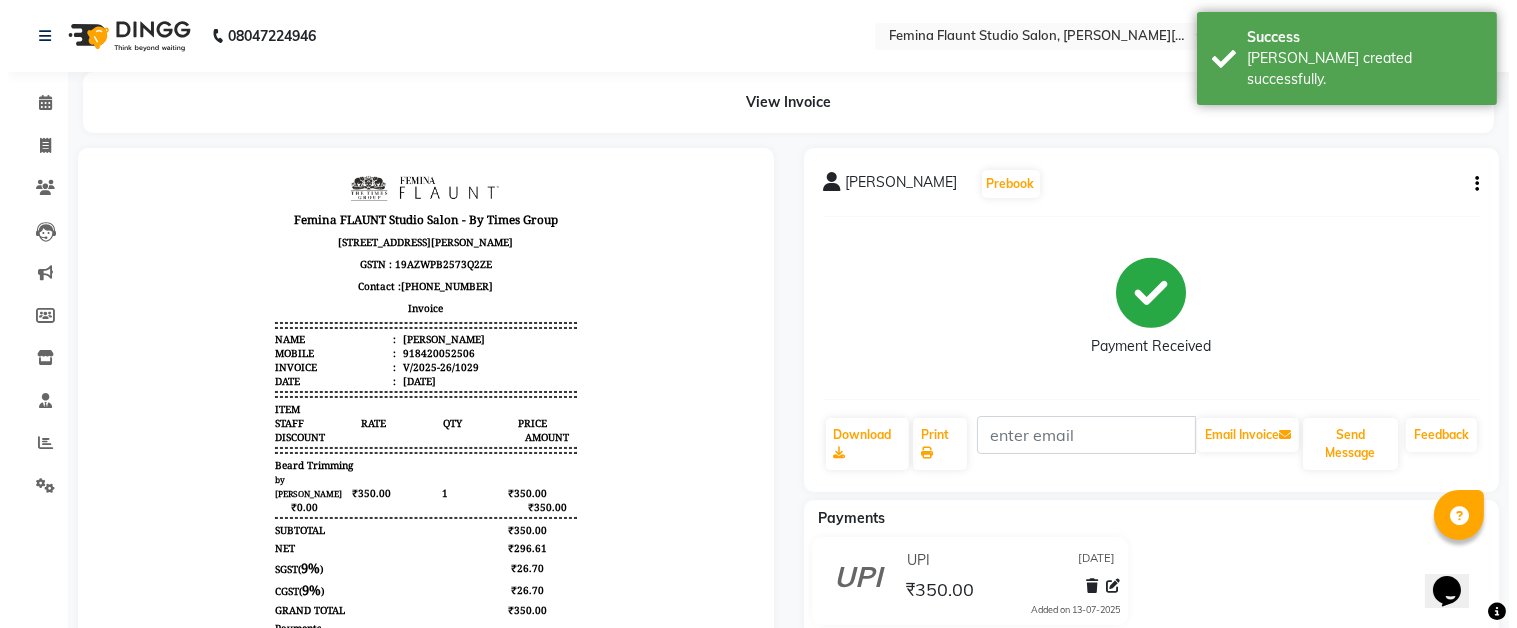scroll, scrollTop: 15, scrollLeft: 0, axis: vertical 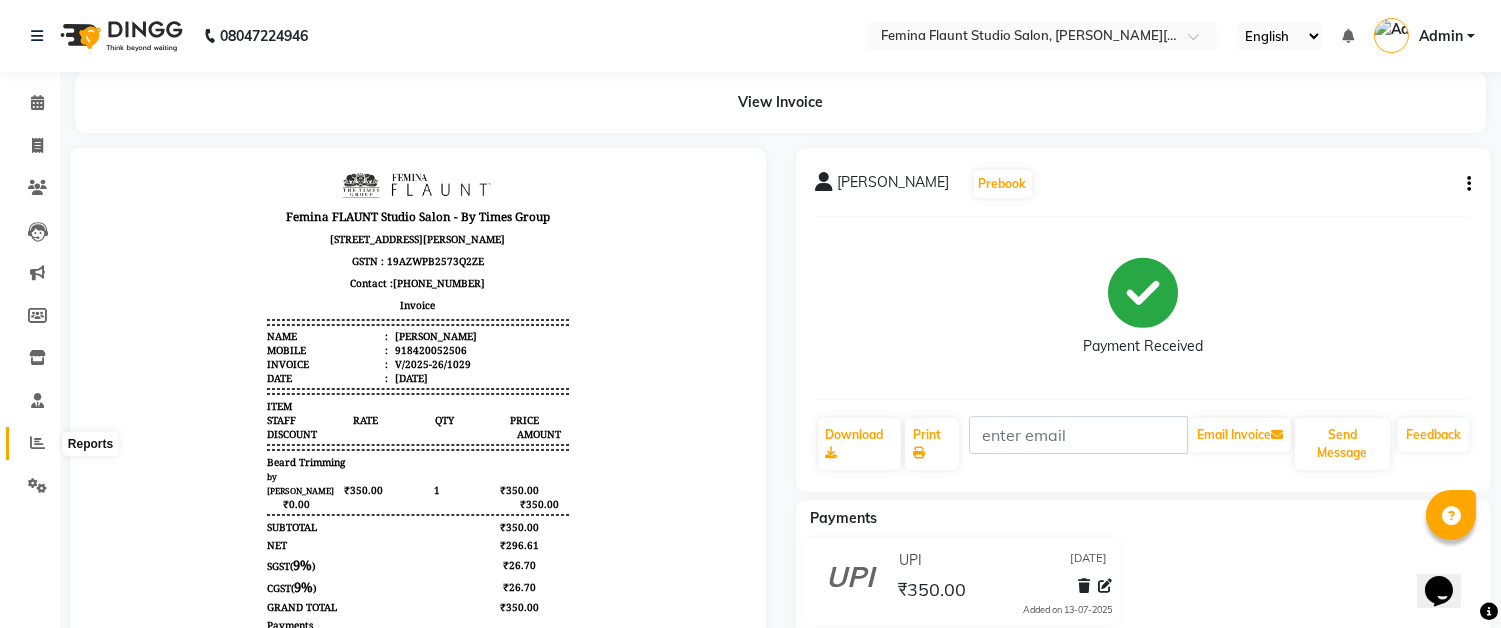 click 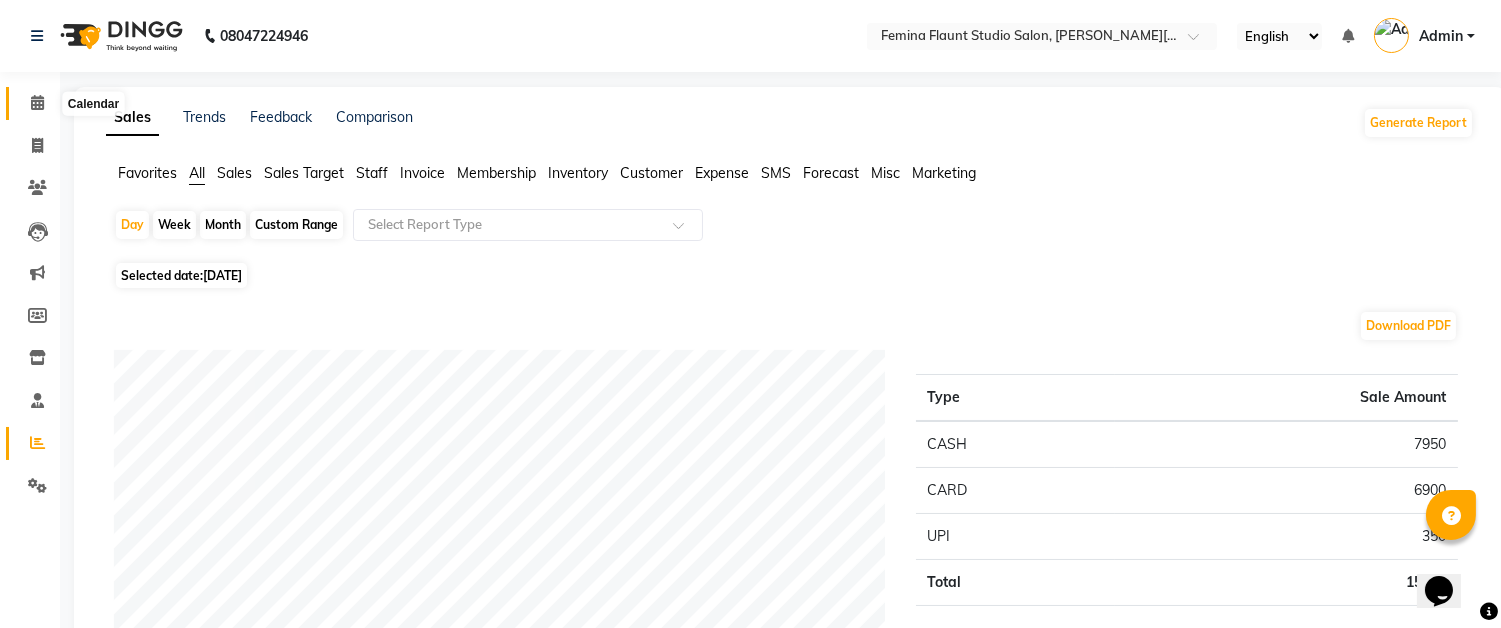 click 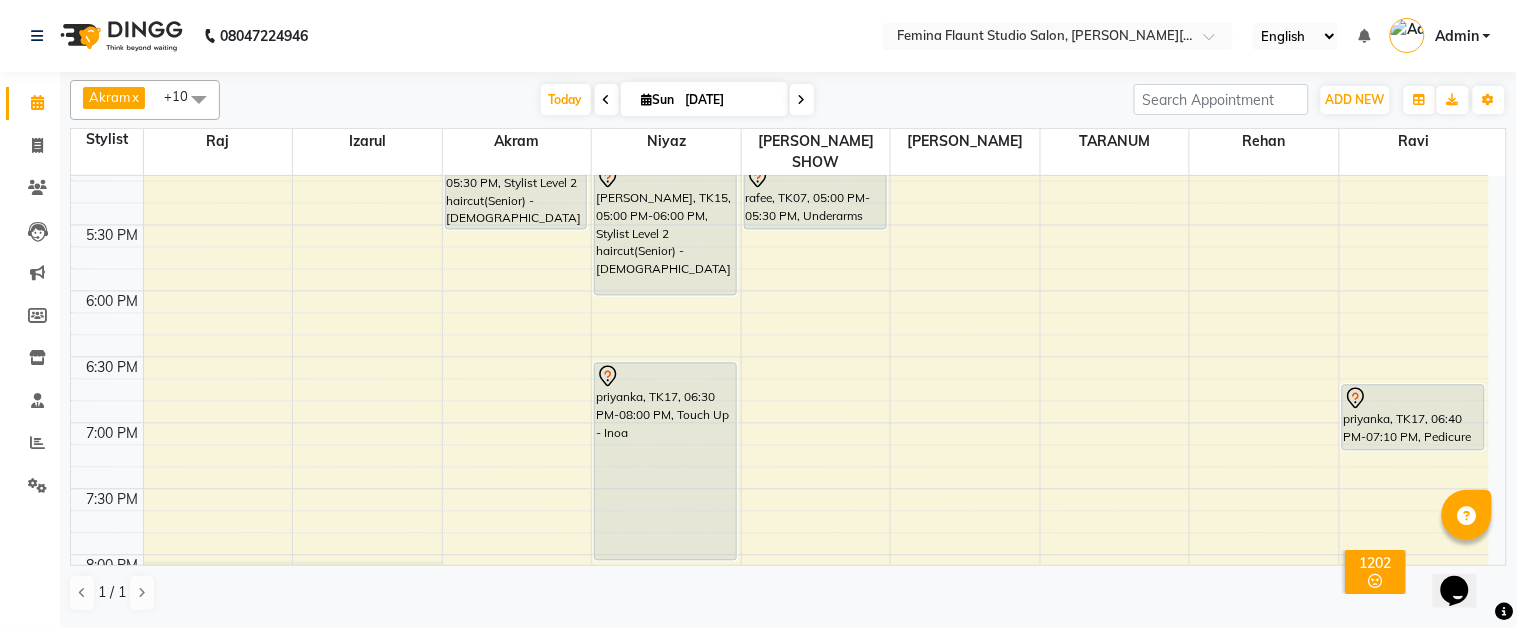 scroll, scrollTop: 1111, scrollLeft: 0, axis: vertical 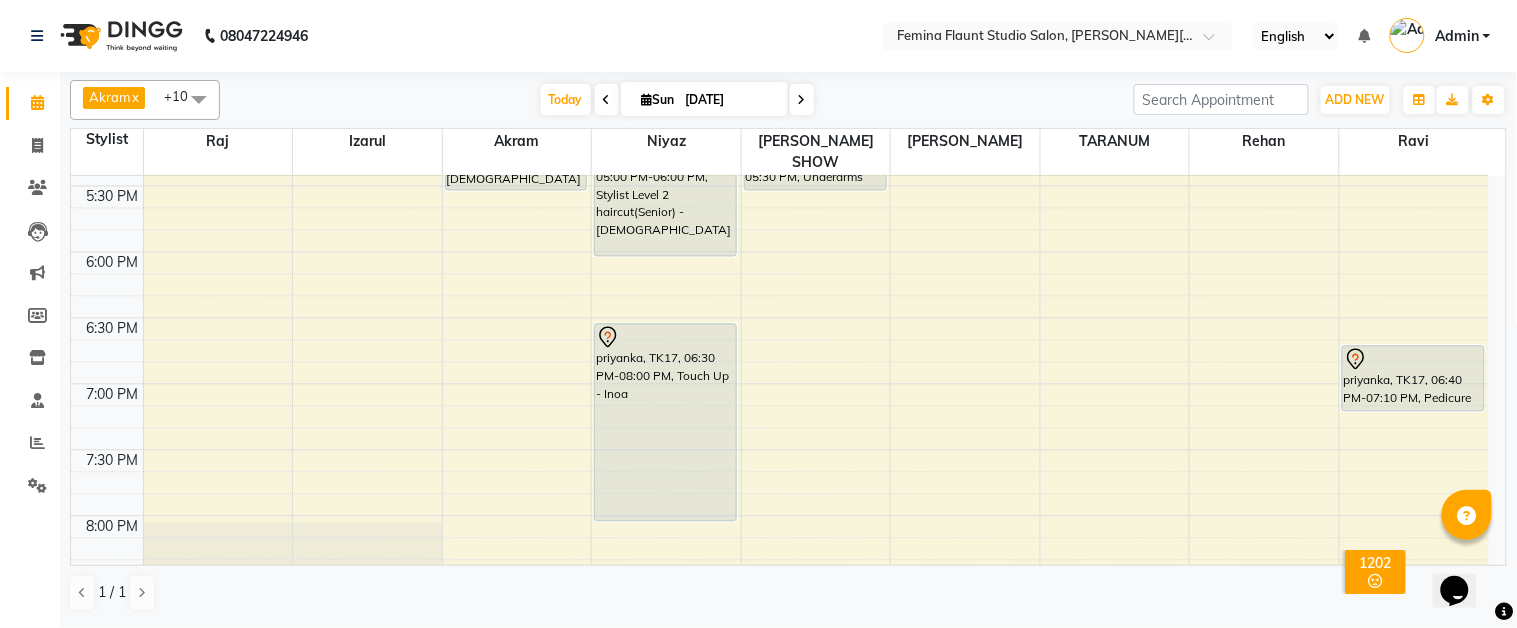 click at bounding box center (607, 99) 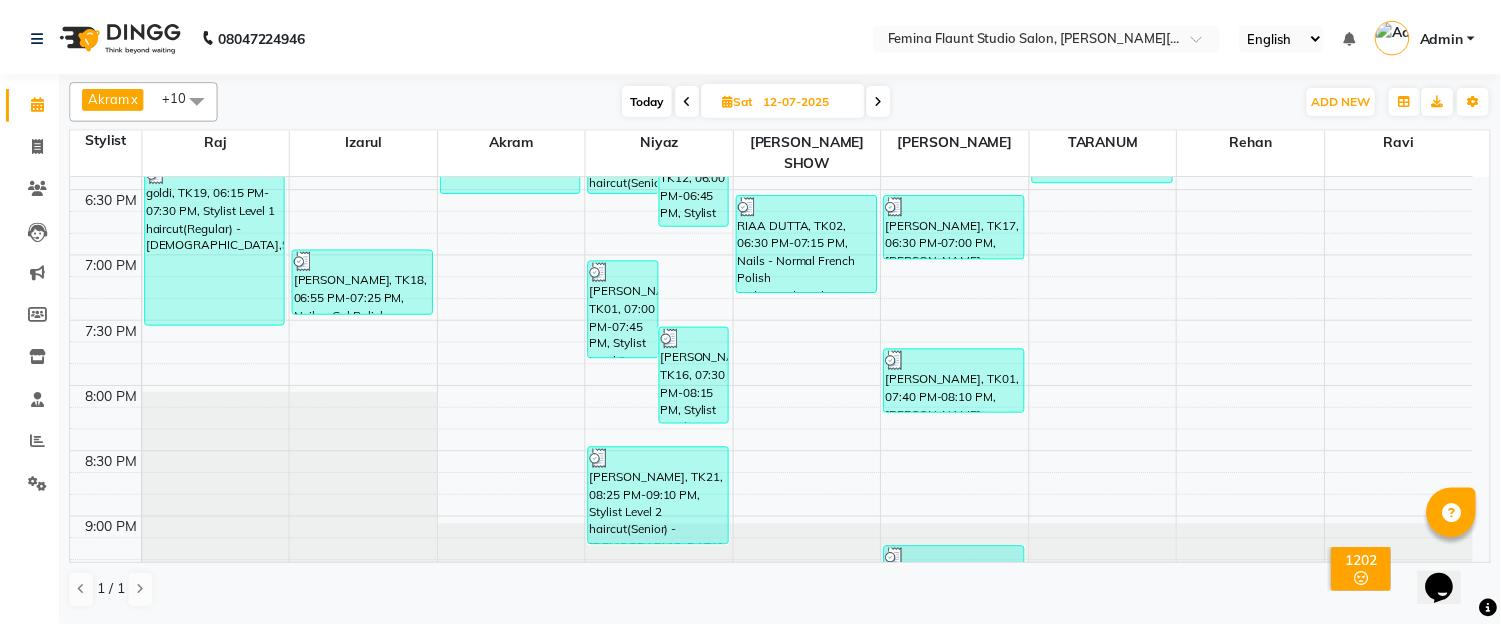 scroll, scrollTop: 1313, scrollLeft: 0, axis: vertical 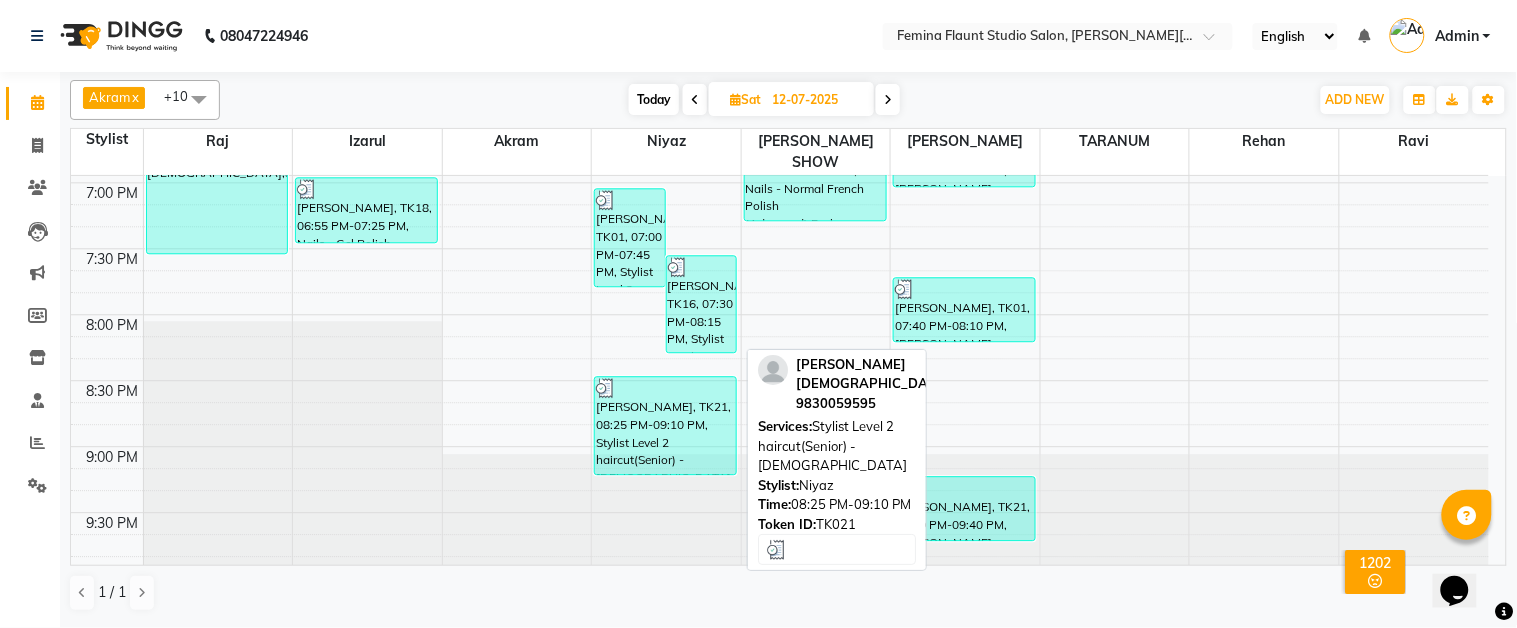 click on "[PERSON_NAME], TK21, 08:25 PM-09:10 PM, Stylist Level 2 haircut(Senior) - [DEMOGRAPHIC_DATA]" at bounding box center [665, 425] 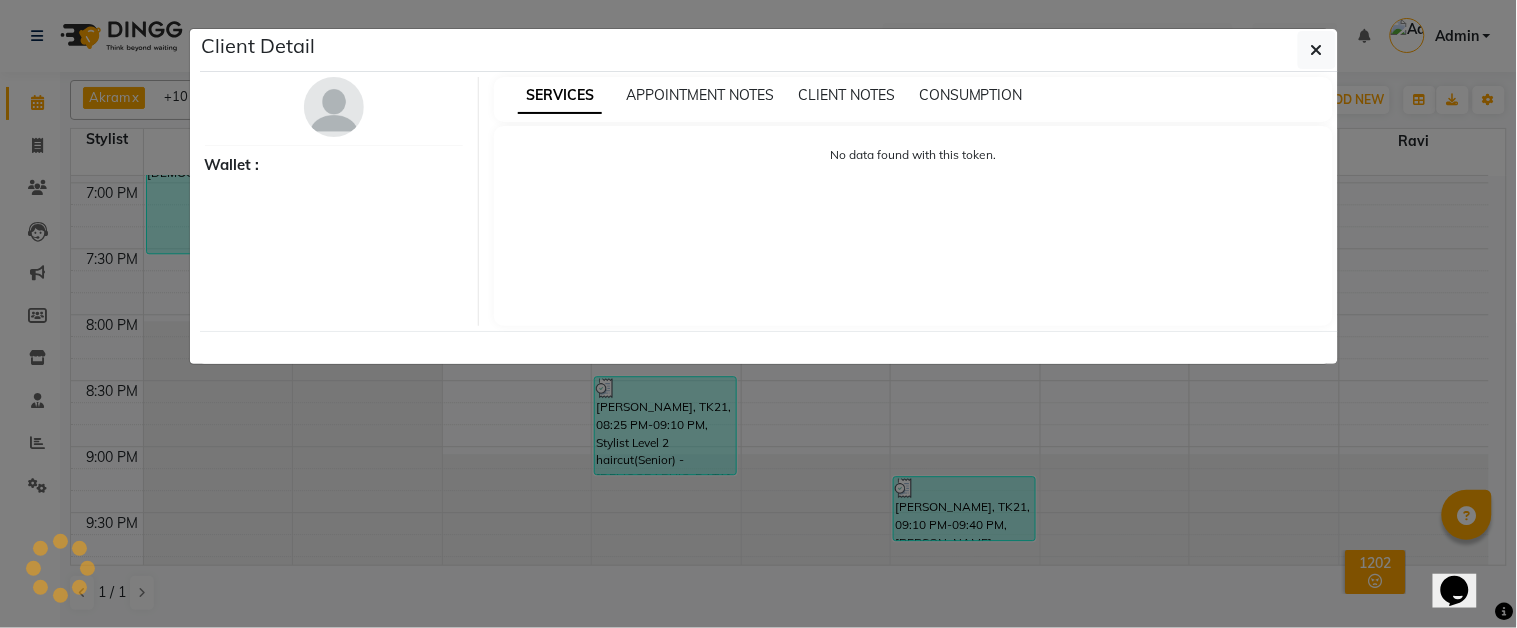 select on "3" 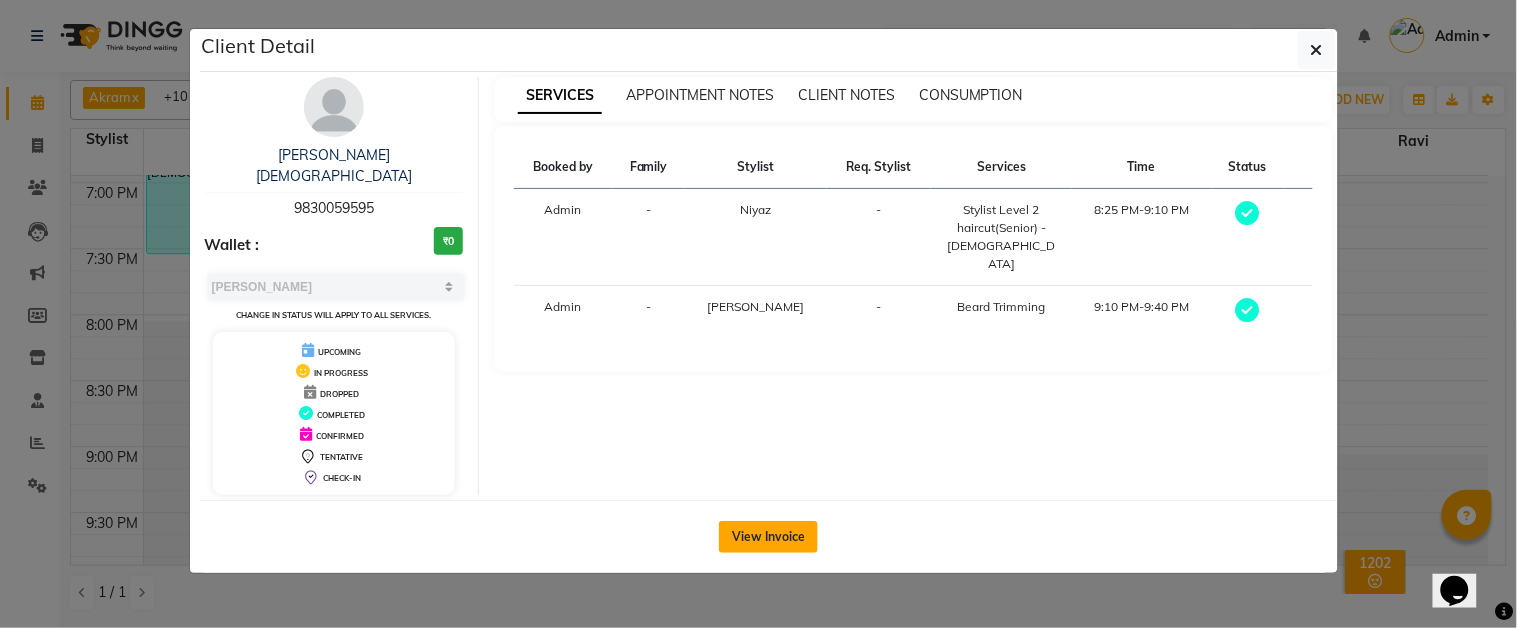 click on "View Invoice" 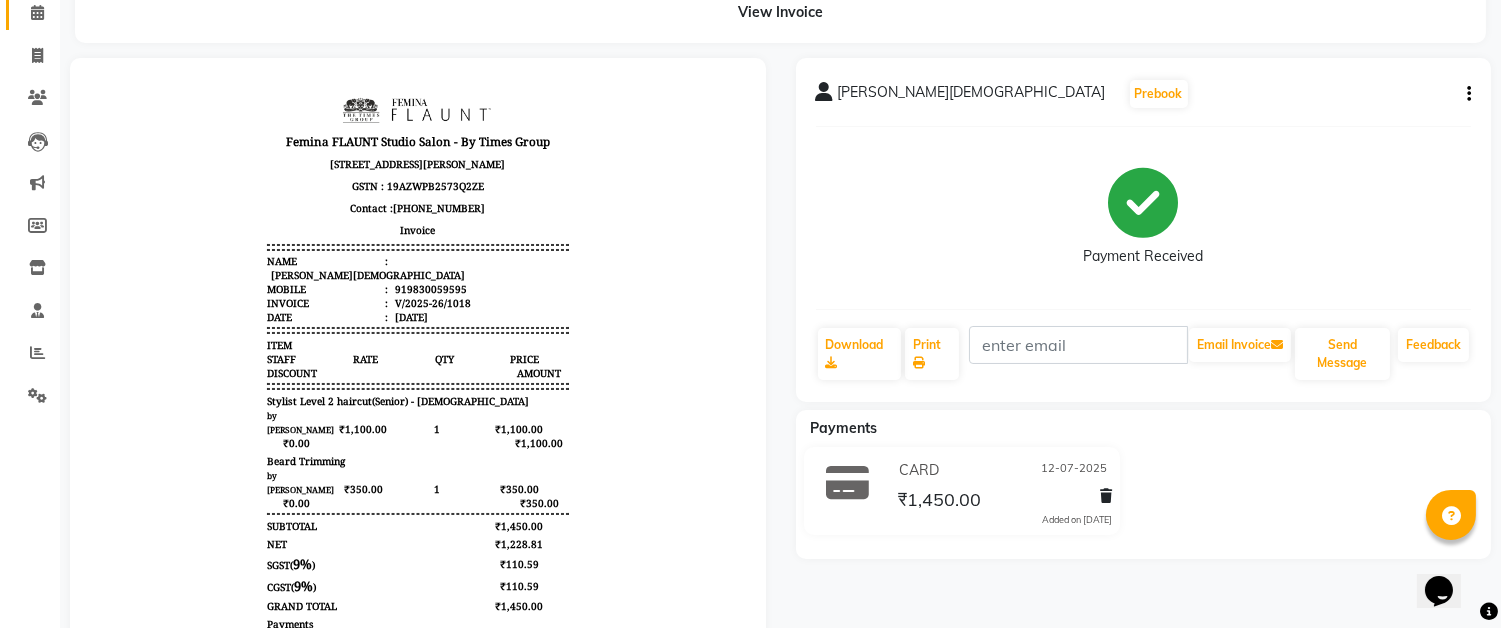 scroll, scrollTop: 86, scrollLeft: 0, axis: vertical 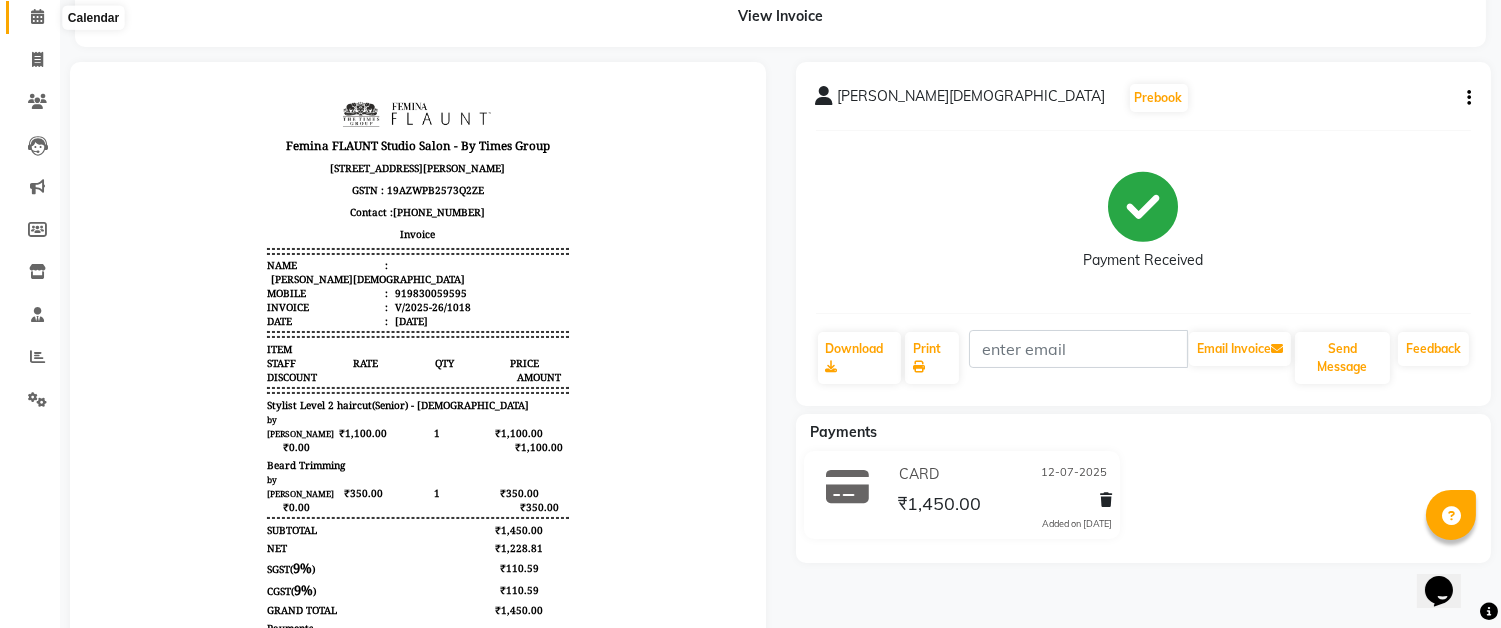 click 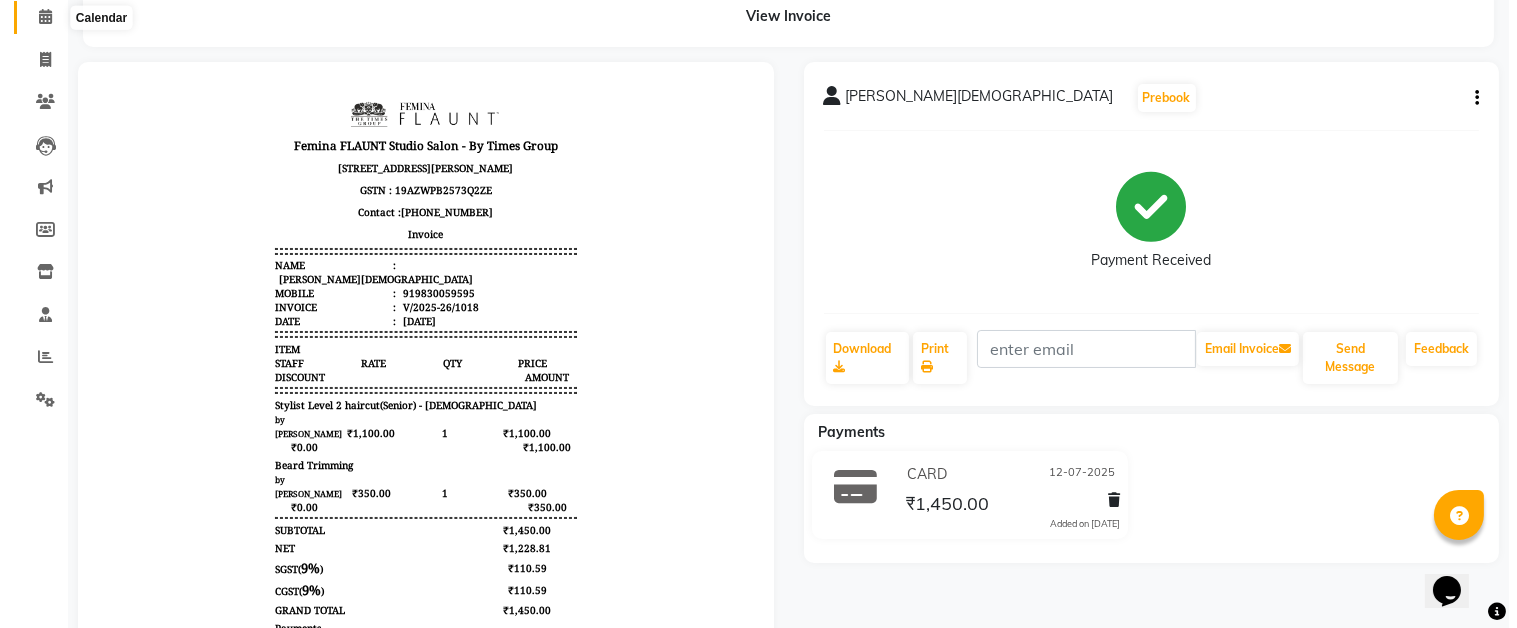 scroll, scrollTop: 0, scrollLeft: 0, axis: both 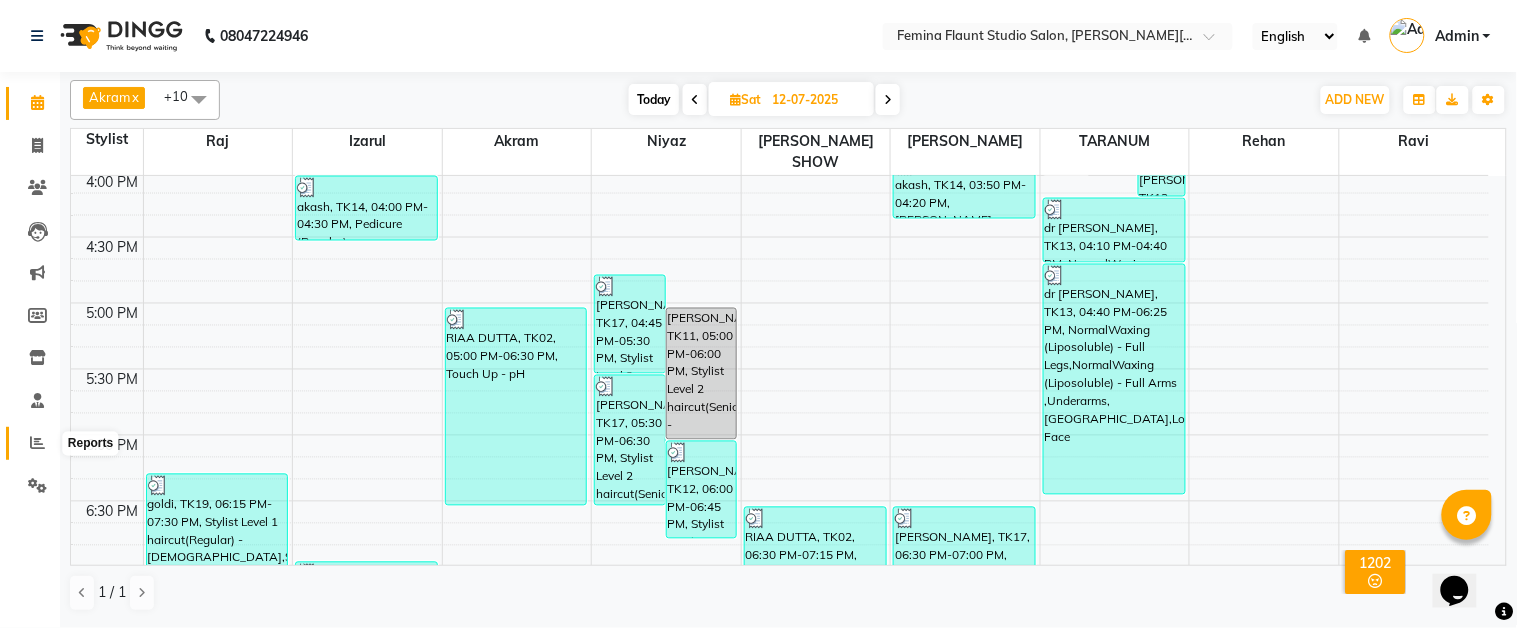 click 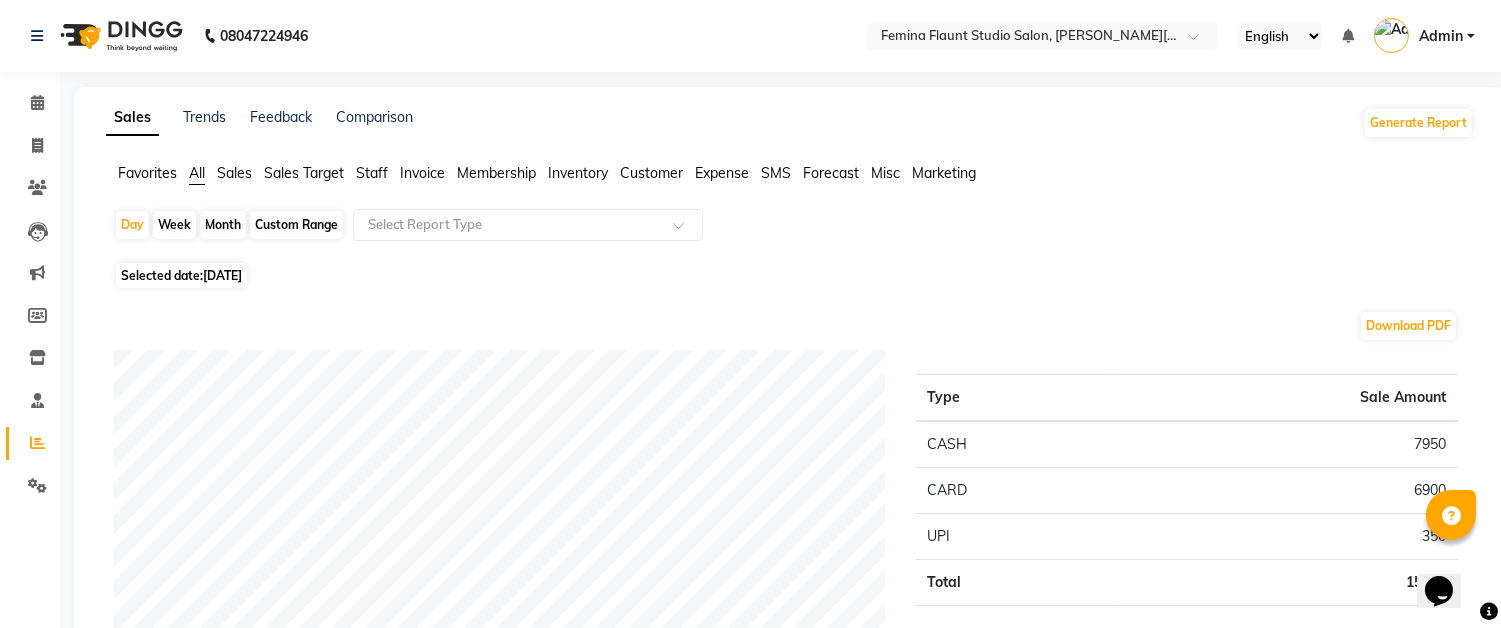 click on "Staff" 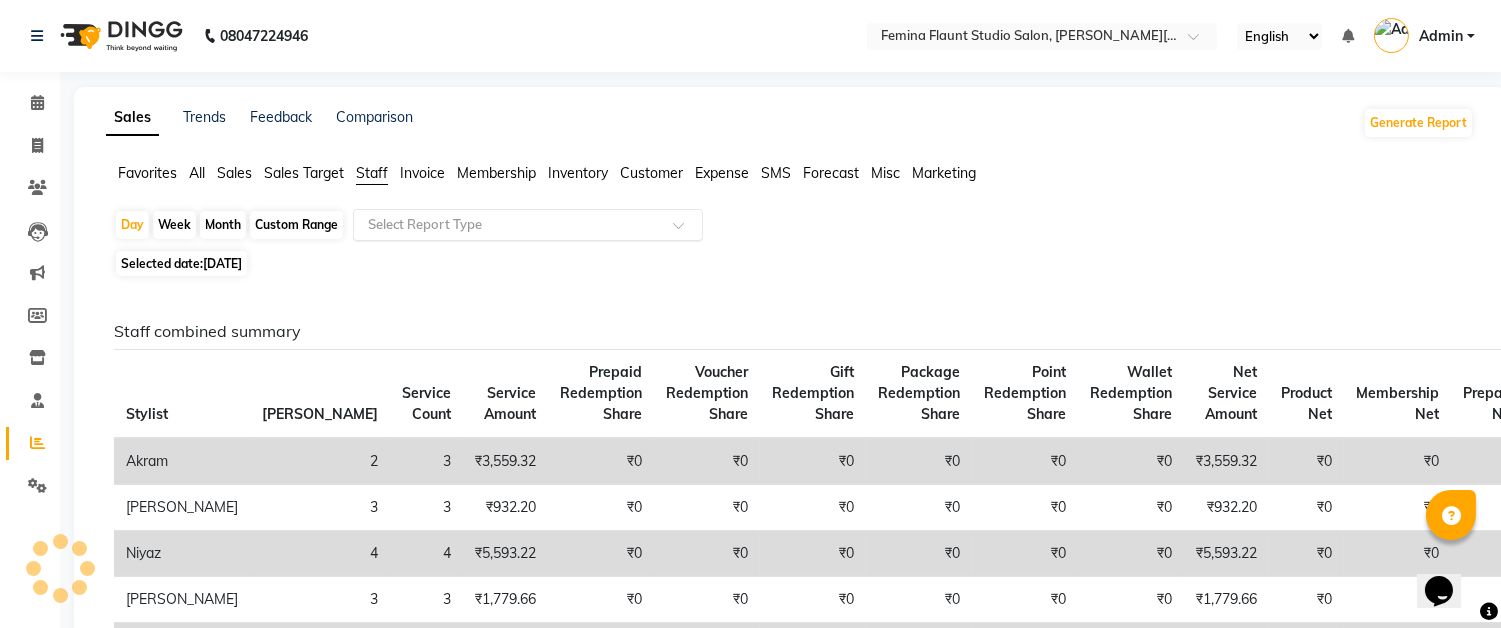 click 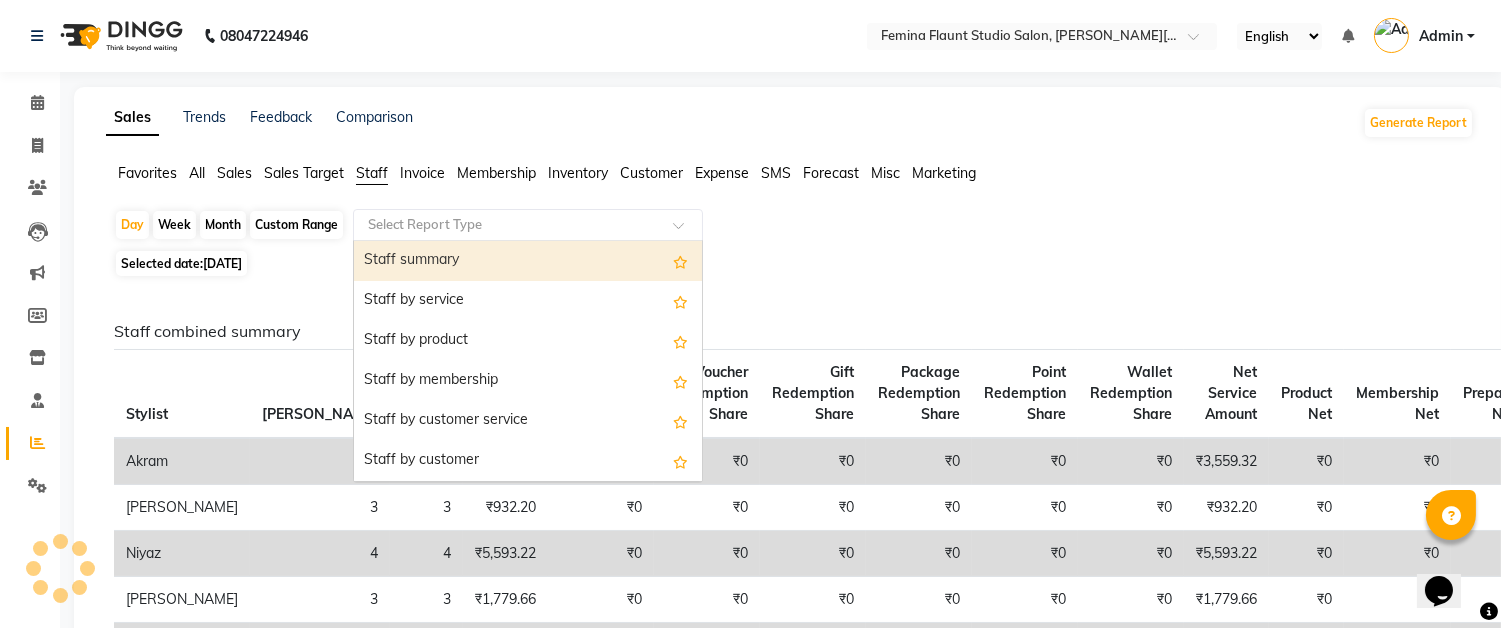 click on "Staff summary" at bounding box center (528, 261) 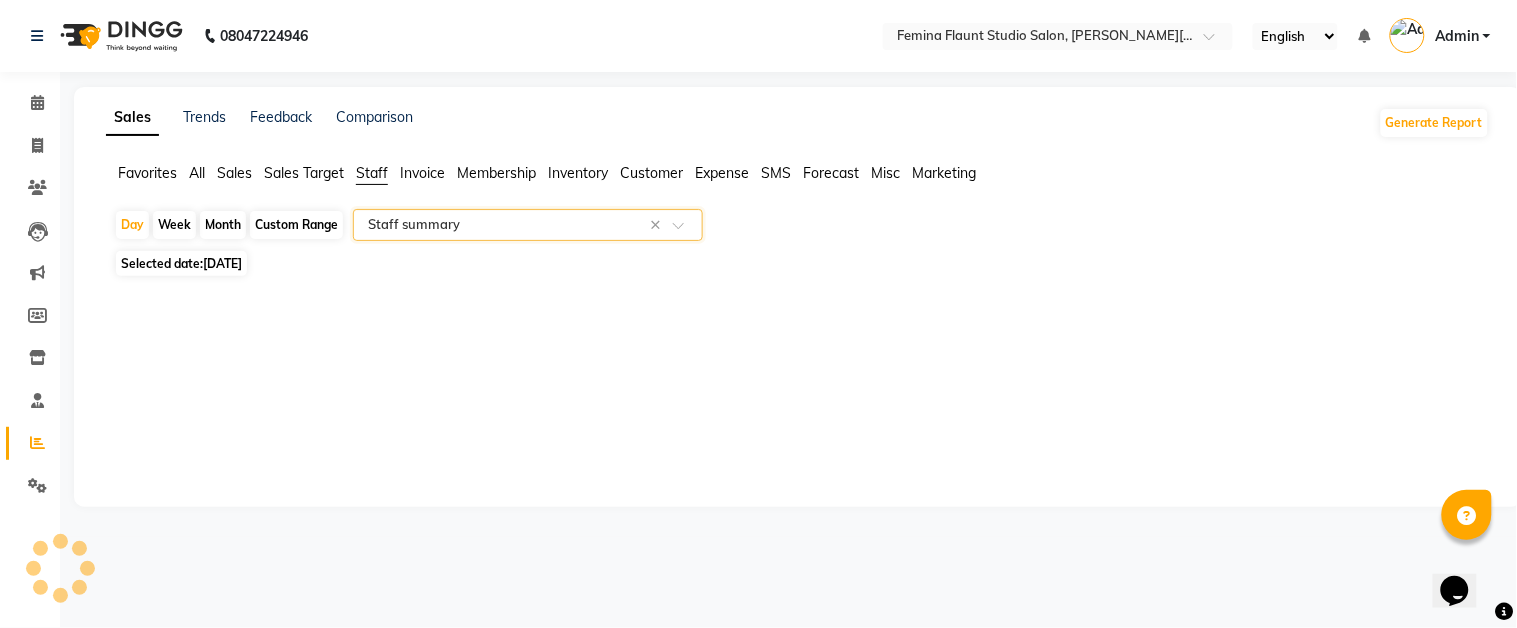select on "full_report" 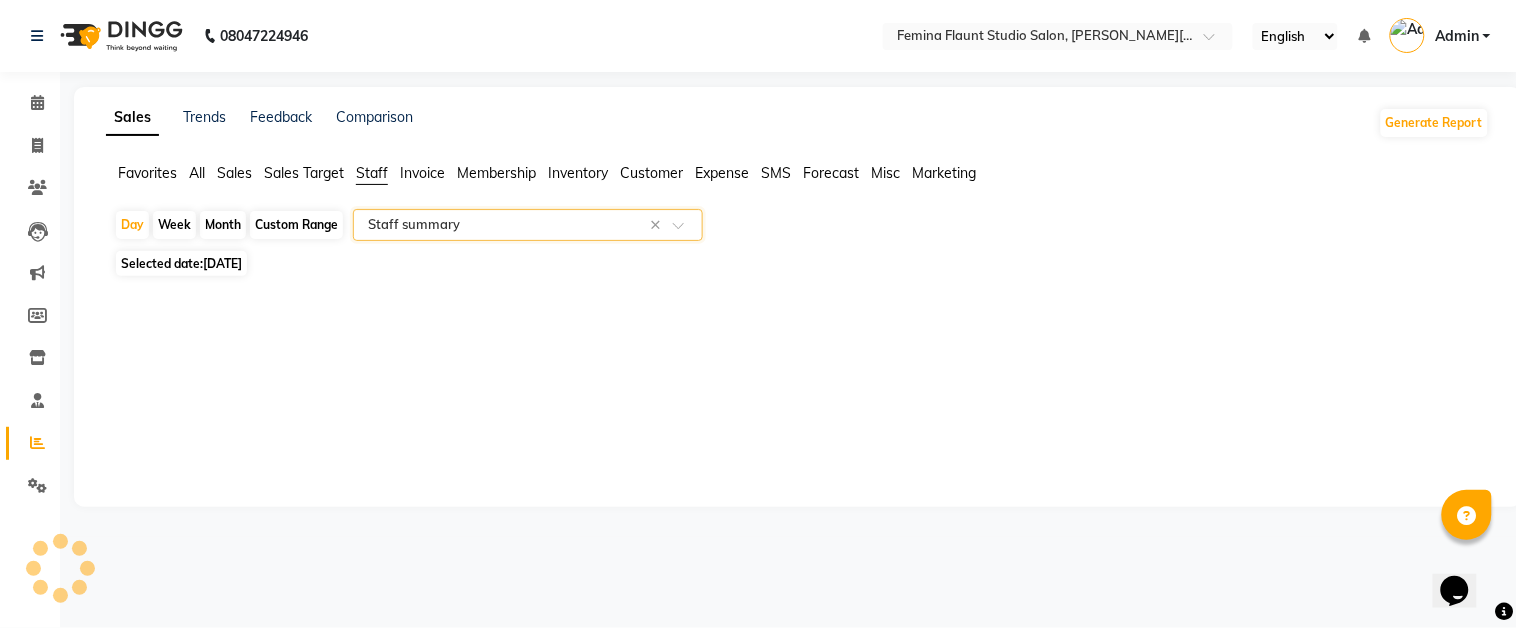select on "csv" 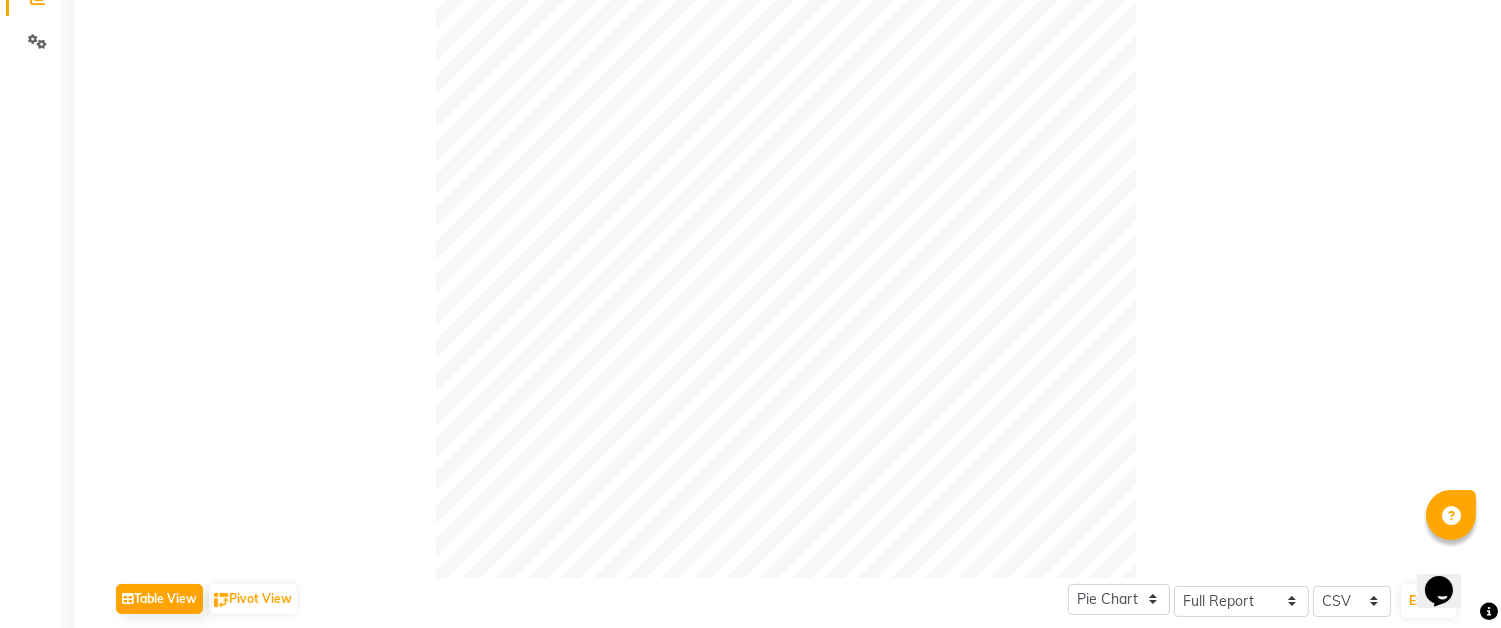 scroll, scrollTop: 0, scrollLeft: 0, axis: both 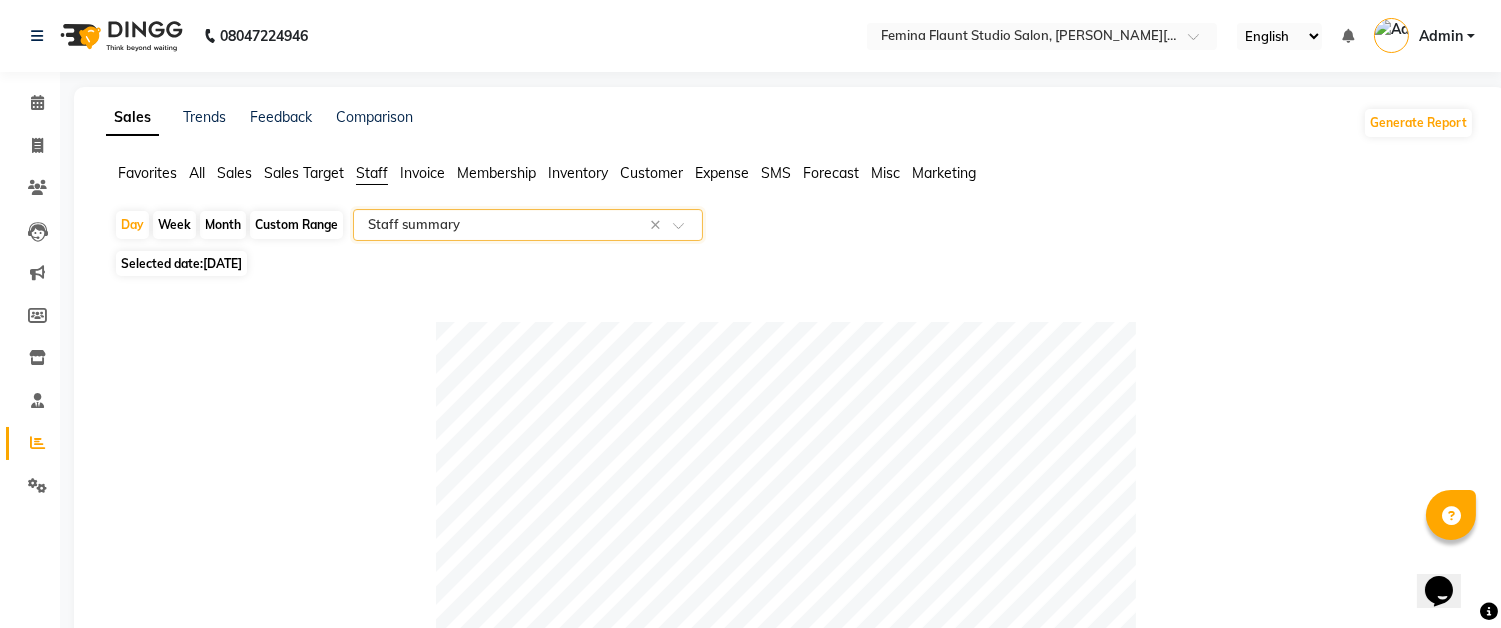 click on "Custom Range" 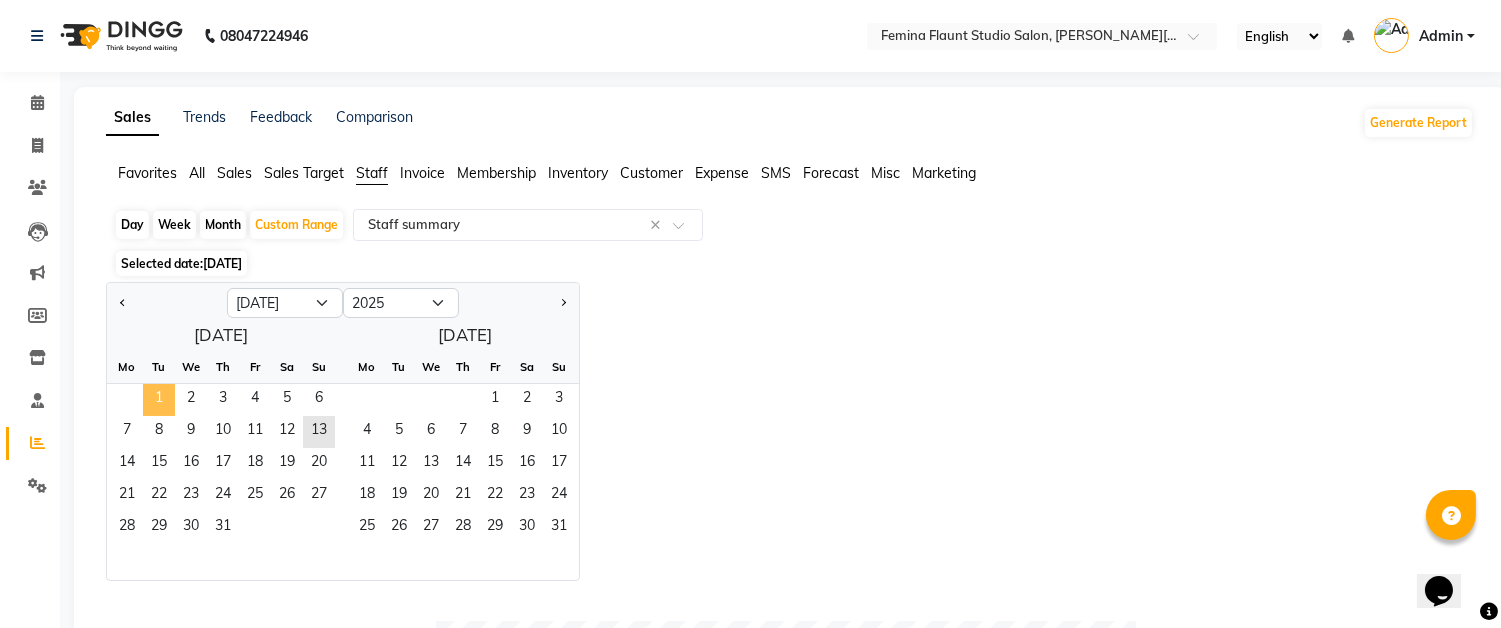click on "1" 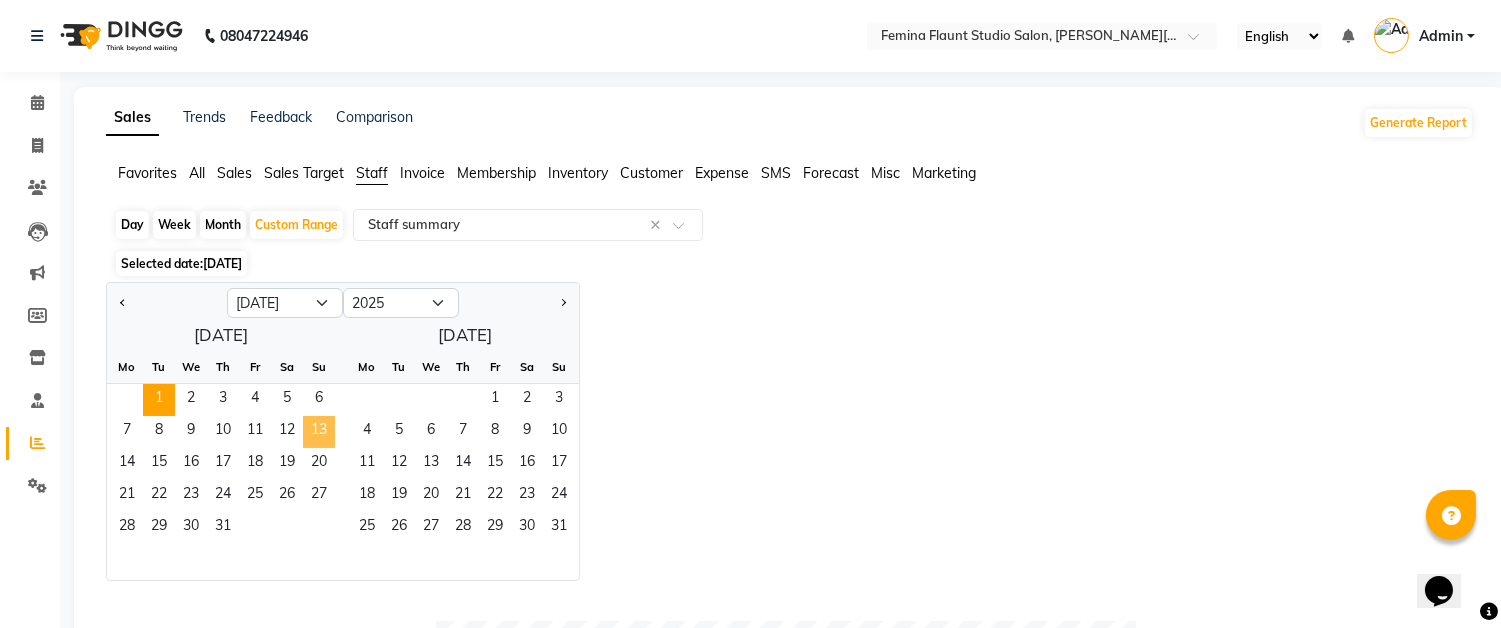 click on "13" 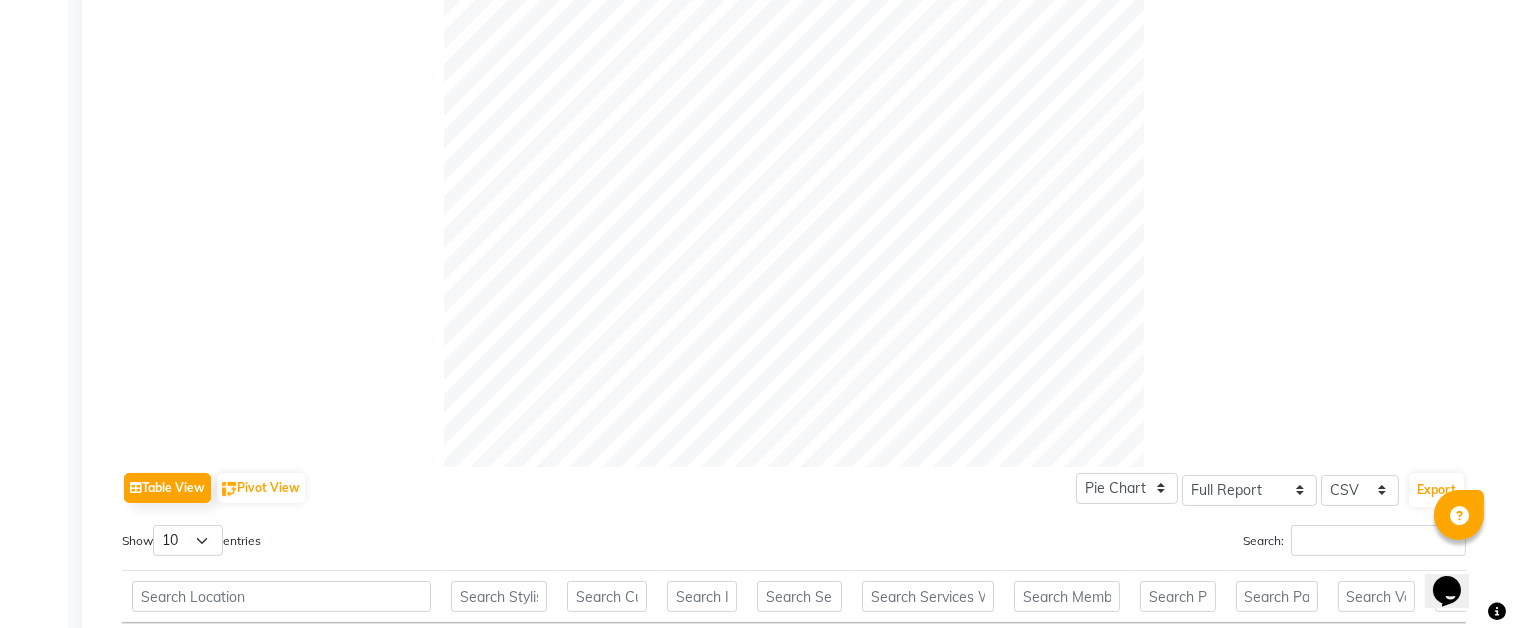 scroll, scrollTop: 0, scrollLeft: 0, axis: both 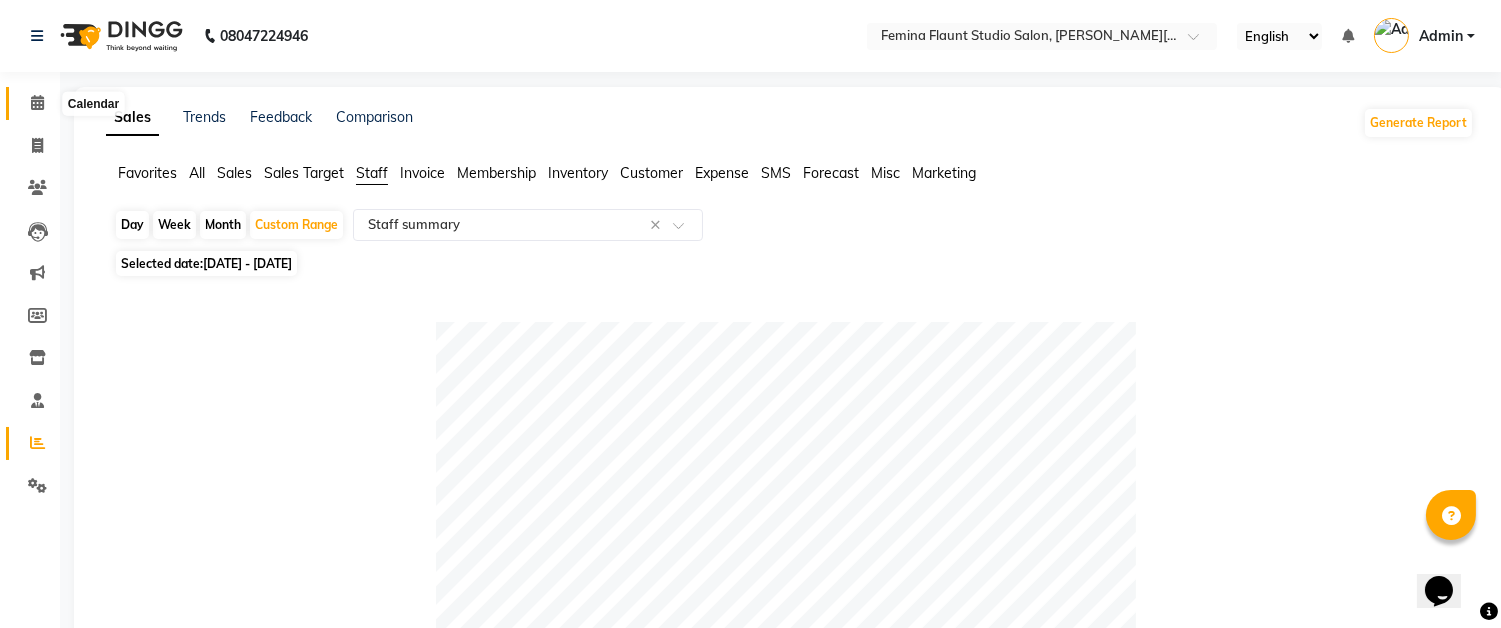 click 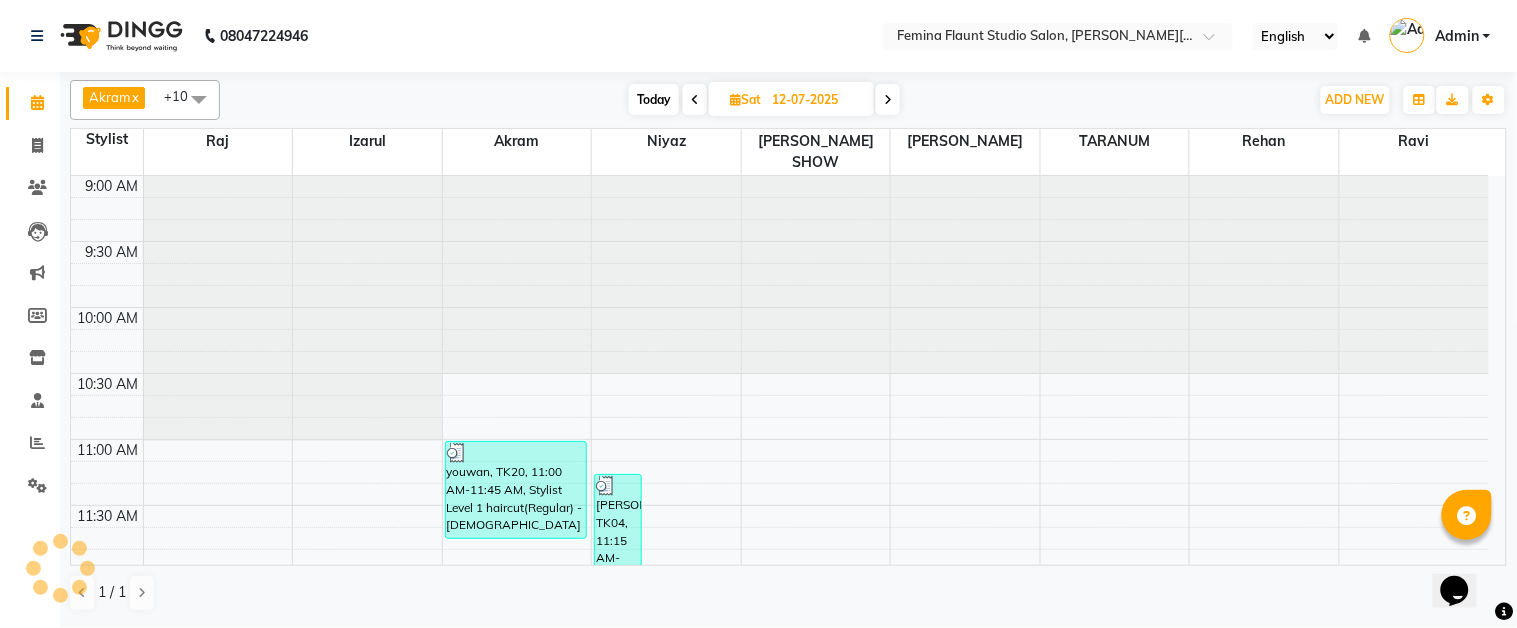 scroll, scrollTop: 0, scrollLeft: 0, axis: both 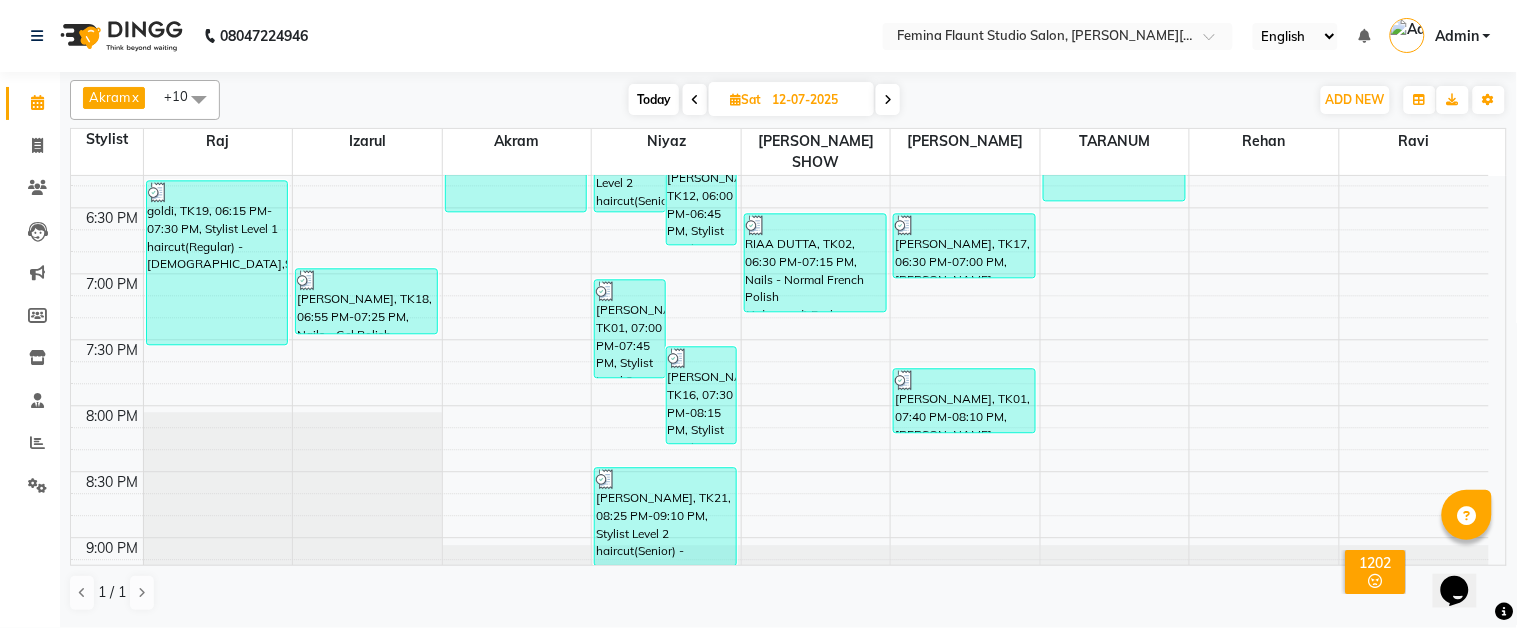 click on "Today" at bounding box center [654, 99] 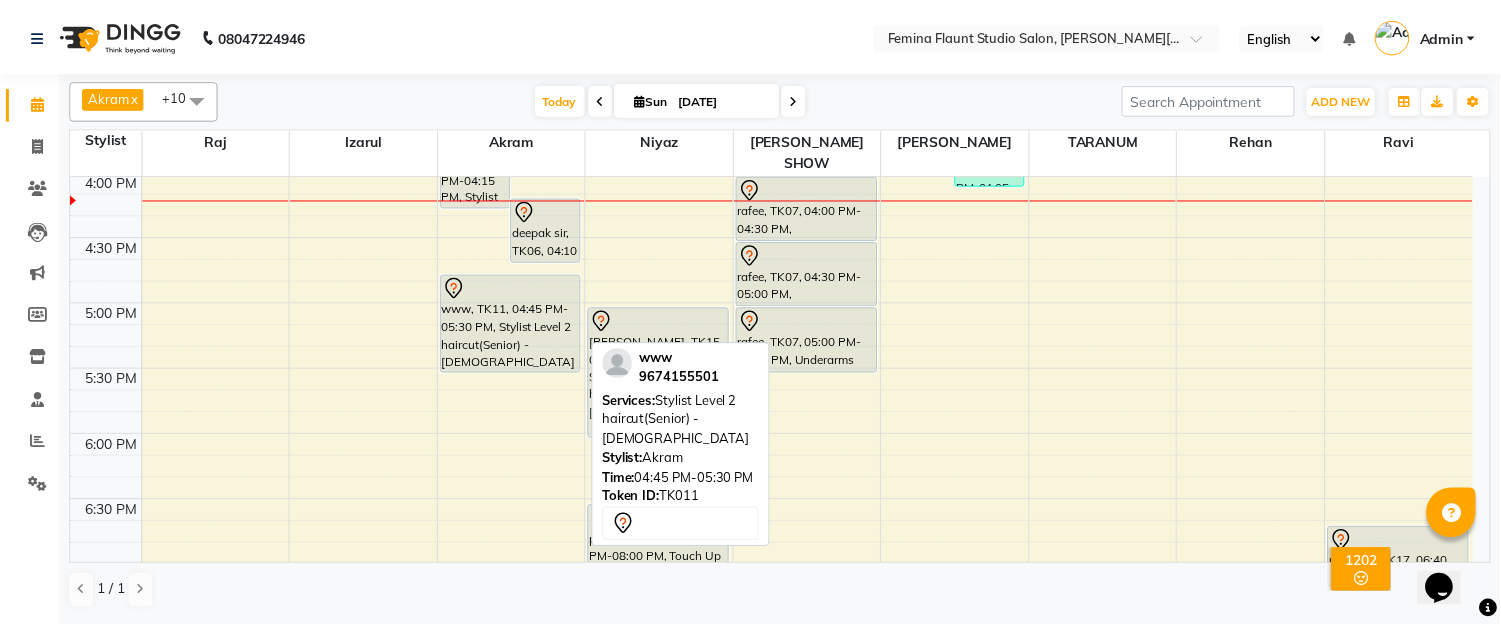 scroll, scrollTop: 817, scrollLeft: 0, axis: vertical 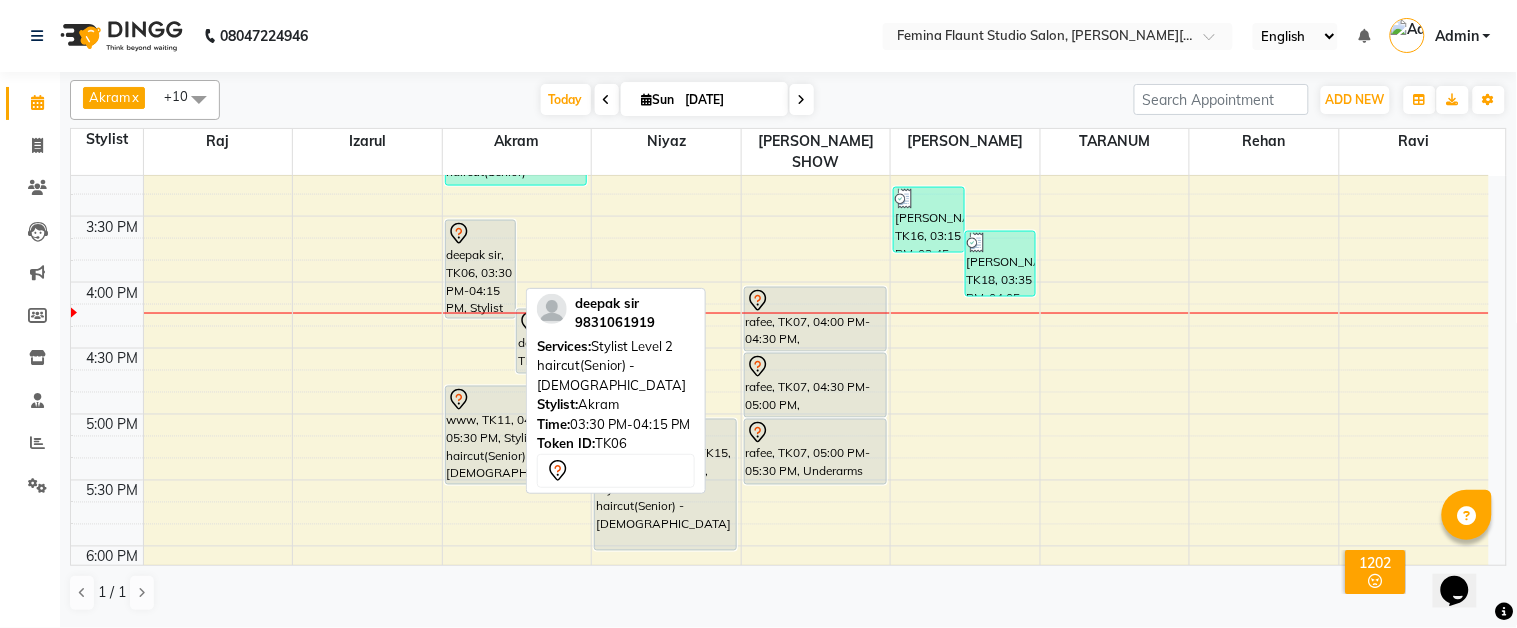click on "deepak sir, TK06, 03:30 PM-04:15 PM, Stylist Level 2 haircut(Senior) - [DEMOGRAPHIC_DATA]" at bounding box center (480, 269) 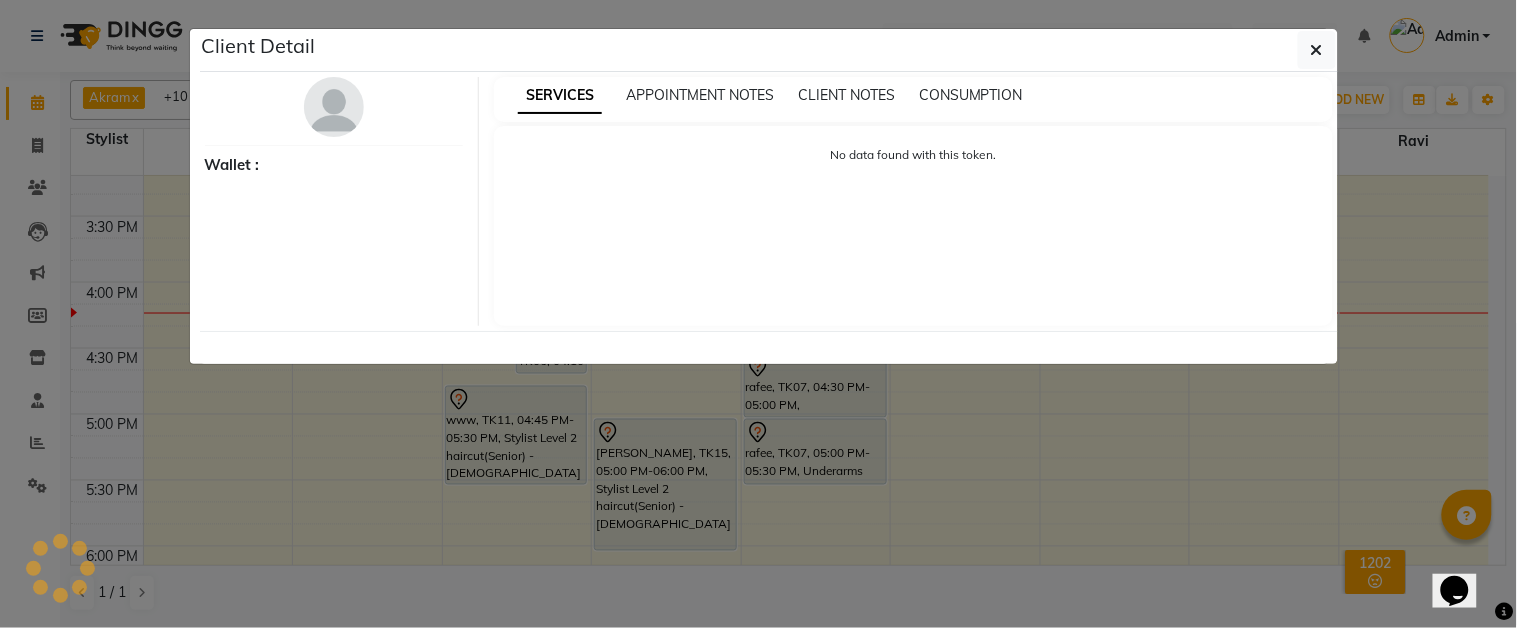 select on "7" 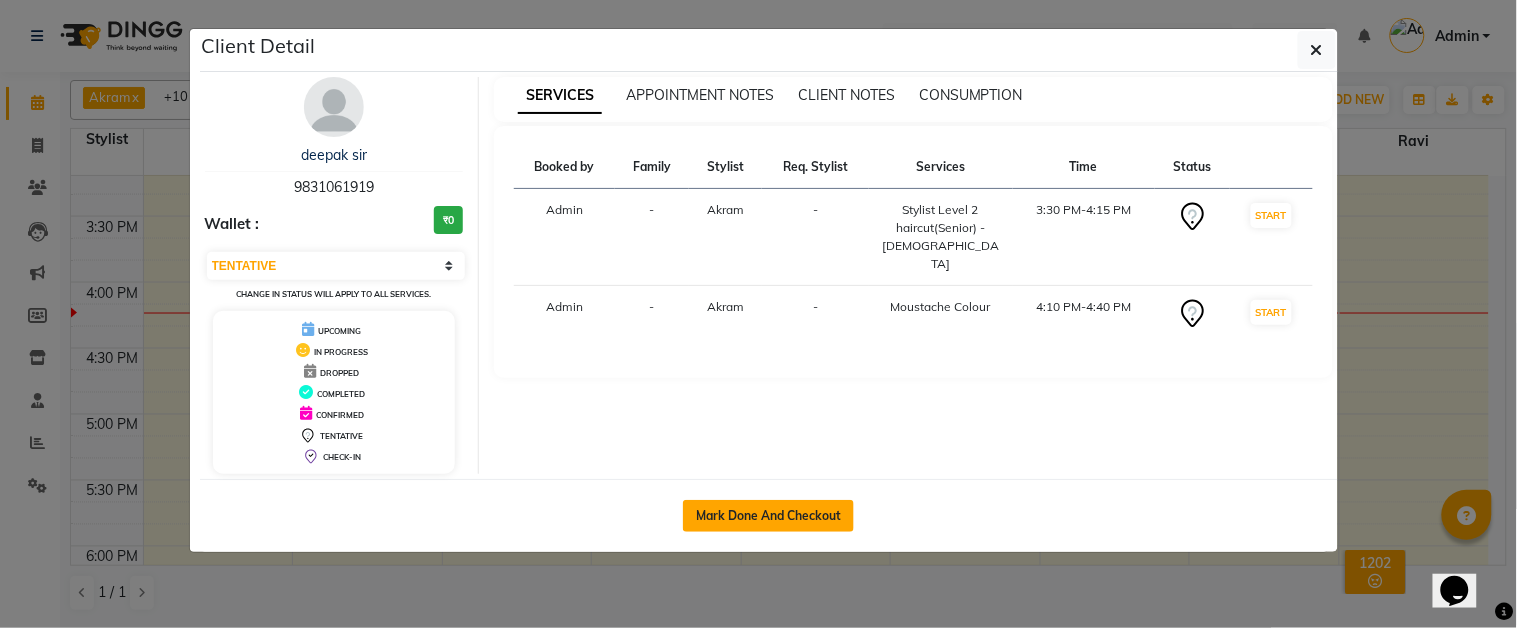 click on "Mark Done And Checkout" 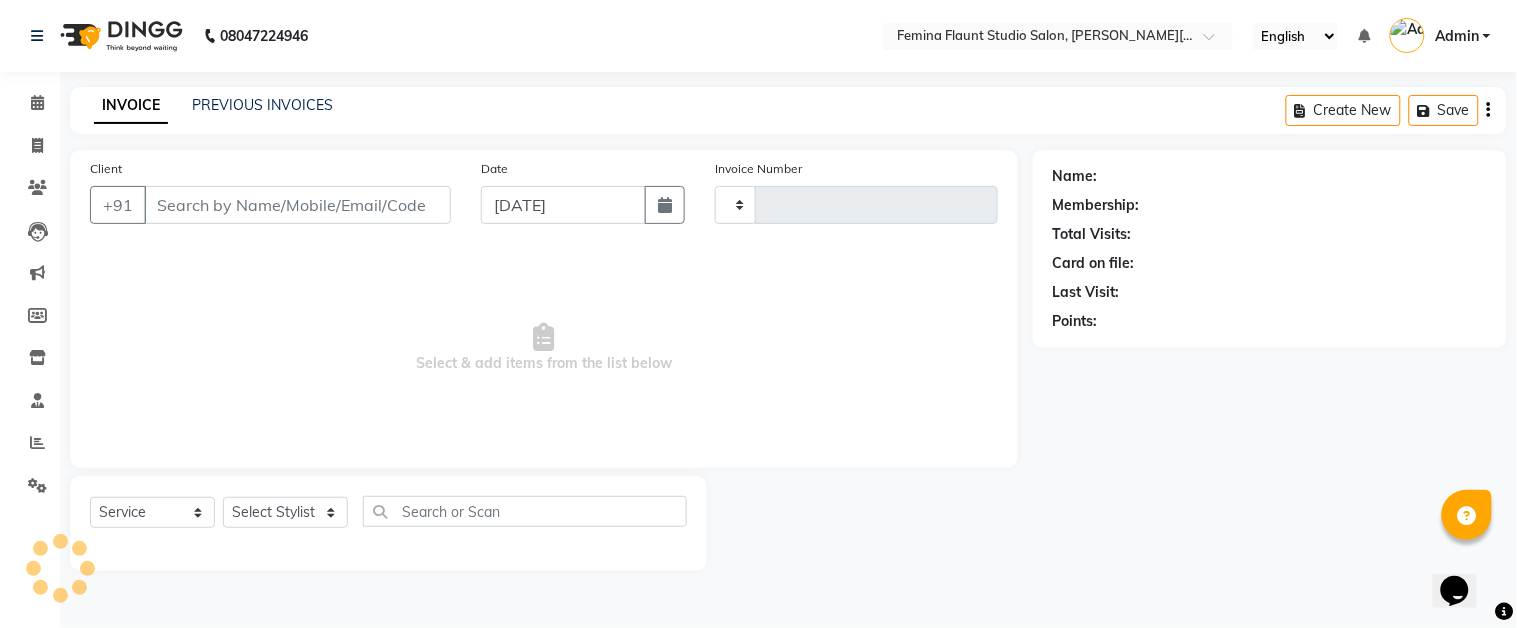 select on "3" 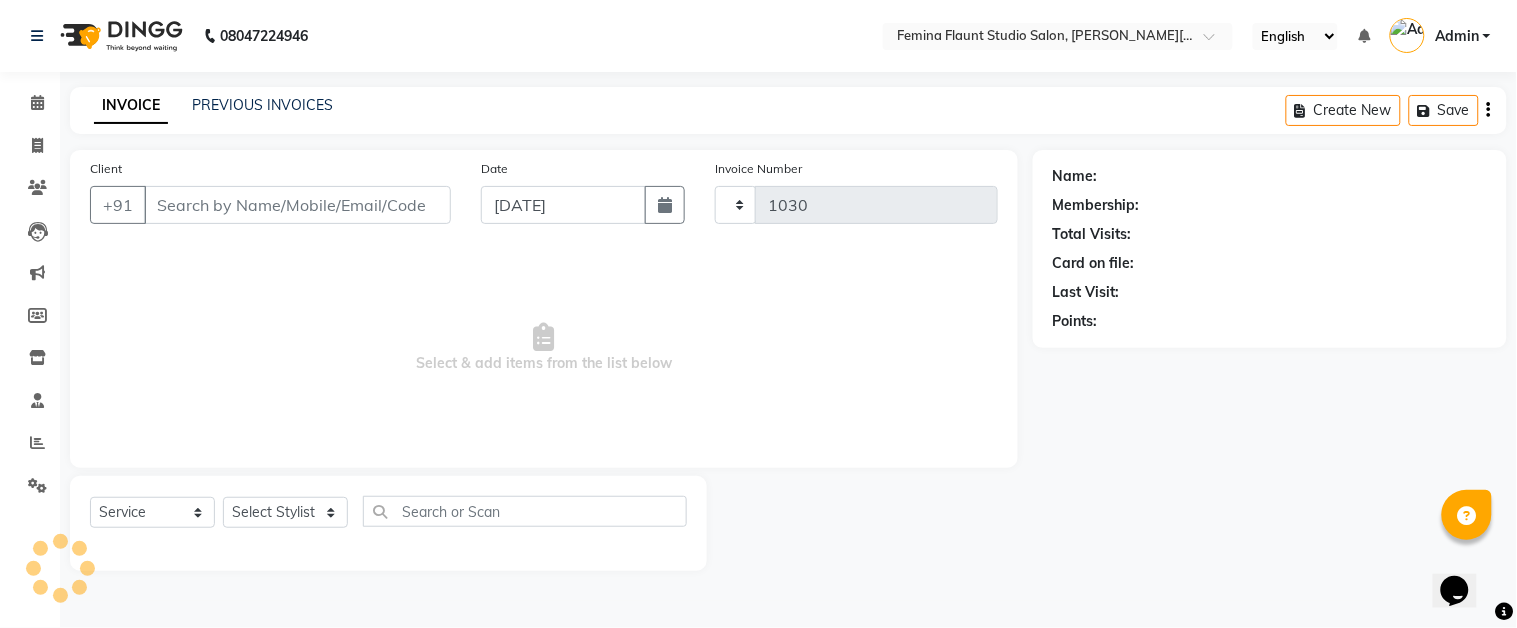 select on "5231" 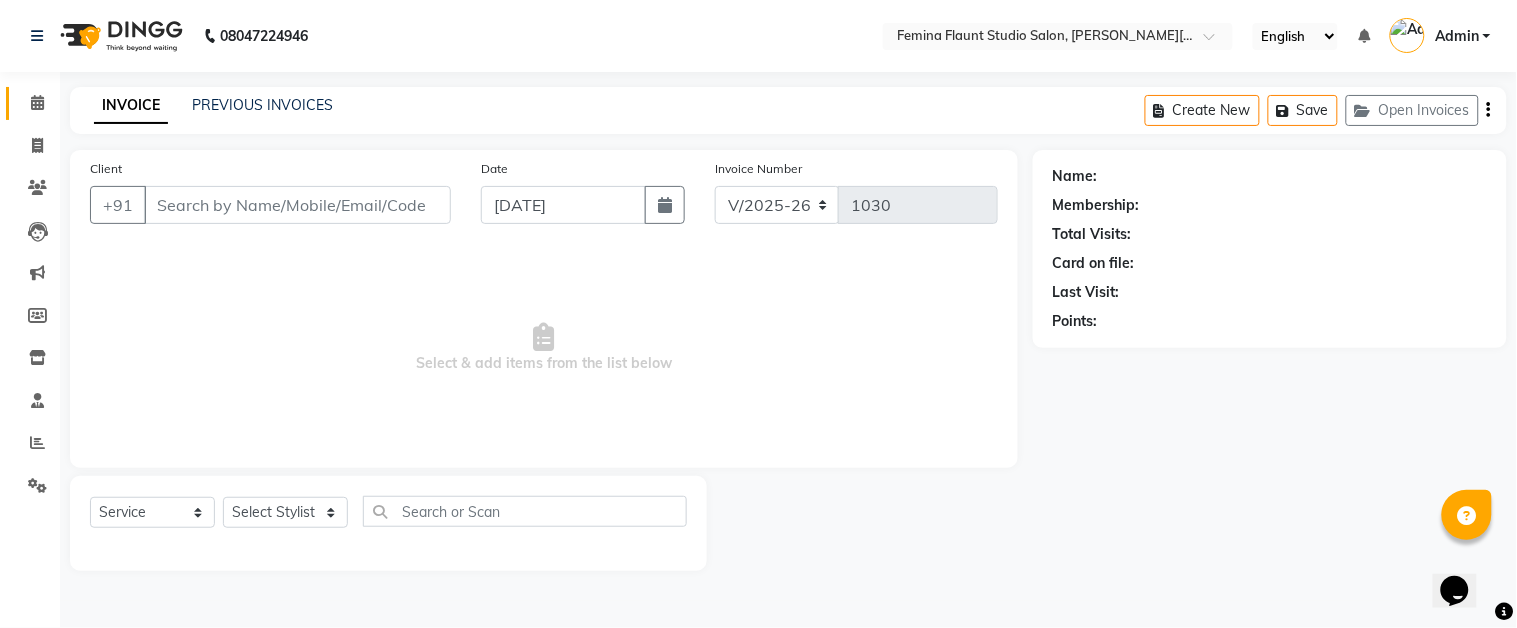 type on "9831061919" 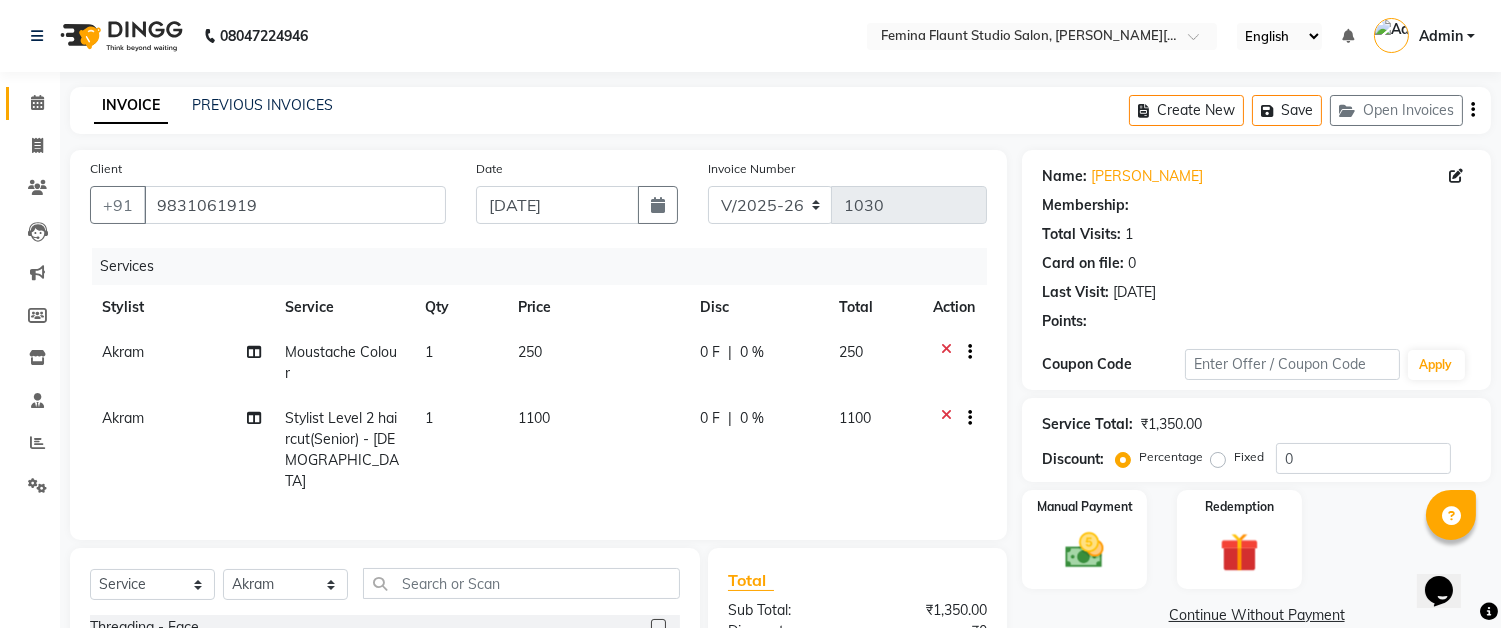select on "1: Object" 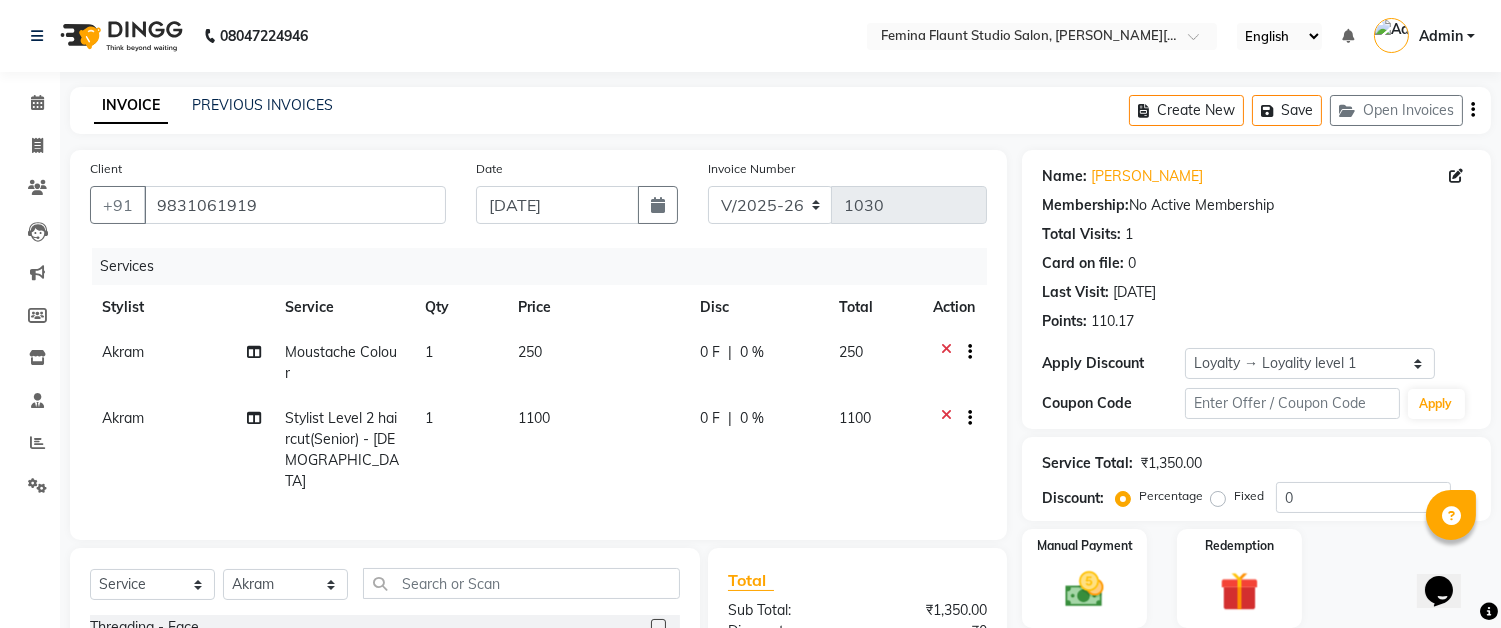 click on "250" 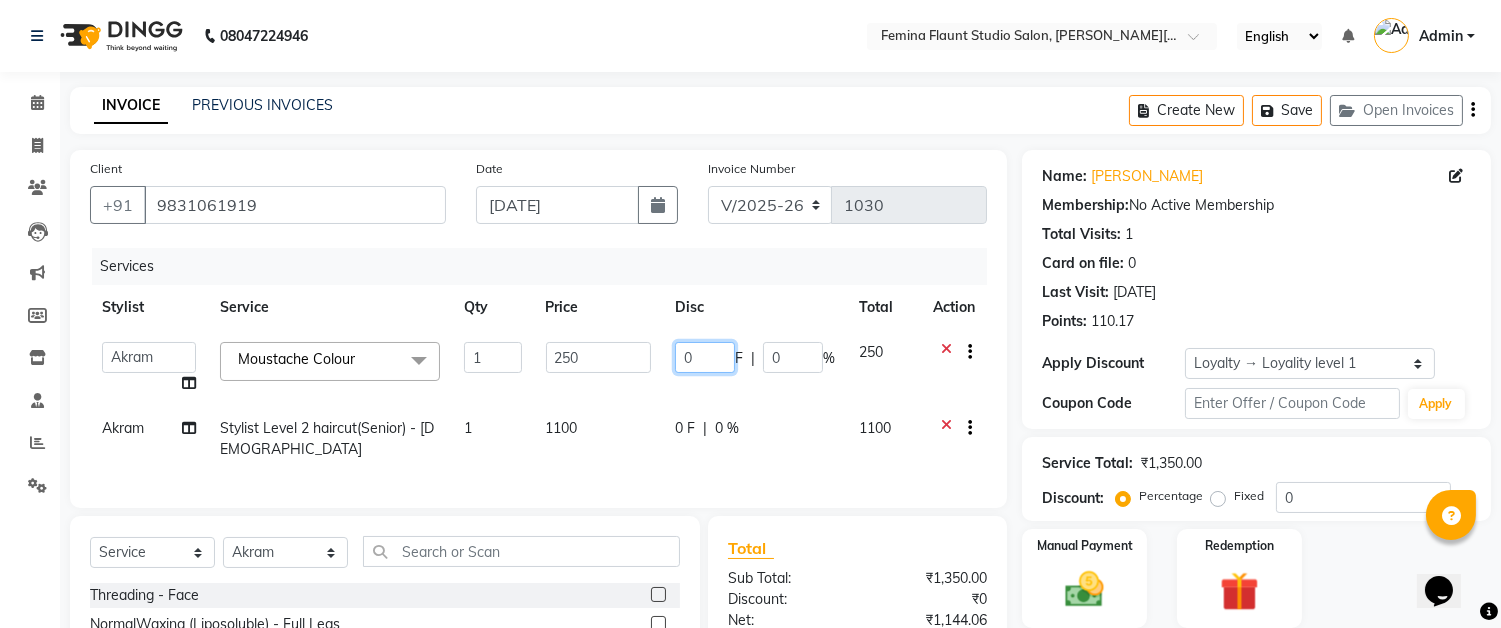 click on "0" 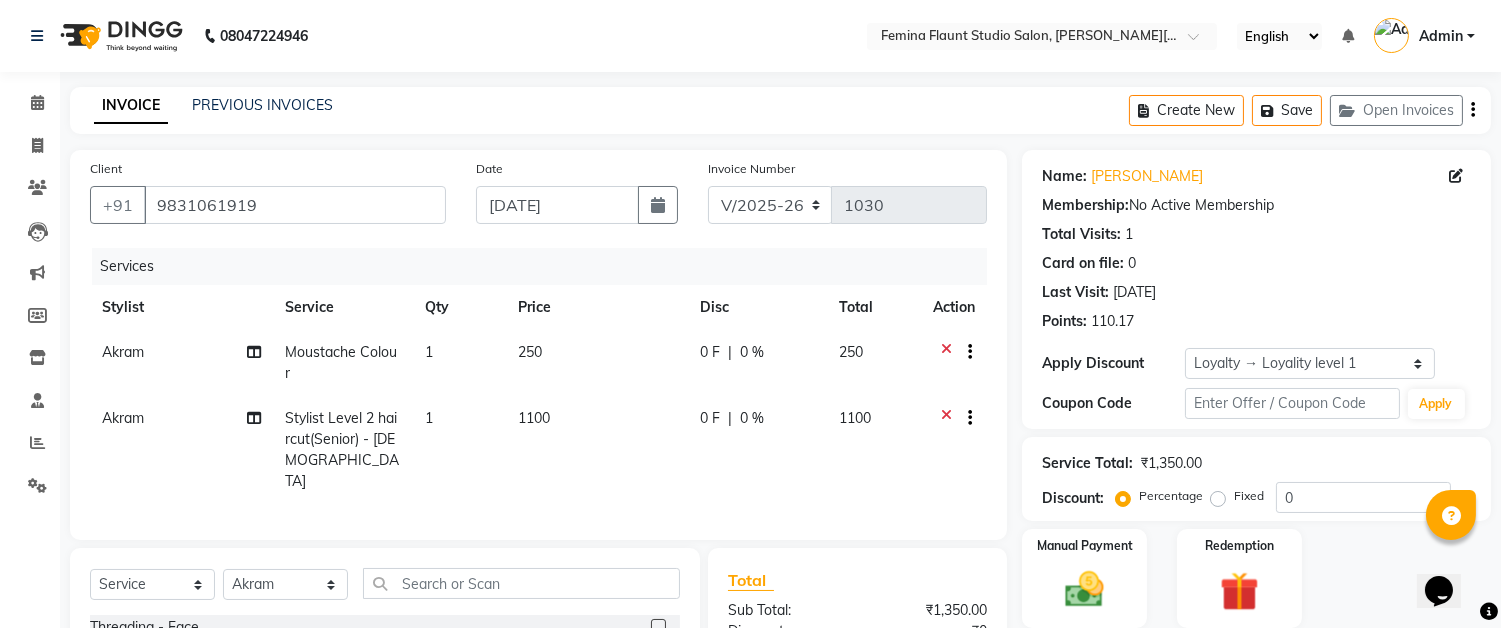 click on "250" 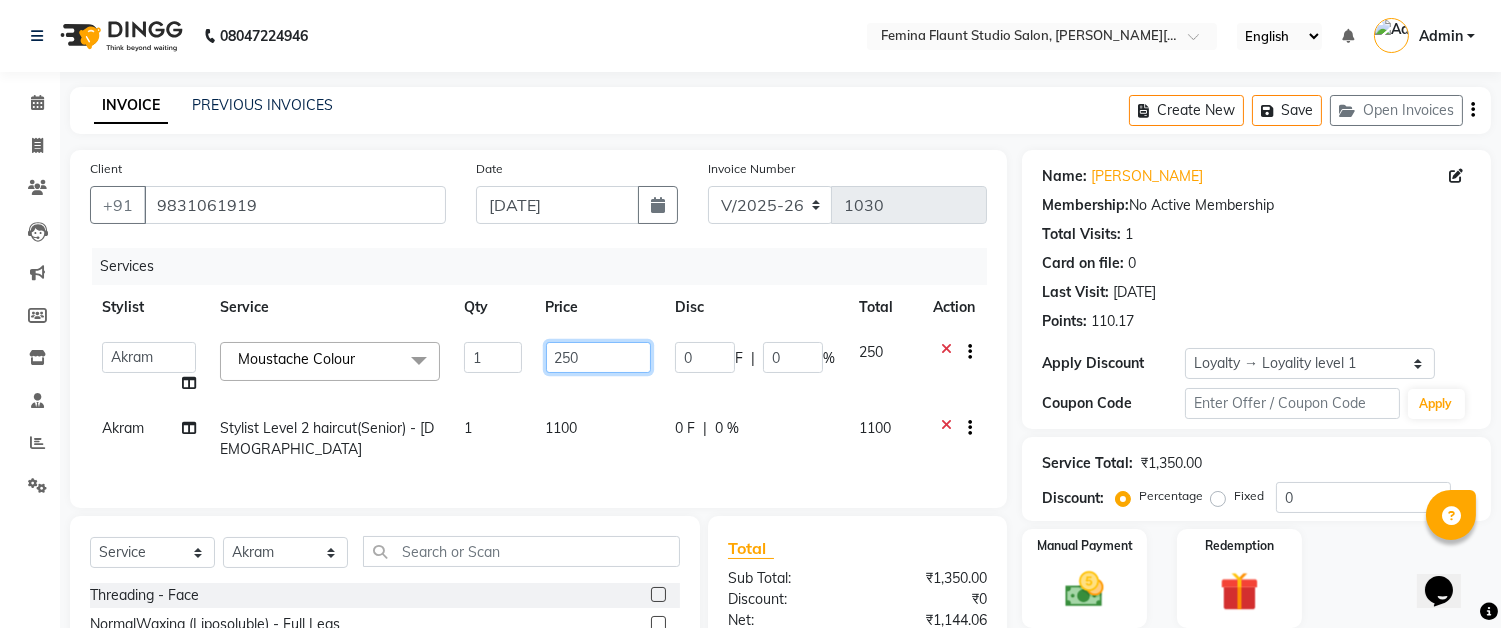 click on "250" 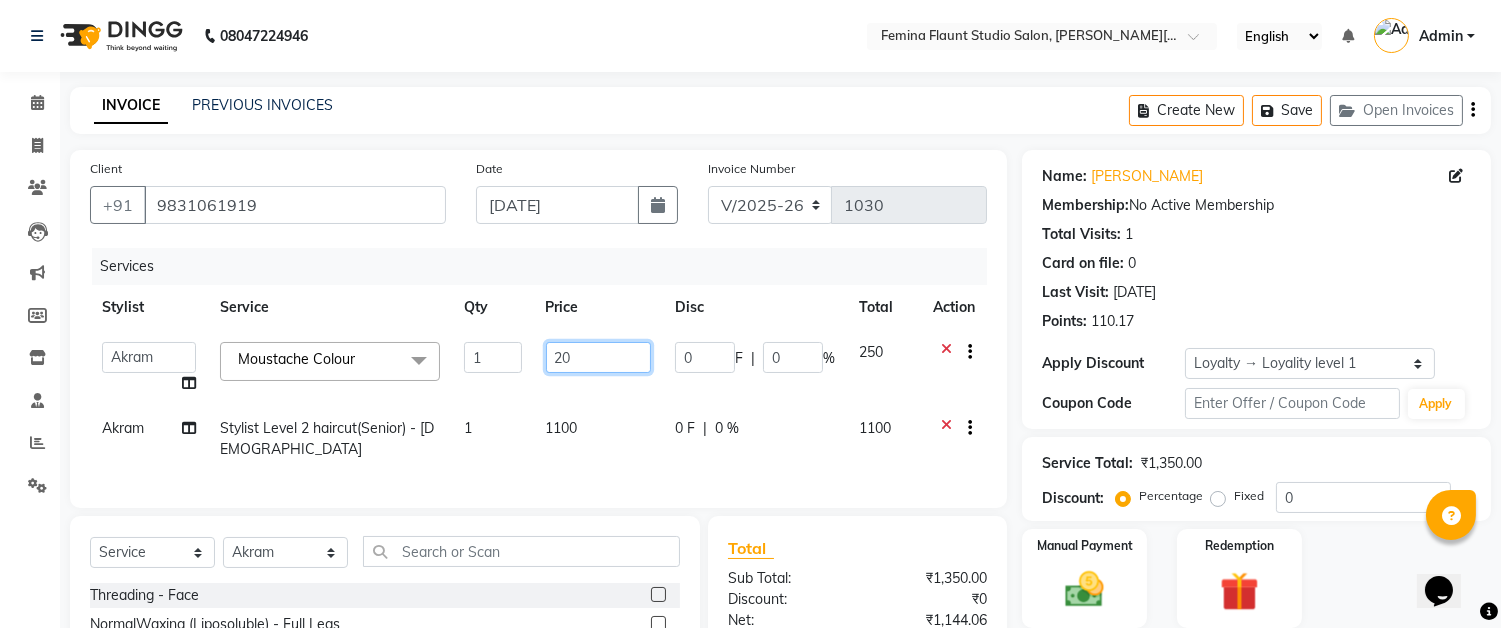 type on "200" 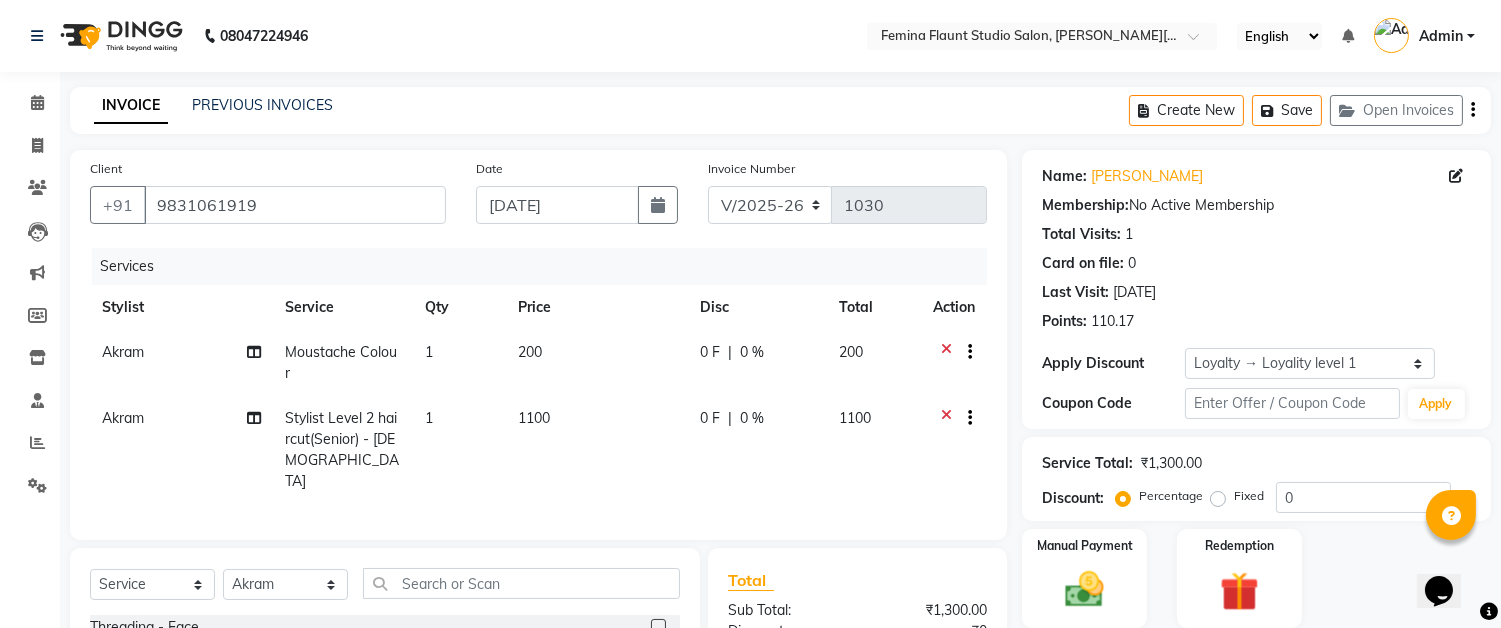 click on "1100" 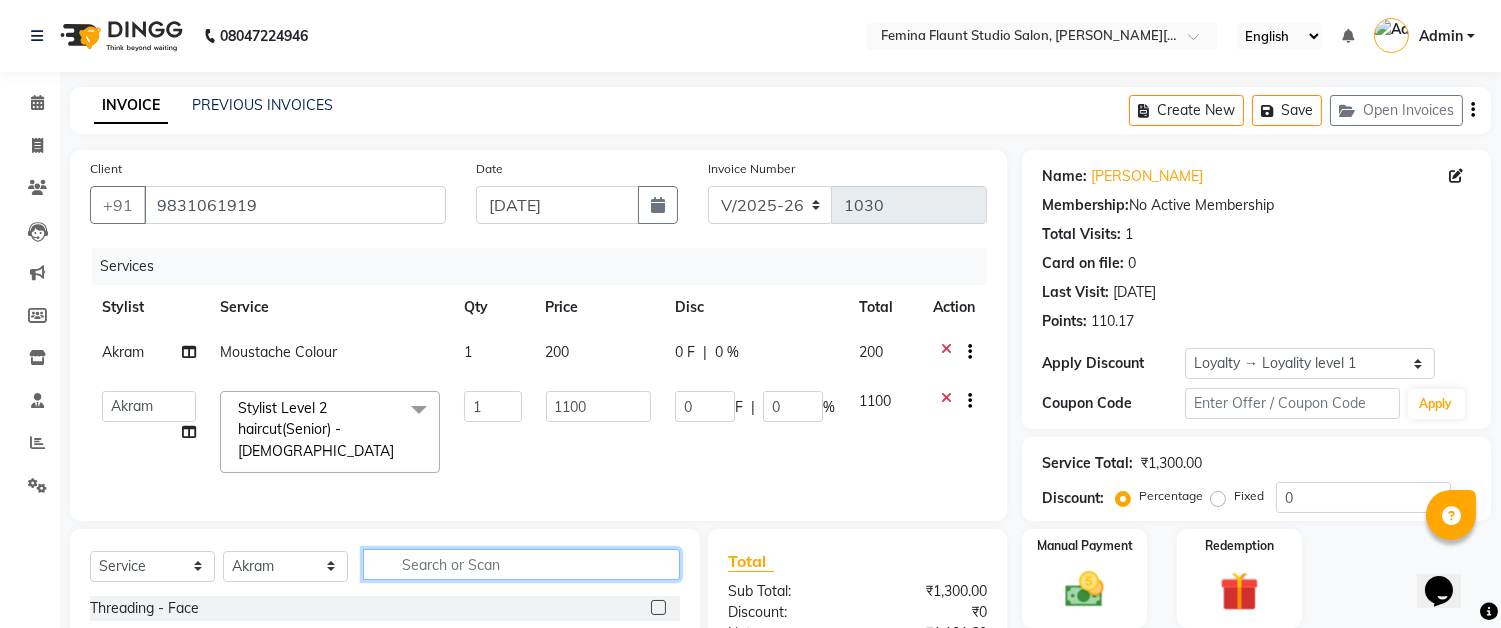 click 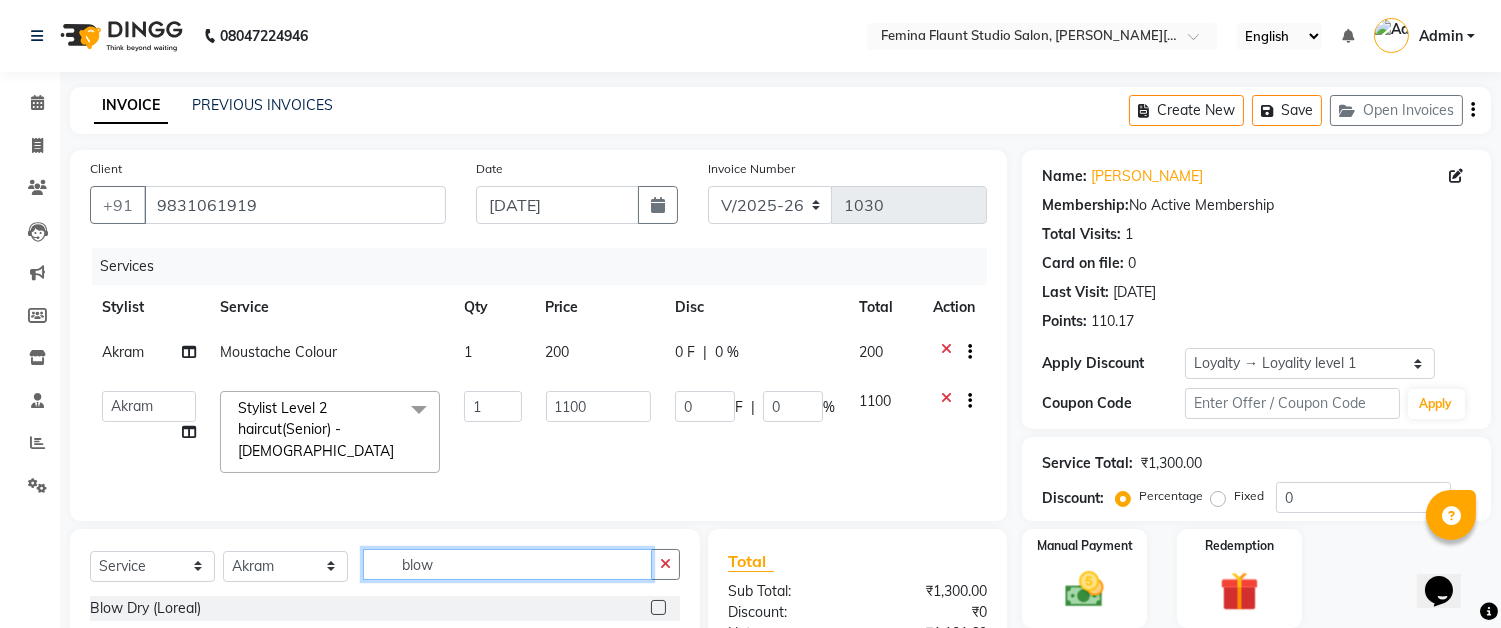 scroll, scrollTop: 220, scrollLeft: 0, axis: vertical 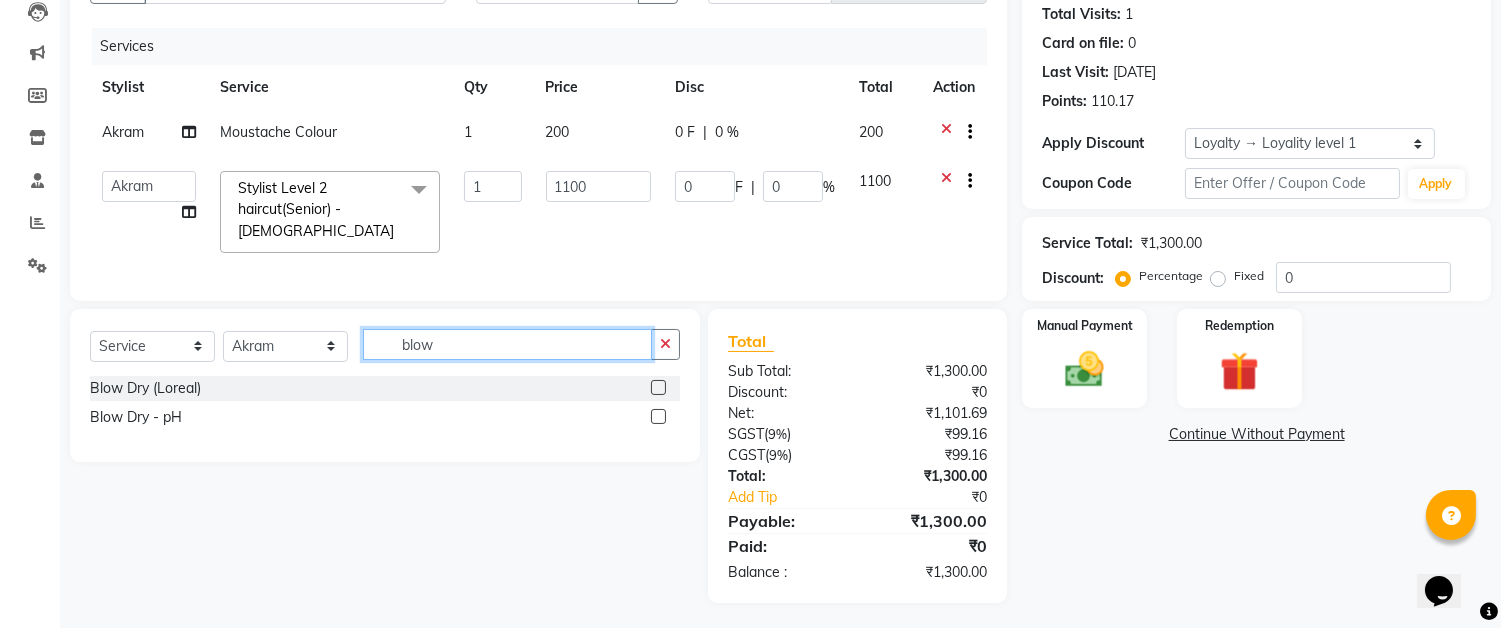 type on "blow" 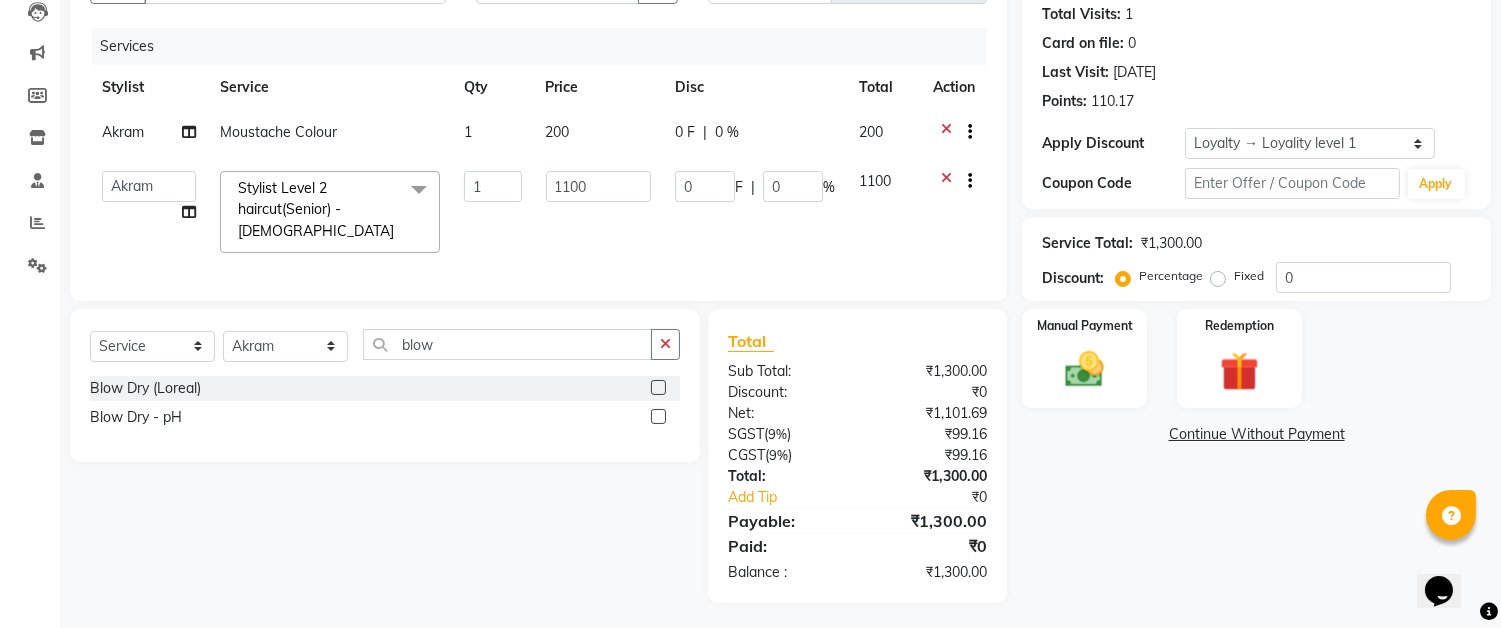 click 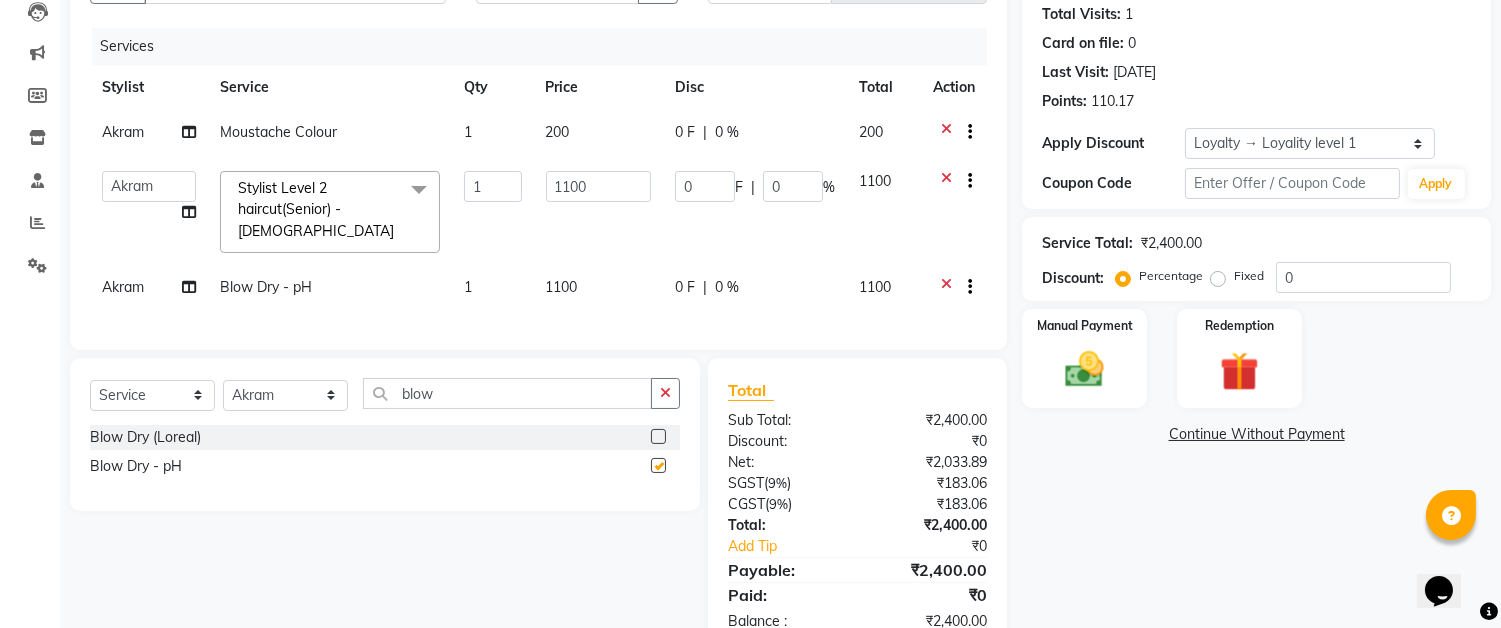 checkbox on "false" 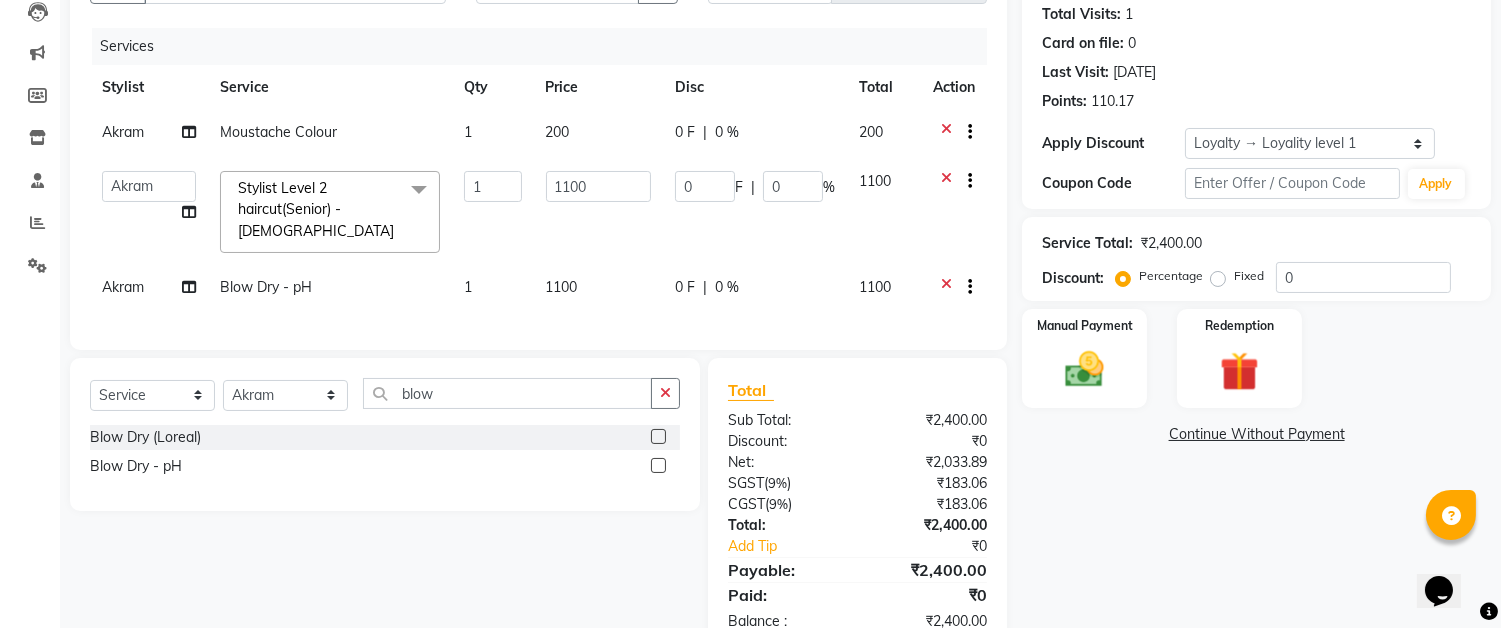 click on "1100" 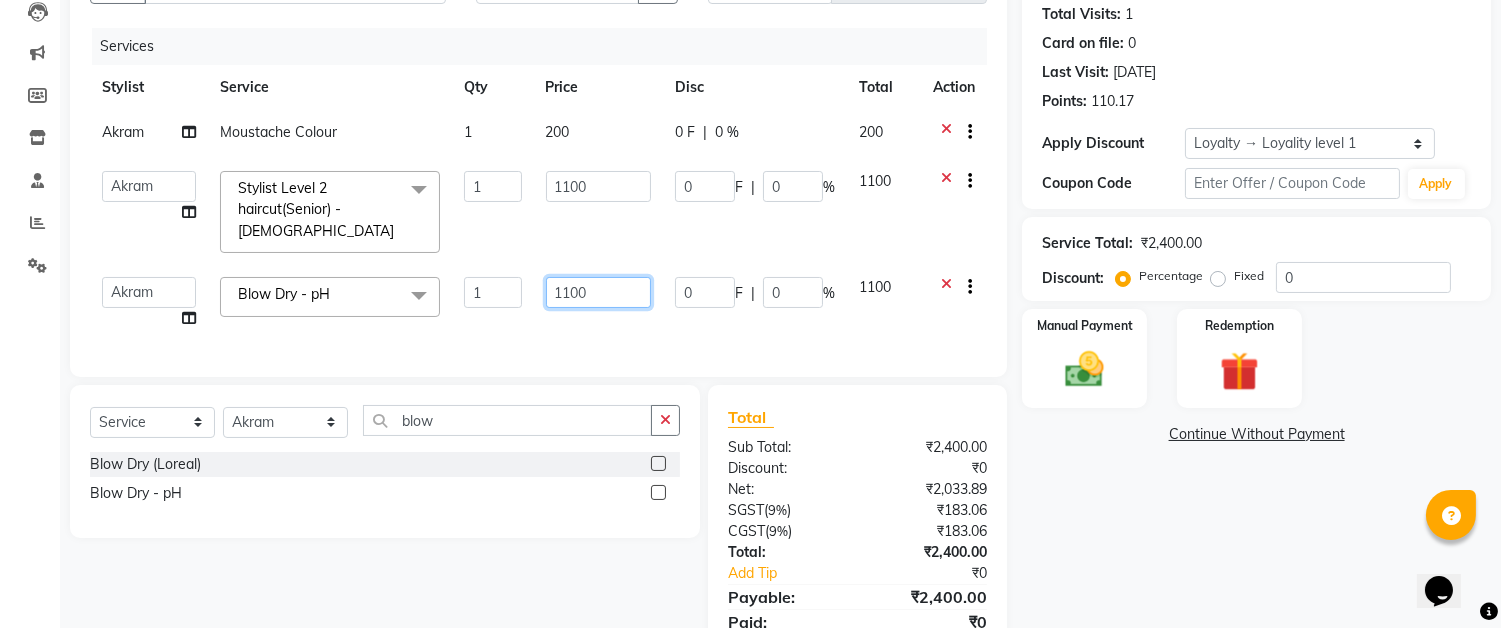 click on "1100" 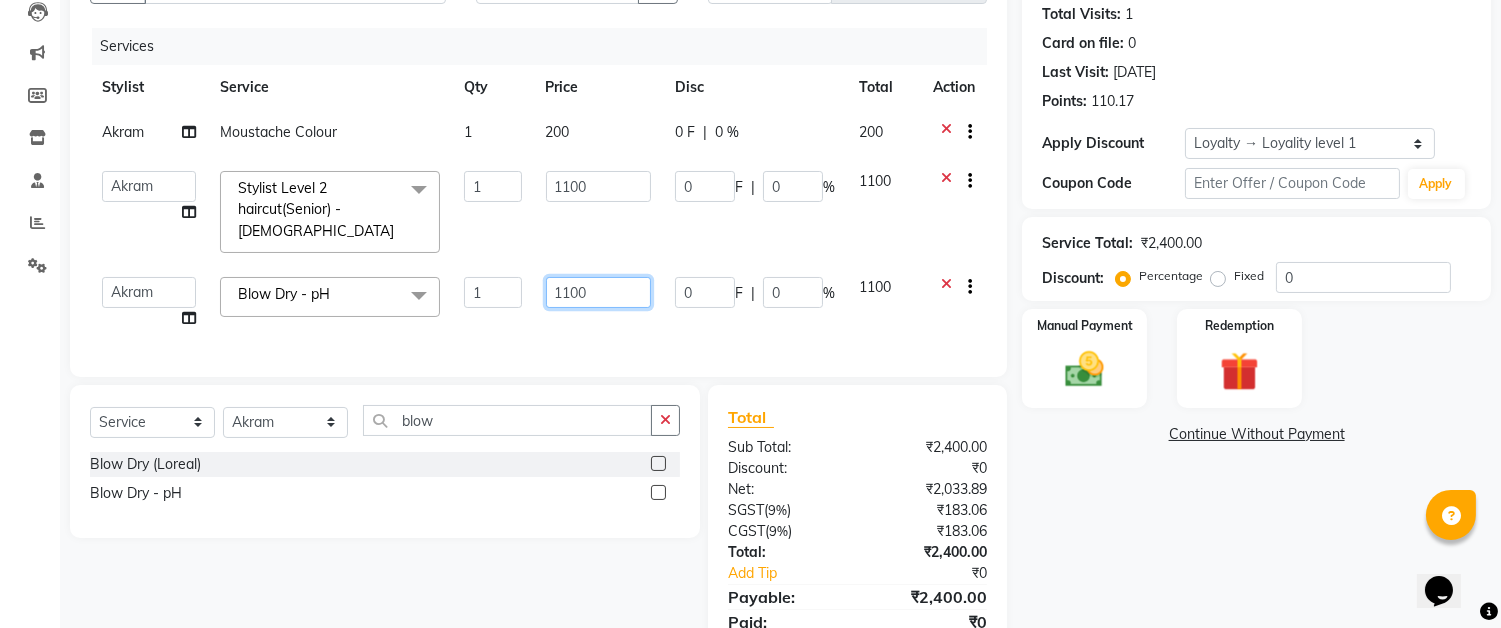 click on "1100" 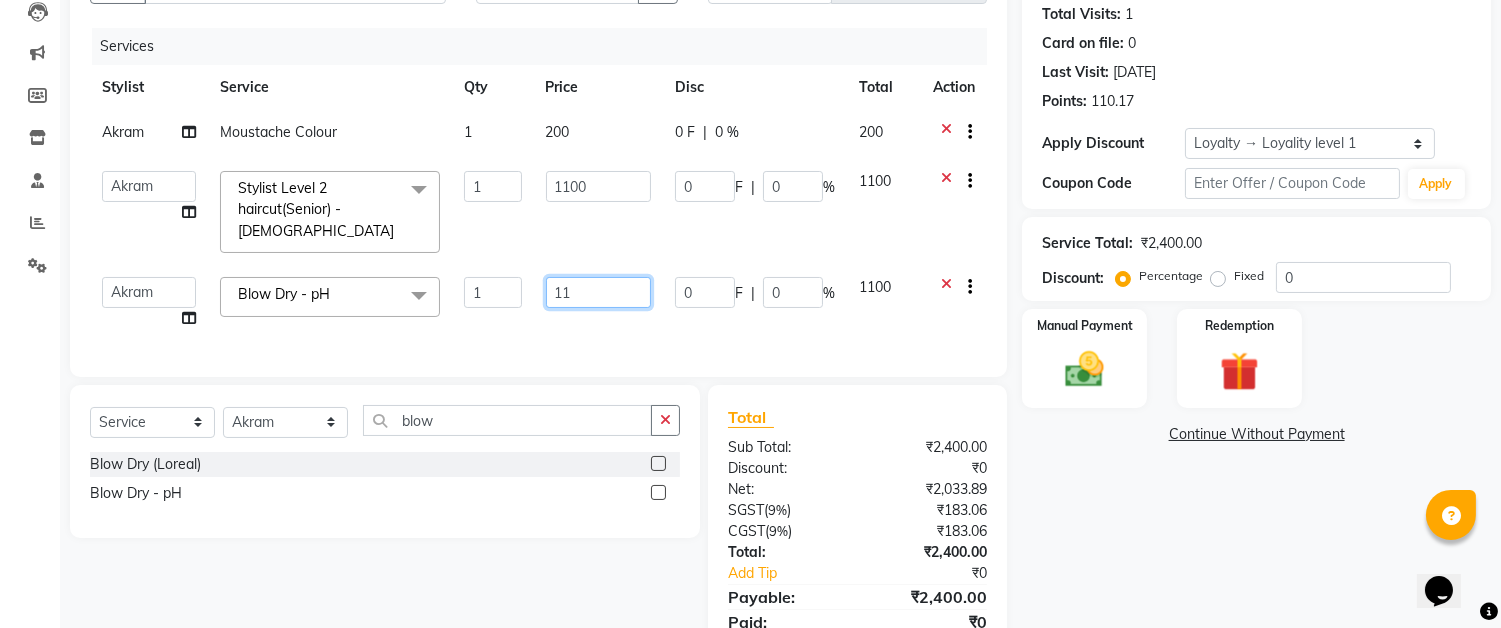 type on "1" 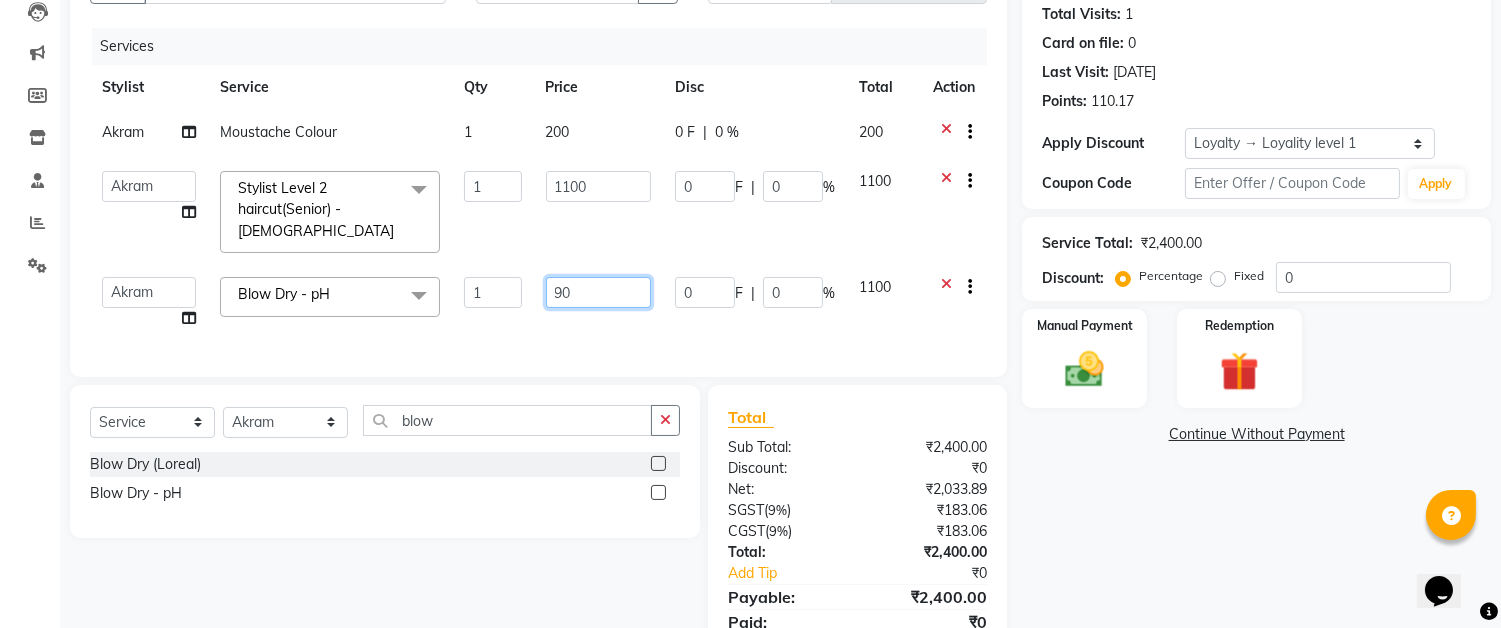 type on "900" 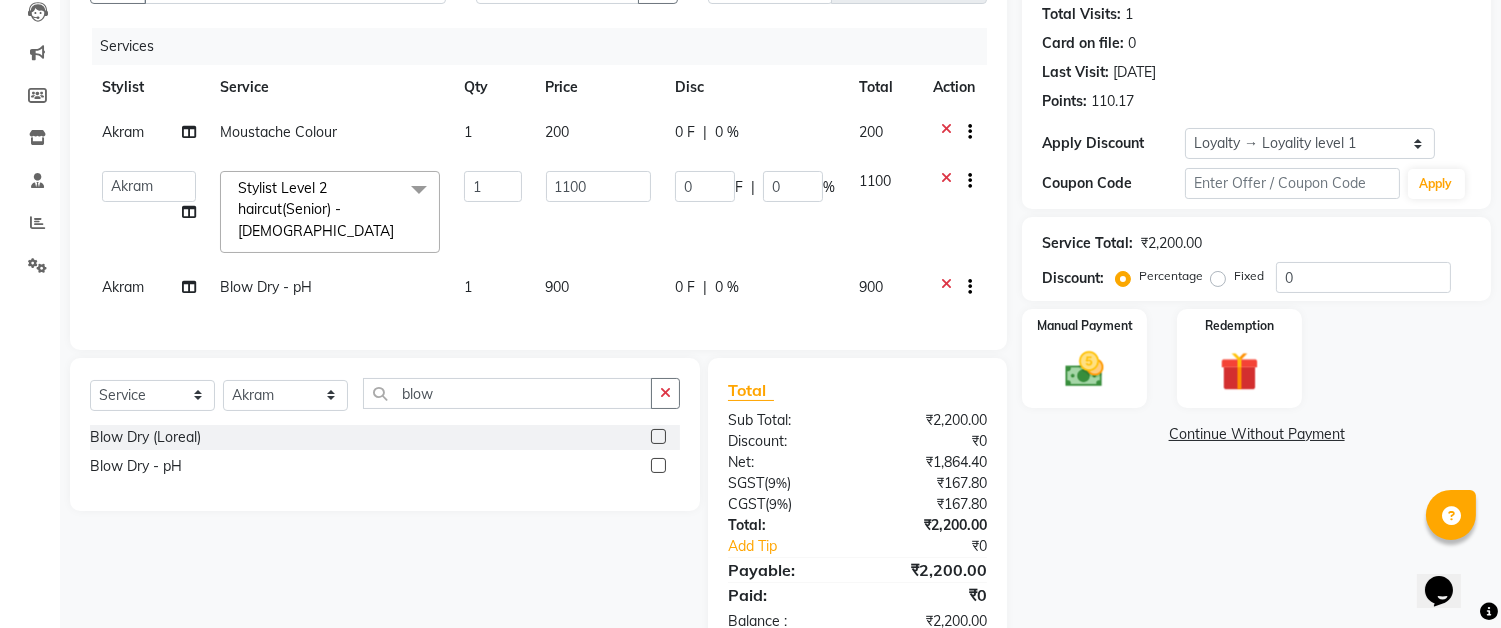 click on "Client [PHONE_NUMBER] Date [DATE] Invoice Number V/2025 V/[PHONE_NUMBER] Services Stylist Service Qty Price Disc Total Action Akram Moustache Colour 1 200 0 F | 0 % 200  Akram   Auditor   [PERSON_NAME]   [PERSON_NAME]   [PERSON_NAME]   [PERSON_NAME]   [PERSON_NAME] SHOW   TARANUM  Stylist Level 2 haircut(Senior) - [DEMOGRAPHIC_DATA]  x  Threading - Face NormalWaxing (Liposoluble) - Full Legs NormalWaxing (Liposoluble) - Full Arms  Clean-up  - Express Clean-up - 20min (Basic) Haircut with Wash- Hair cut - Top ( [DEMOGRAPHIC_DATA] ) Haircut with Wash- Hair cut - Top ([DEMOGRAPHIC_DATA]) Haircut with Wash- Hair cut - Star ( [DEMOGRAPHIC_DATA] ) [PERSON_NAME] Trim  Nails - Gel Polish Application (Basic) Nails - Gel Polish Removal (Basic) Nails - Gel Extension Removal (Basic) Nails - Nail Art- Basic(10 Tips) (Basic) Nails - Nail Art Per Tip (Basic) 1 Nails - Refill Extension Gel/Acrylic (Advanced) Nails - Nail Extension Gel (Advanced) Nails - Nail Extension Acrylic (Advanced) Nails - Inbuild Extension Gel (Advanced) Nails - Inbuild Extension Acrylic (Advanced) Naturica Scalp Treatment" 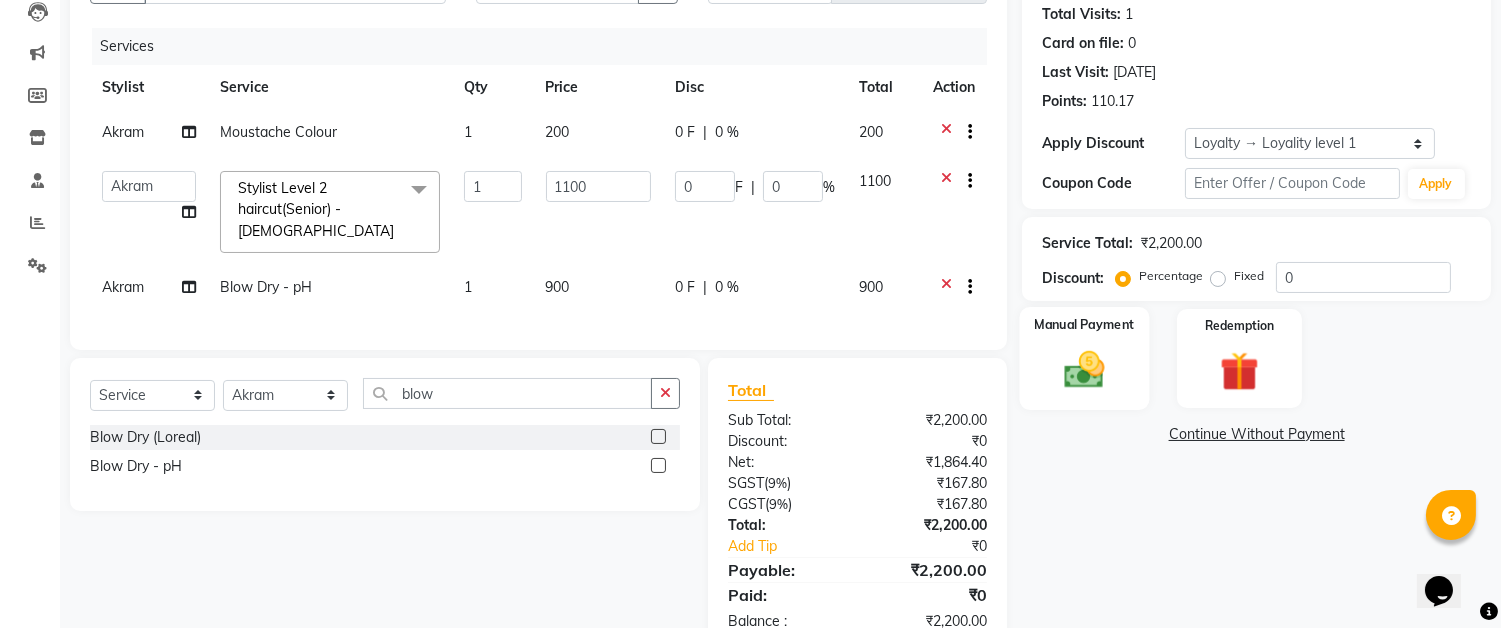 drag, startPoint x: 1070, startPoint y: 377, endPoint x: 1080, endPoint y: 392, distance: 18.027756 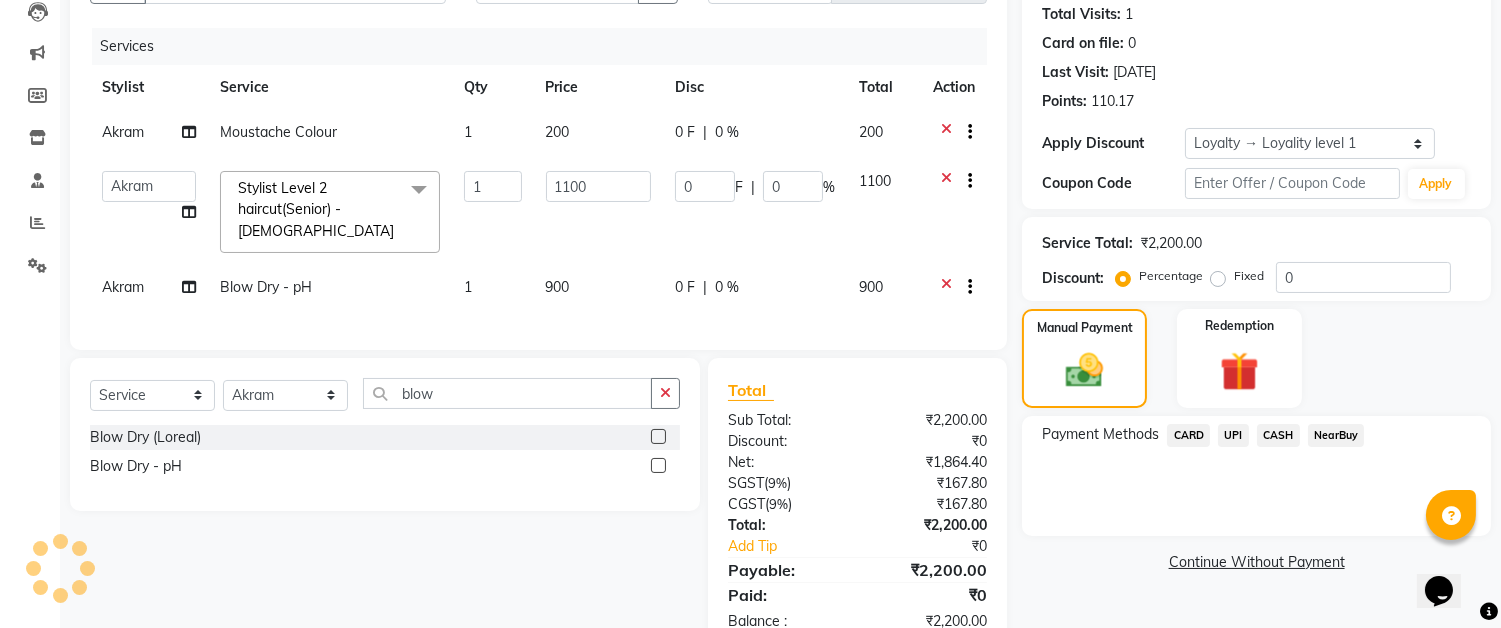 click on "CASH" 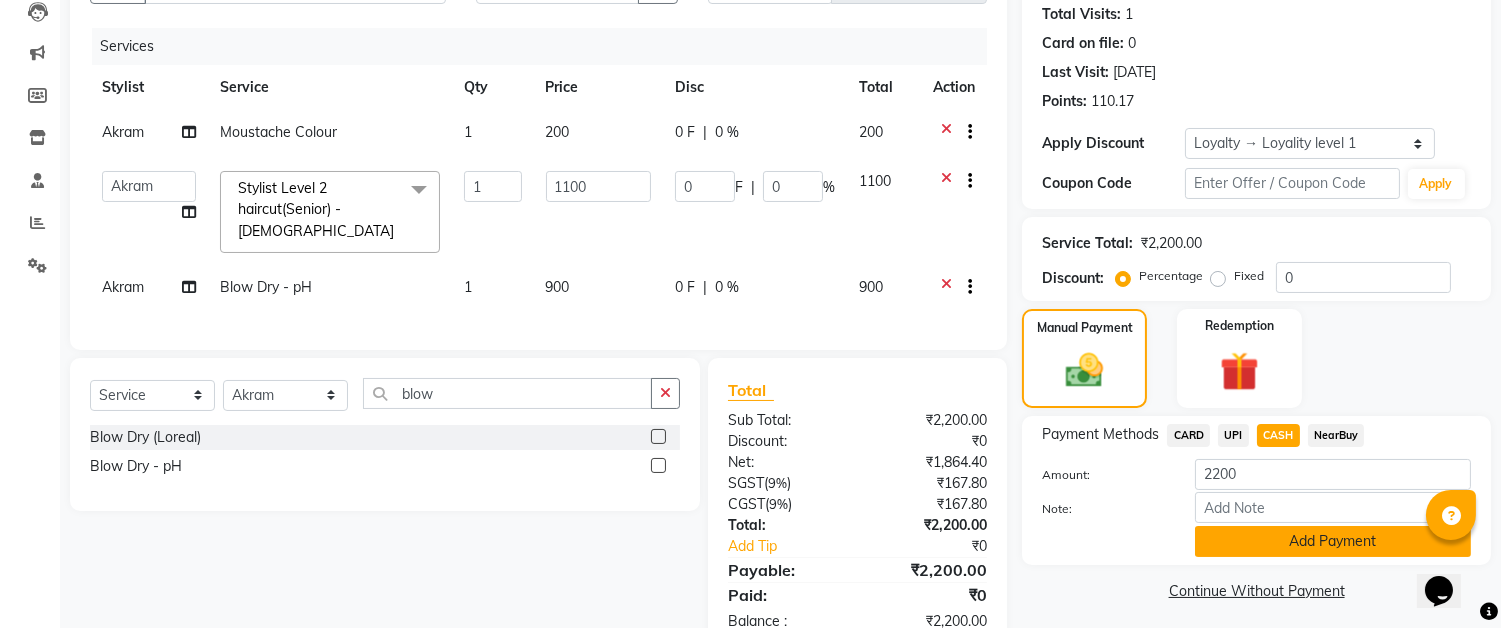 click on "Add Payment" 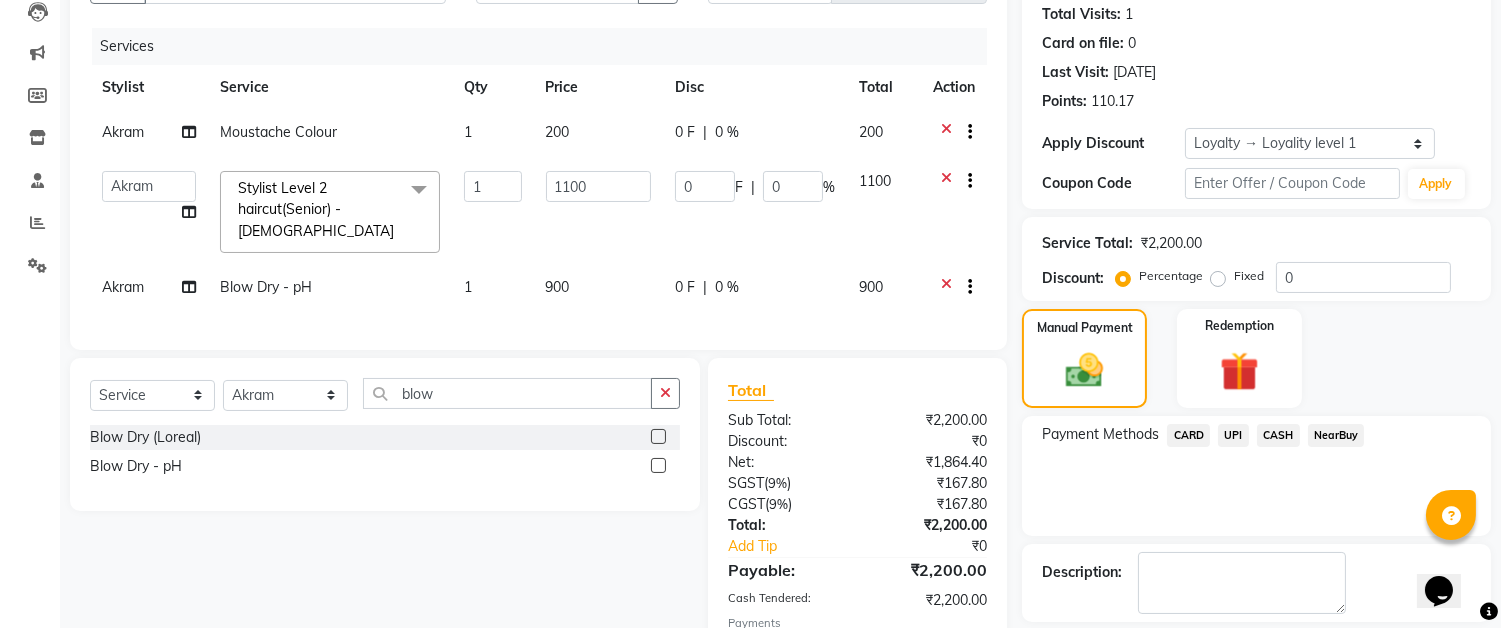 scroll, scrollTop: 460, scrollLeft: 0, axis: vertical 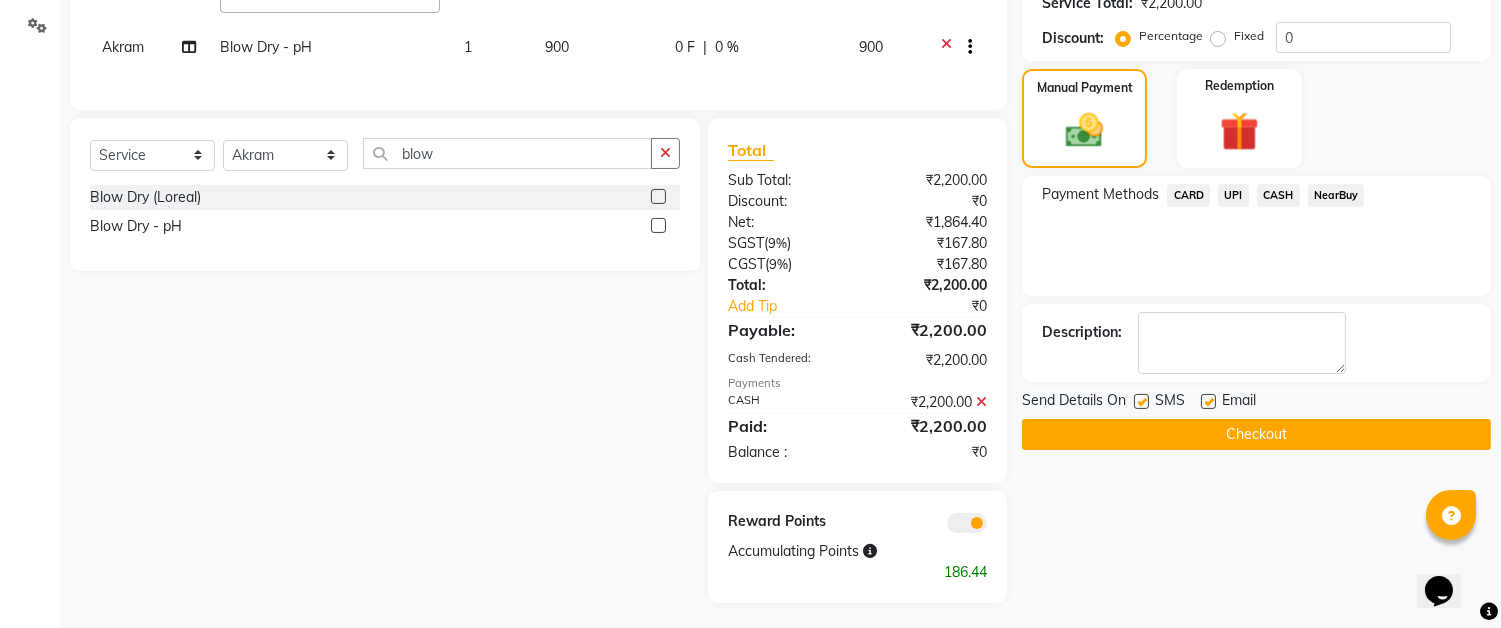 click on "Checkout" 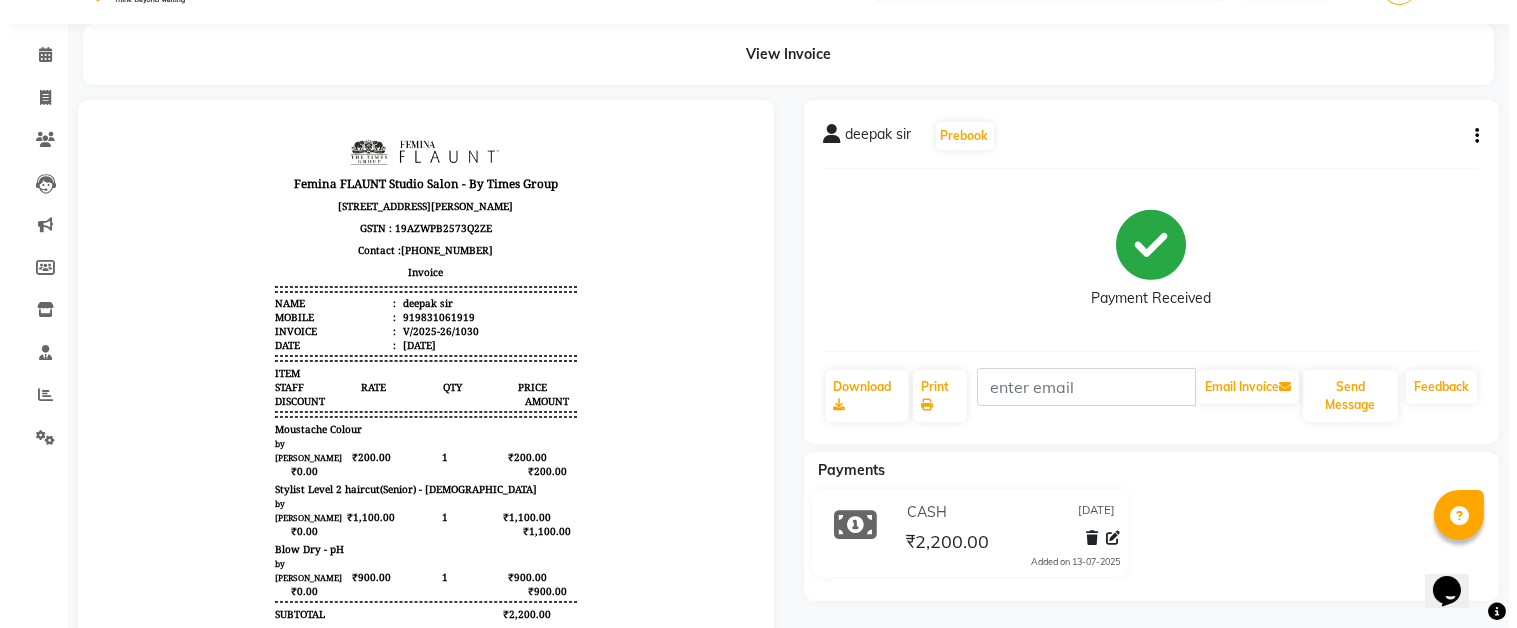 scroll, scrollTop: 0, scrollLeft: 0, axis: both 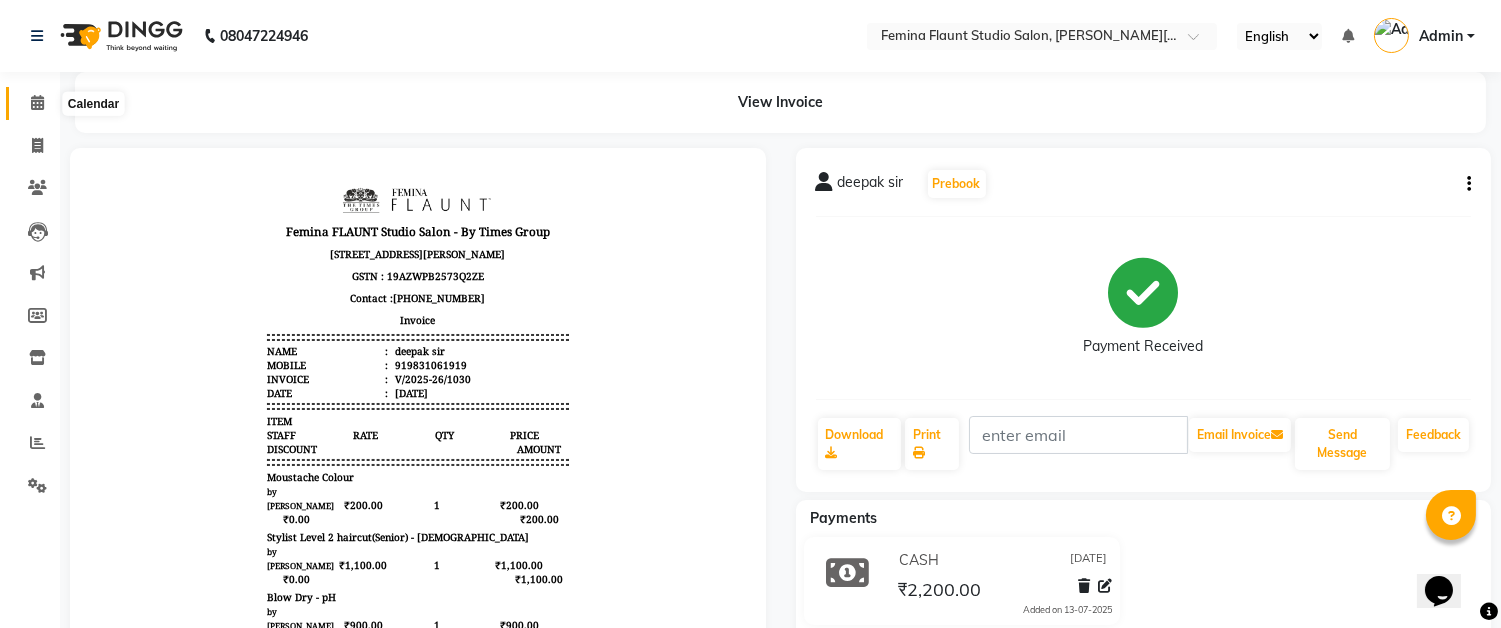 click 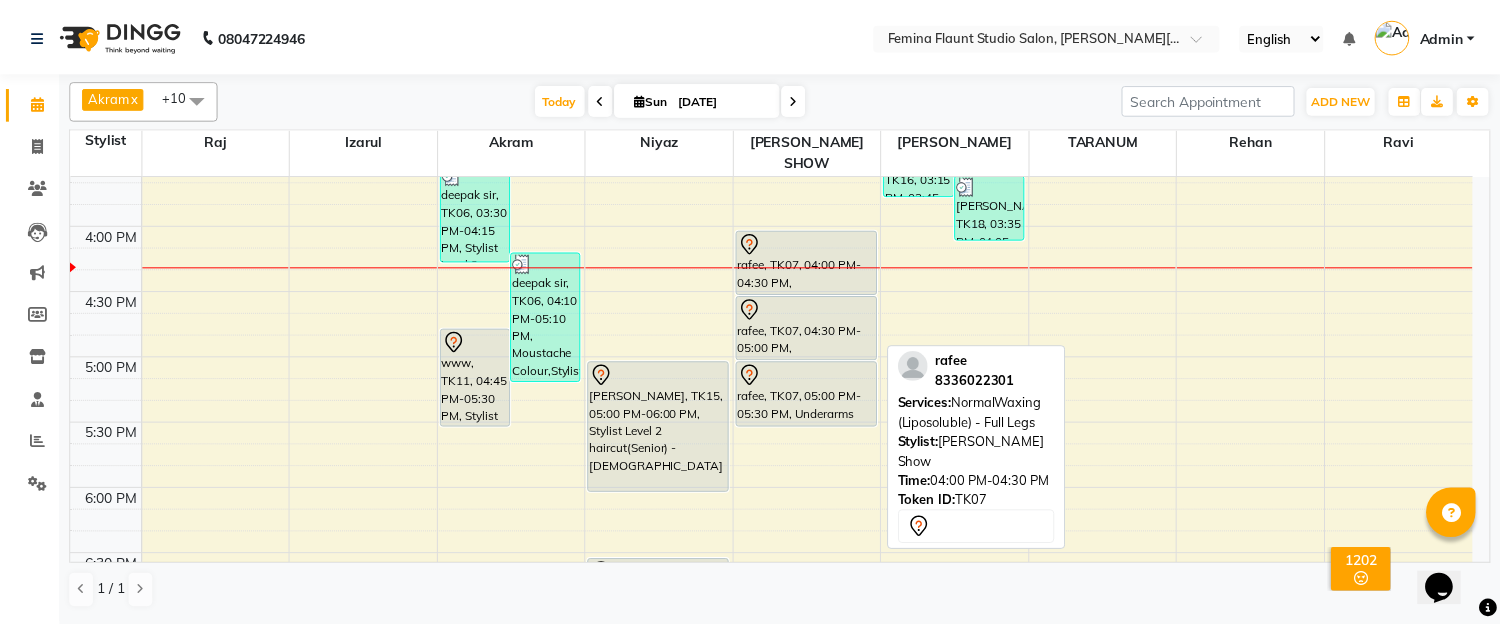 scroll, scrollTop: 888, scrollLeft: 0, axis: vertical 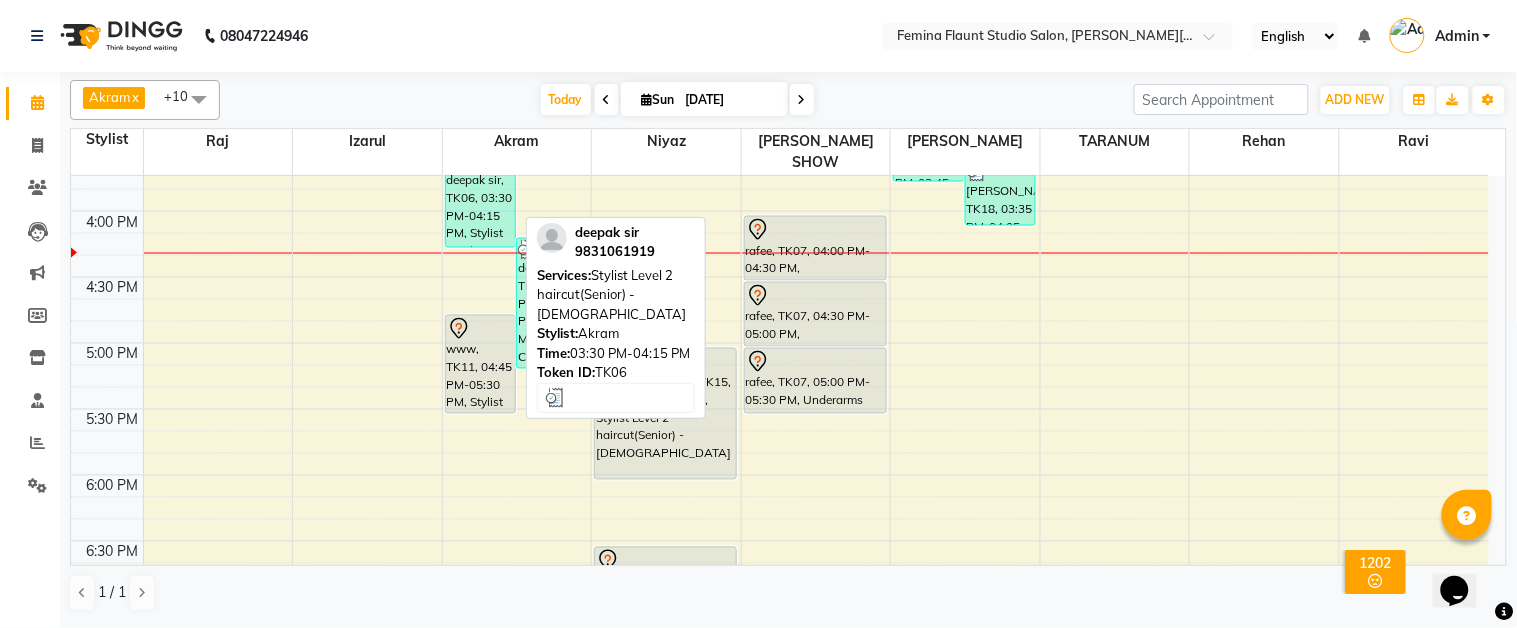 click on "deepak sir, TK06, 03:30 PM-04:15 PM, Stylist Level 2 haircut(Senior) - [DEMOGRAPHIC_DATA]" at bounding box center [480, 198] 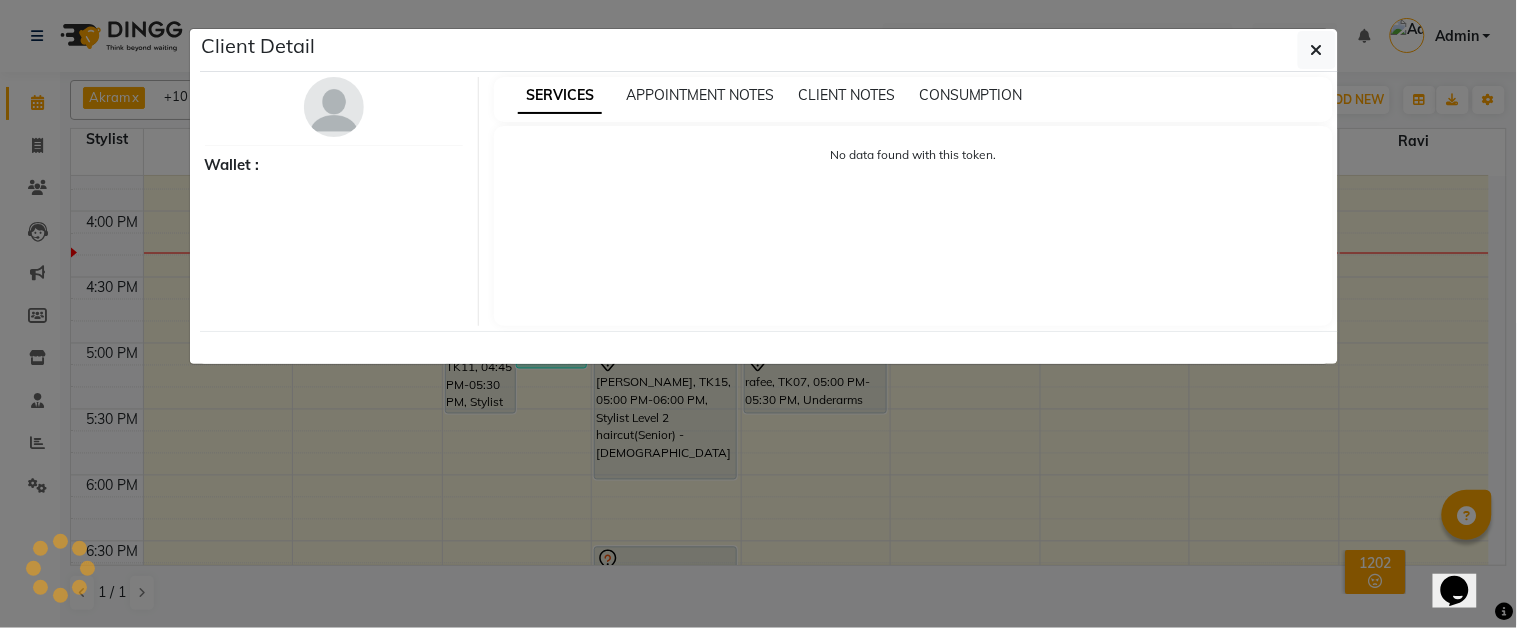 select on "3" 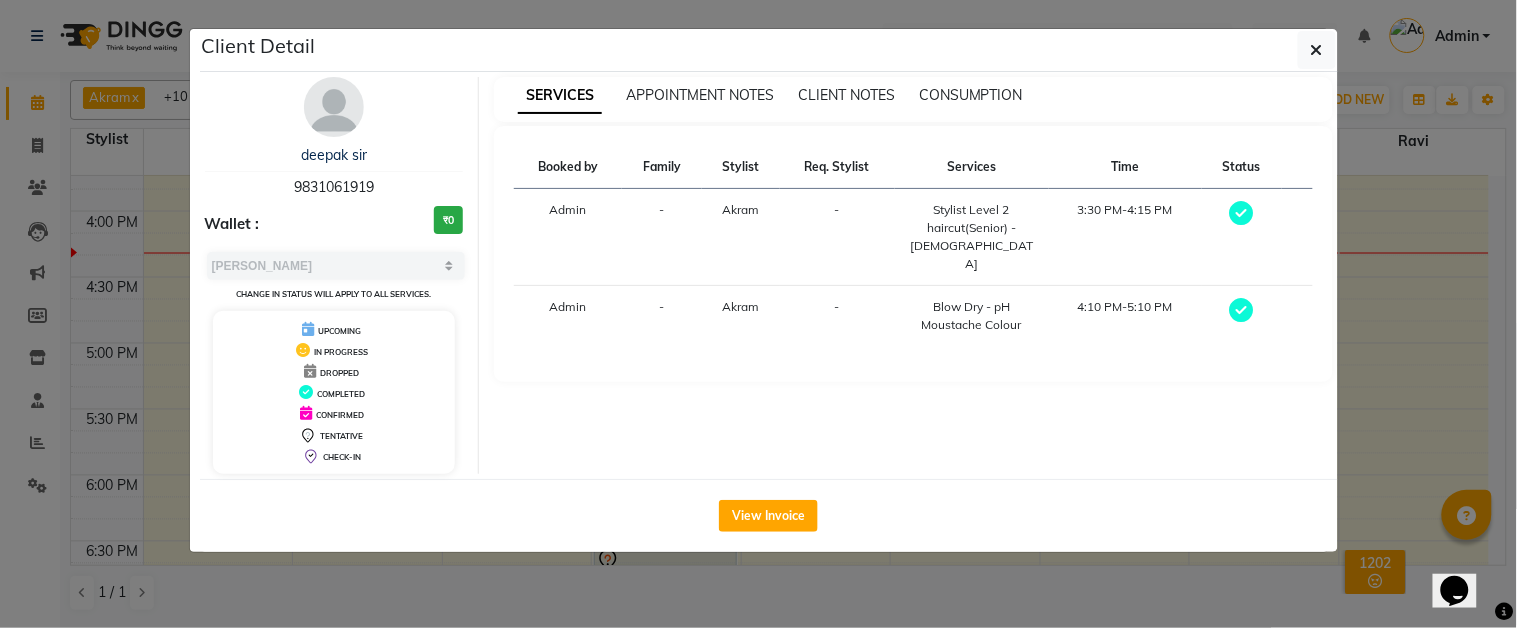 click on "View Invoice" 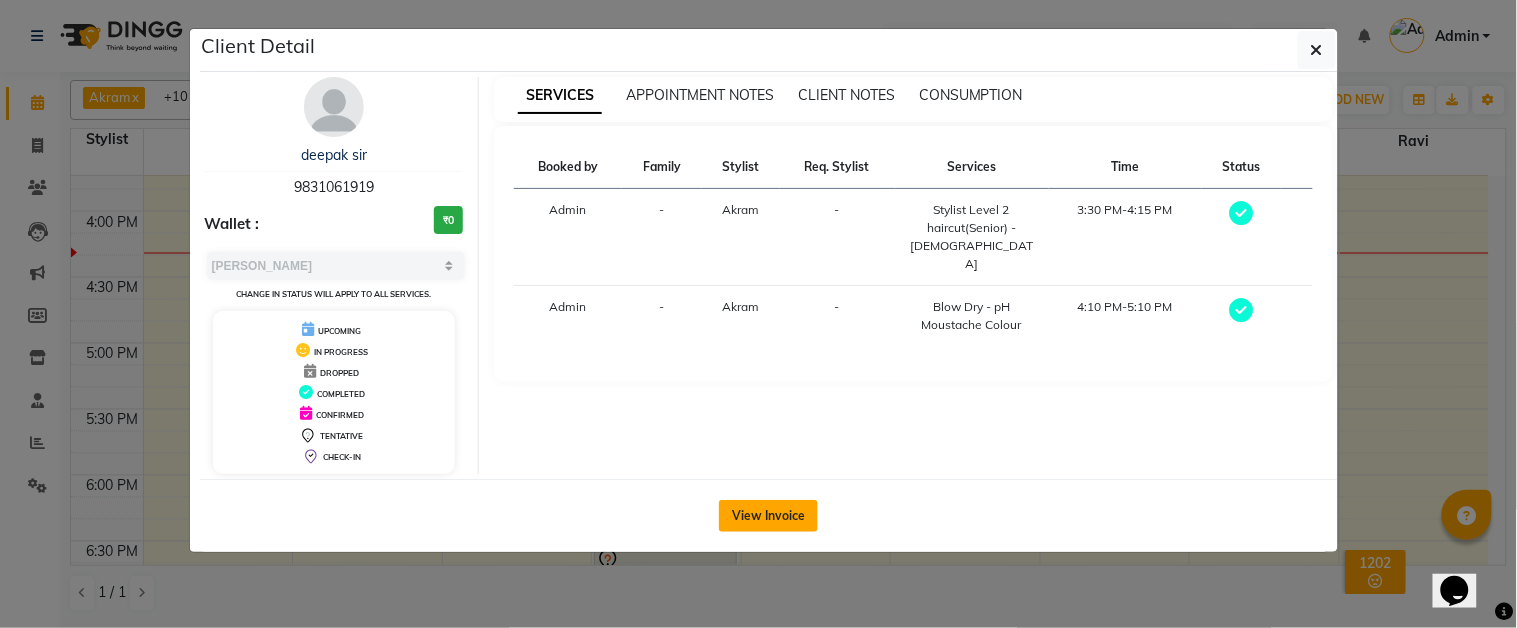 click on "View Invoice" 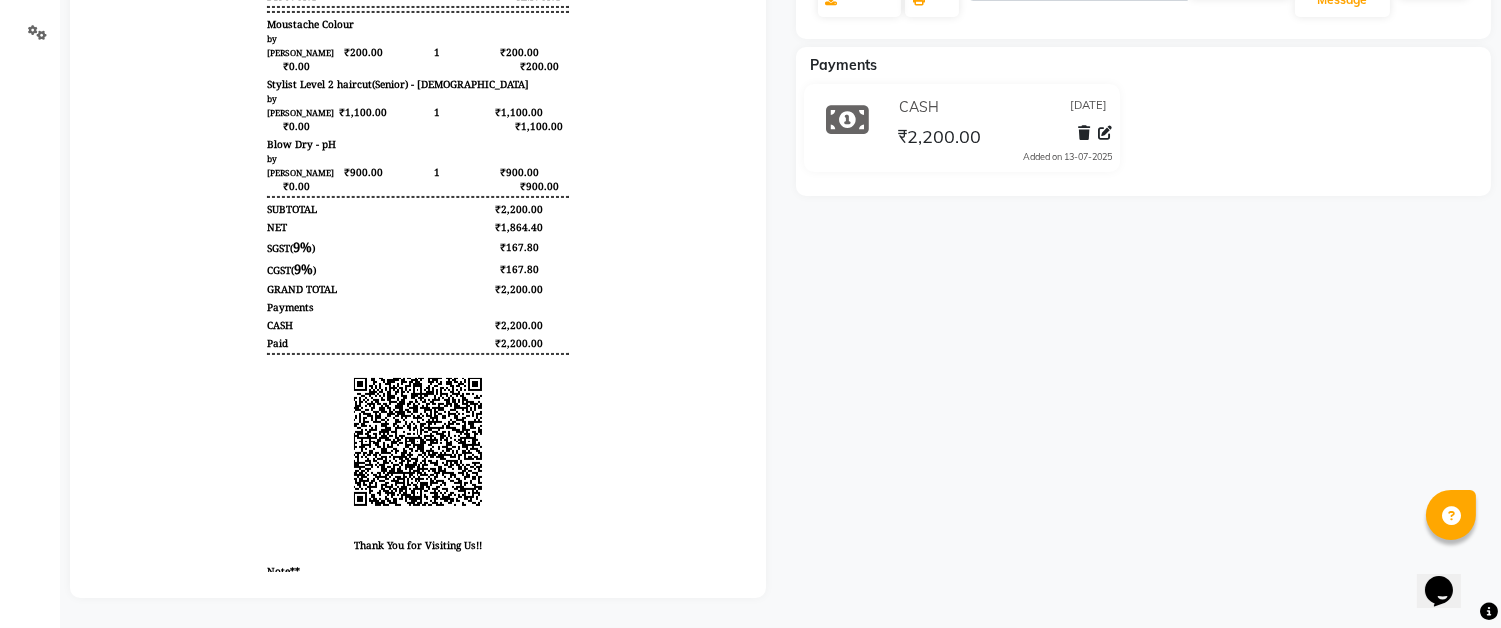 scroll, scrollTop: 0, scrollLeft: 0, axis: both 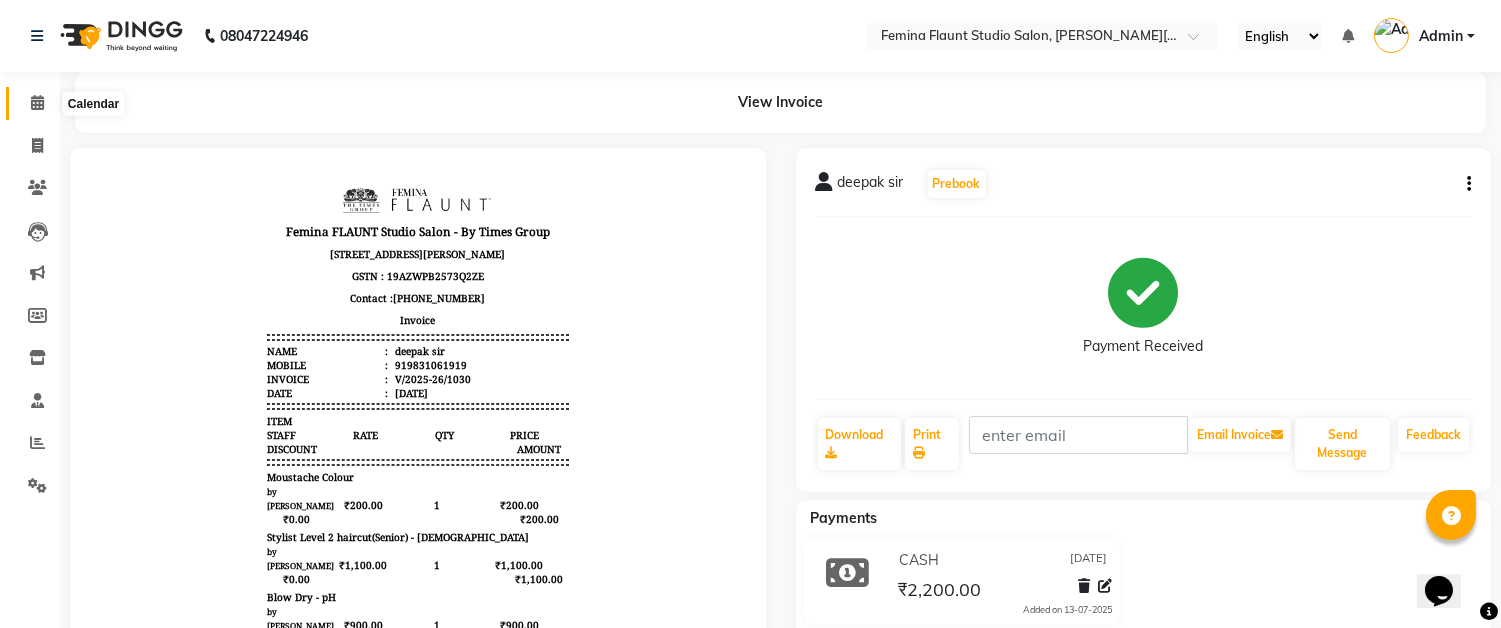 click 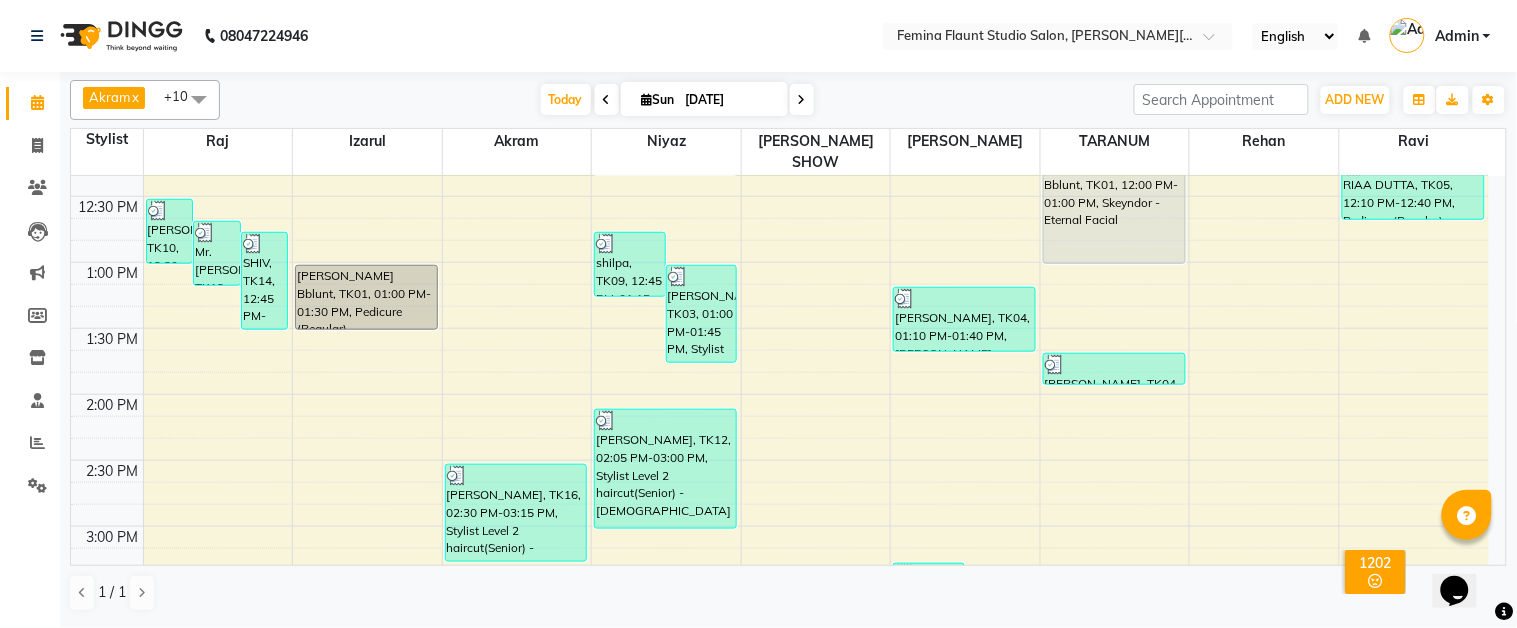 scroll, scrollTop: 203, scrollLeft: 0, axis: vertical 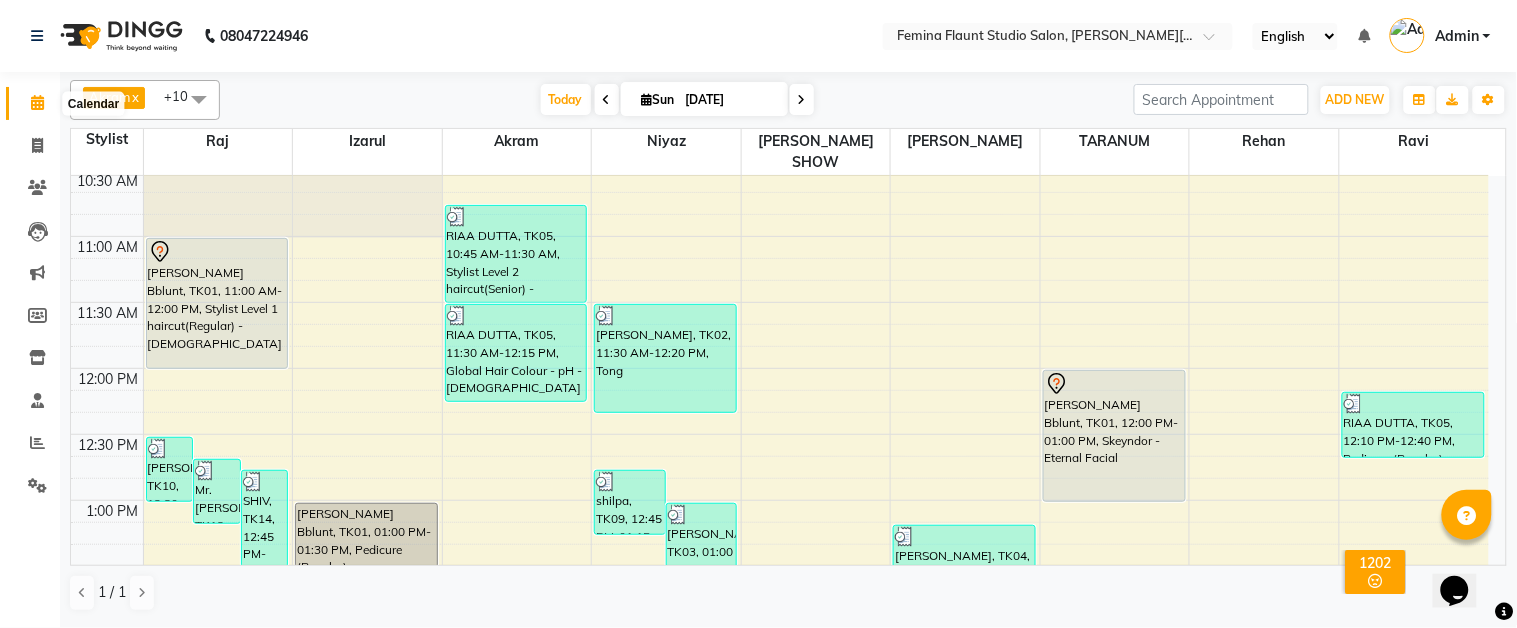click 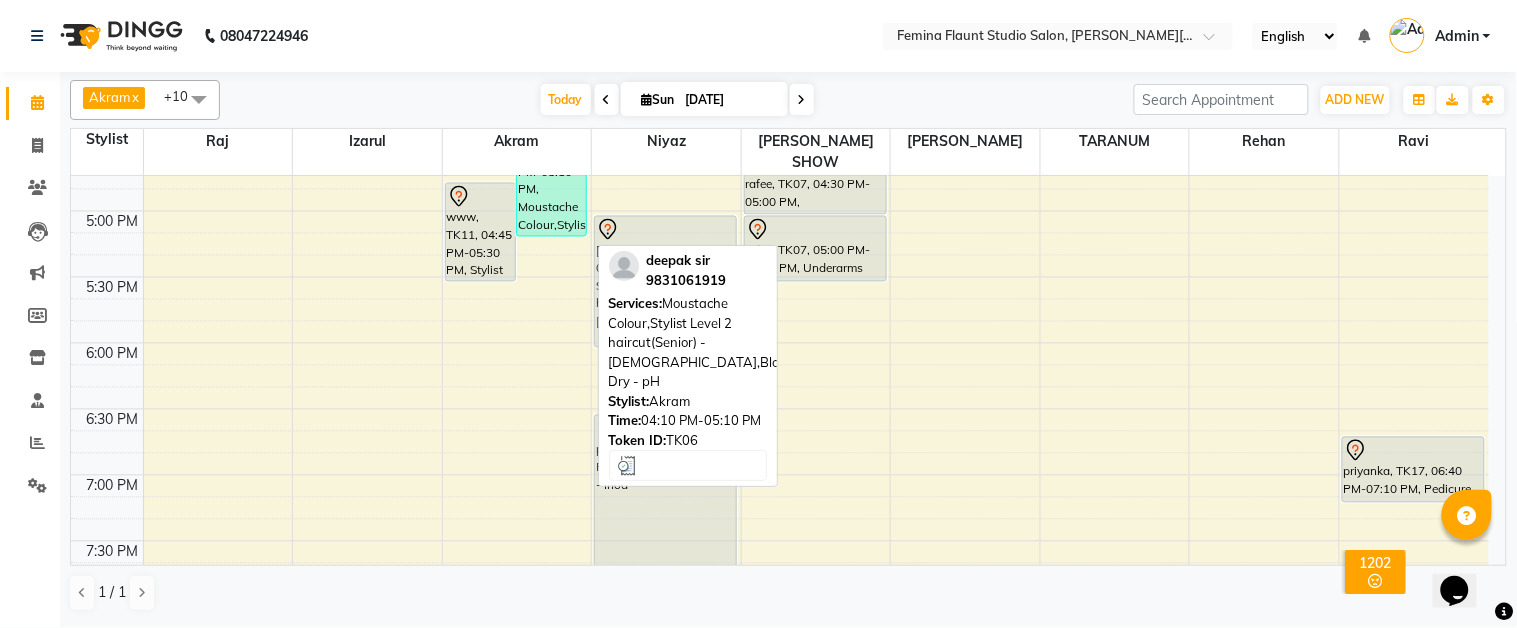 scroll, scrollTop: 981, scrollLeft: 0, axis: vertical 